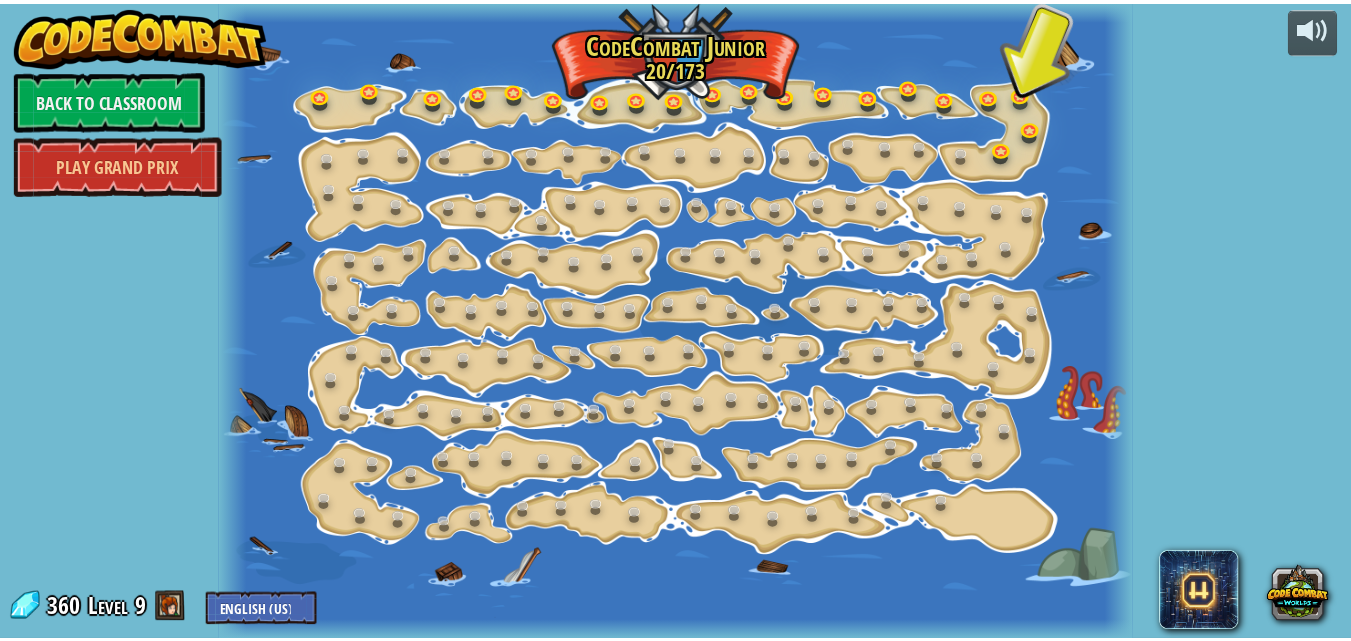 scroll, scrollTop: 0, scrollLeft: 0, axis: both 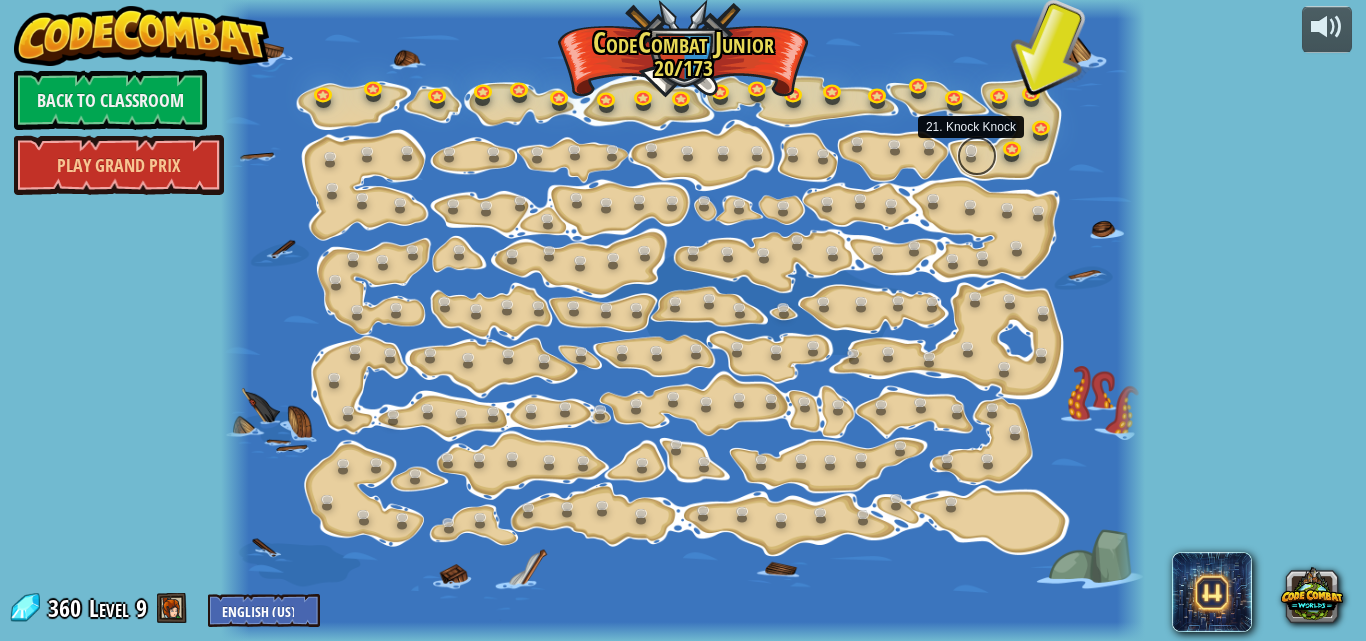 click at bounding box center [977, 156] 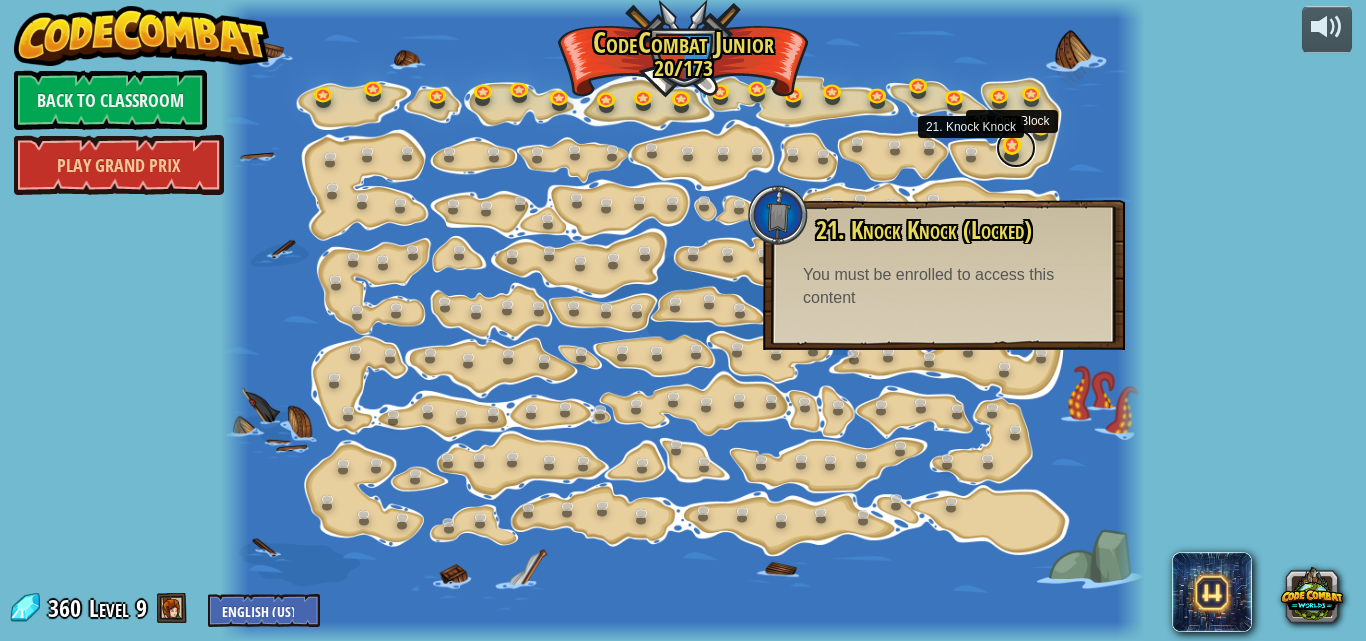 click at bounding box center [1016, 148] 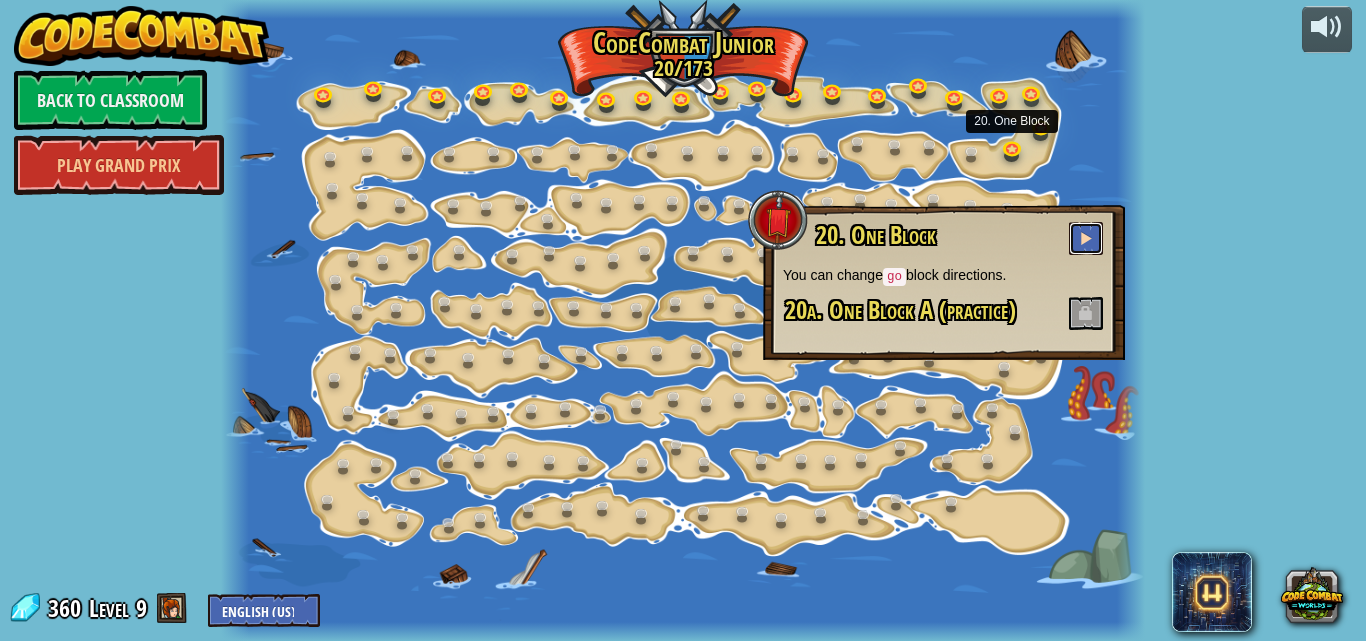 click at bounding box center [1086, 238] 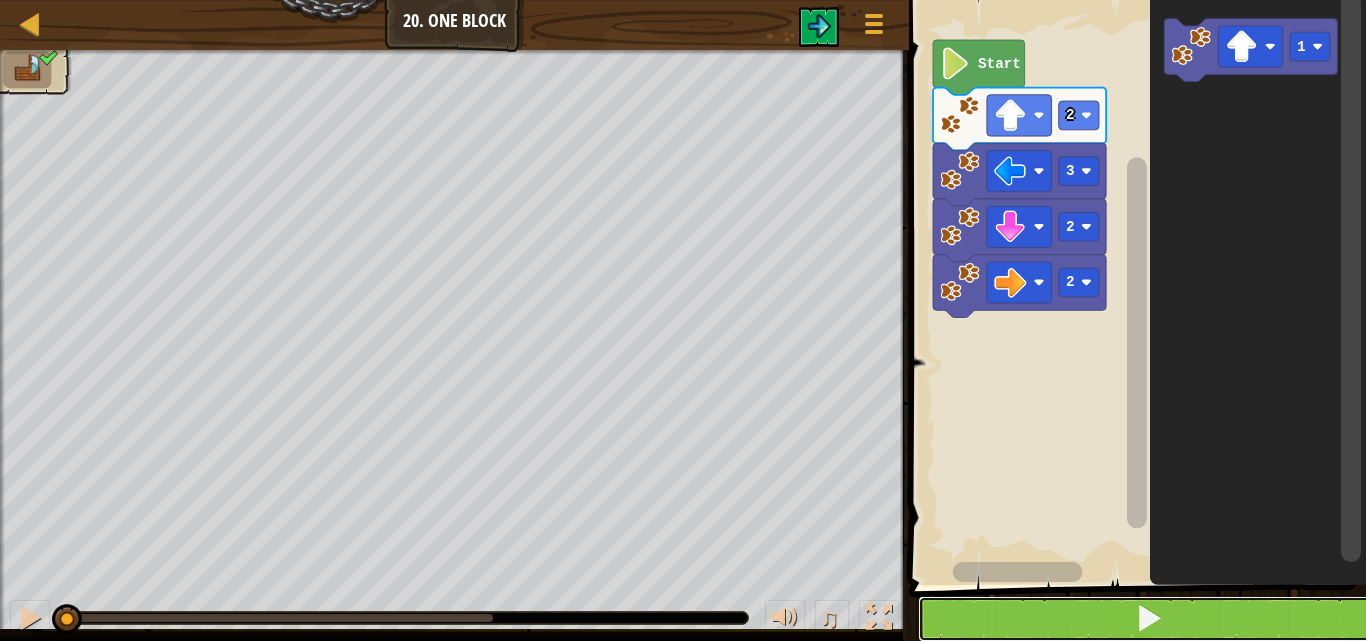 click at bounding box center (1149, 619) 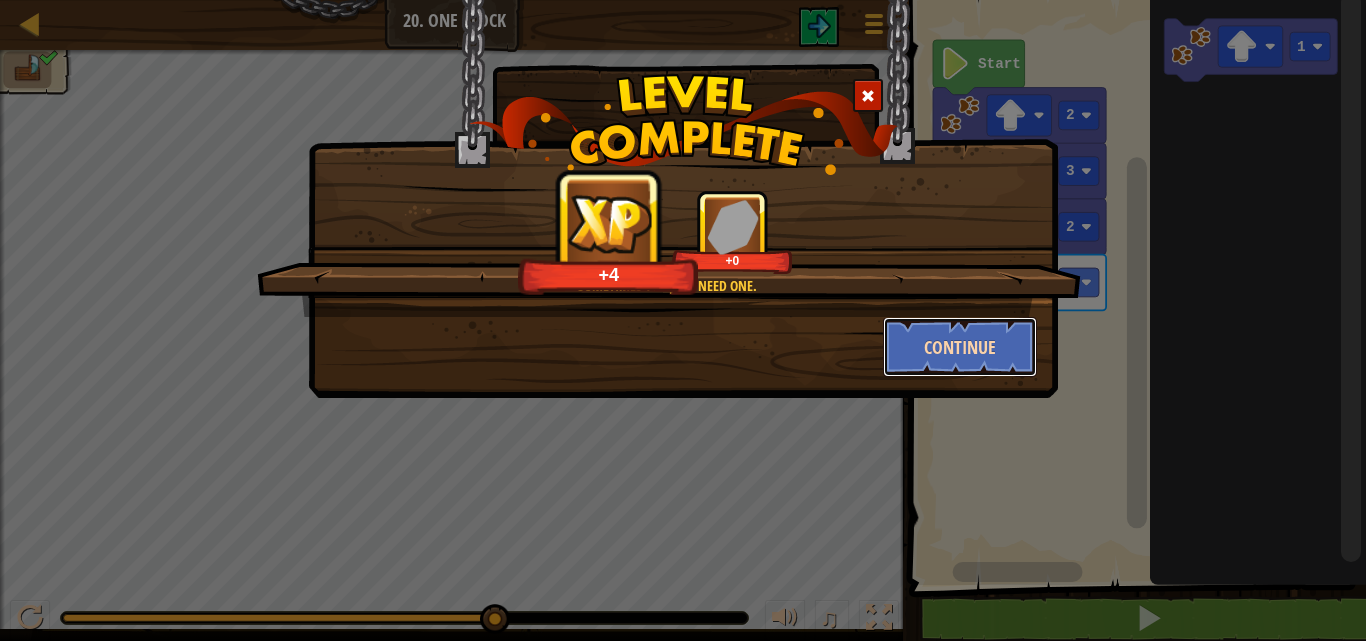 click on "Continue" at bounding box center (960, 347) 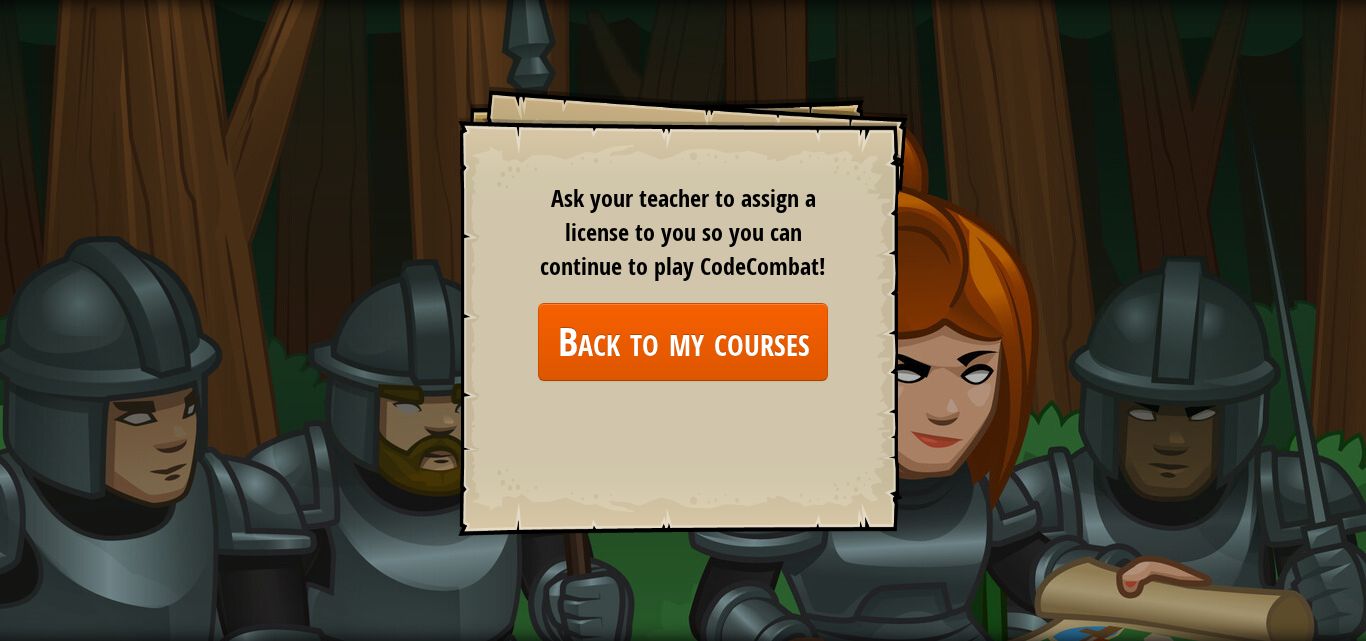 click on "Goals Start Level Error loading from server. Try refreshing the page. You'll need a subscription to play this level. Subscribe You'll need to join a course to play this level. Back to my courses Ask your teacher to assign a license to you so you can continue to play CodeCombat! Back to my courses This level is locked. Back to my courses Rounding up ogres." at bounding box center [683, 311] 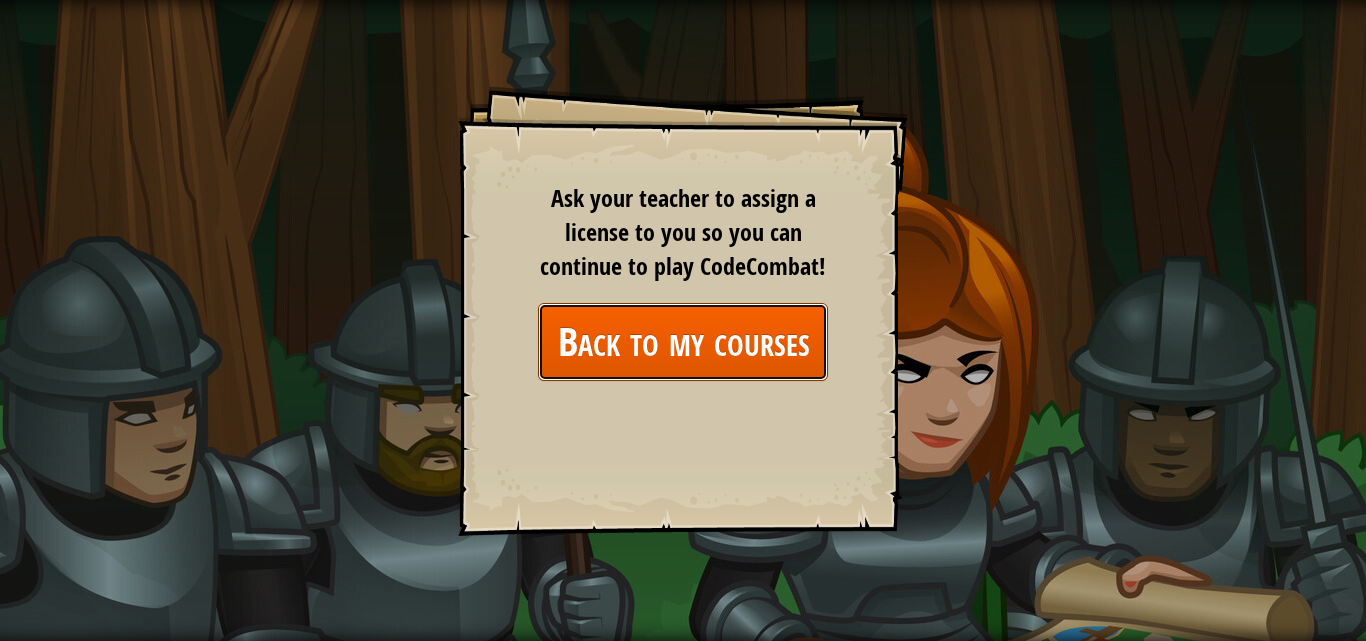 click on "Back to my courses" at bounding box center (683, 341) 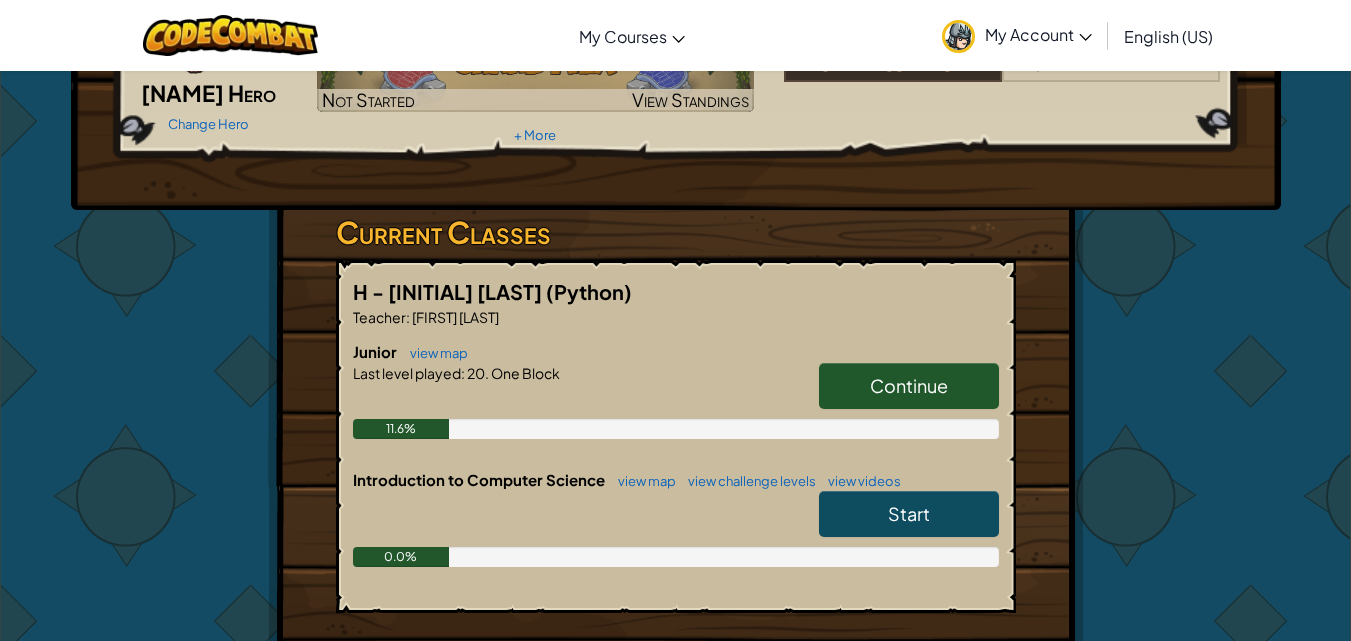scroll, scrollTop: 300, scrollLeft: 0, axis: vertical 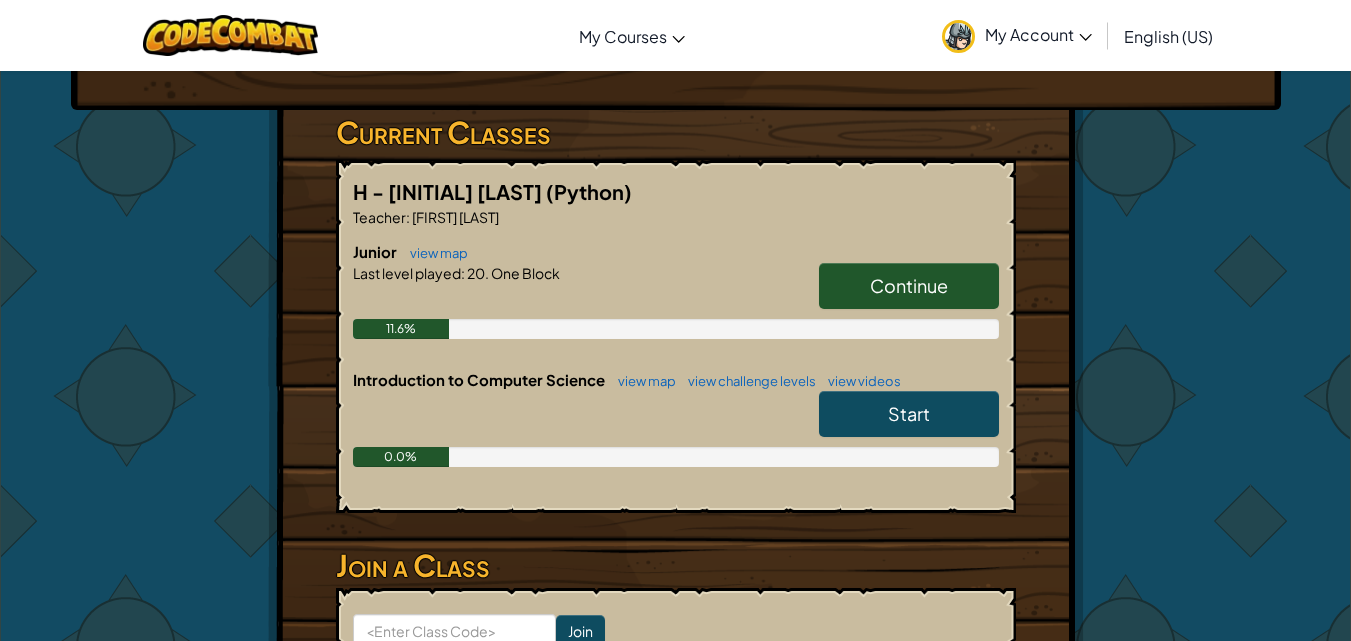 click on "Start" at bounding box center [909, 413] 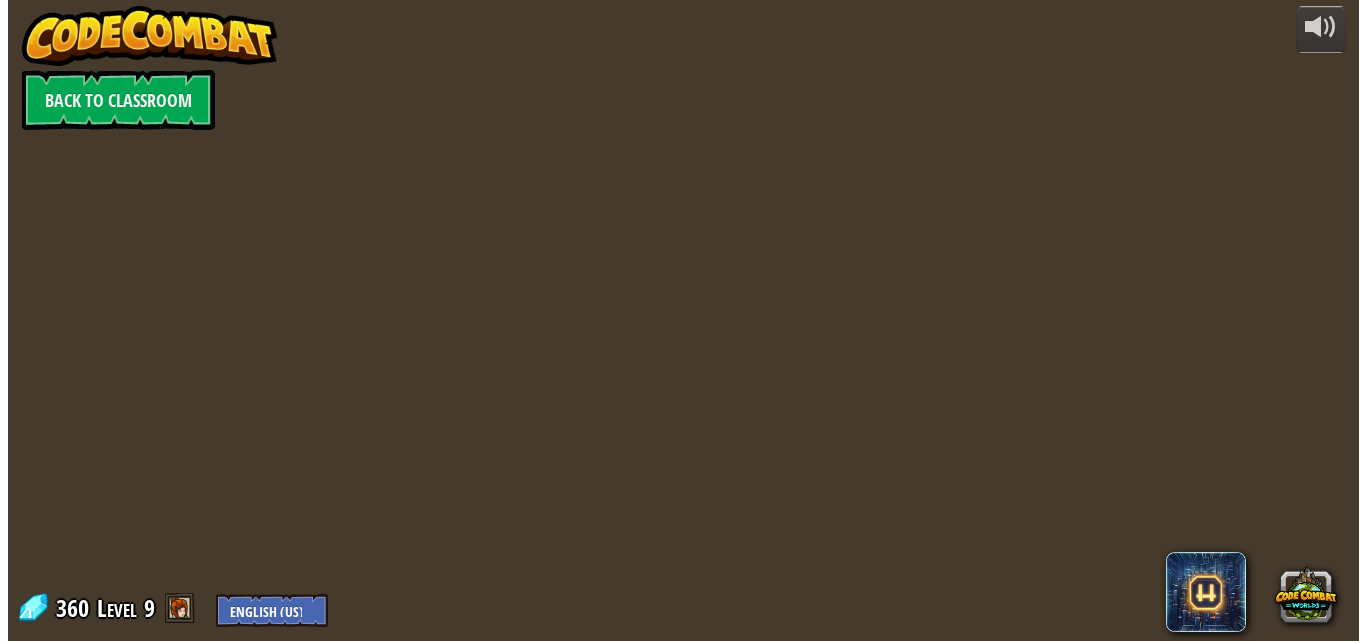 scroll, scrollTop: 0, scrollLeft: 0, axis: both 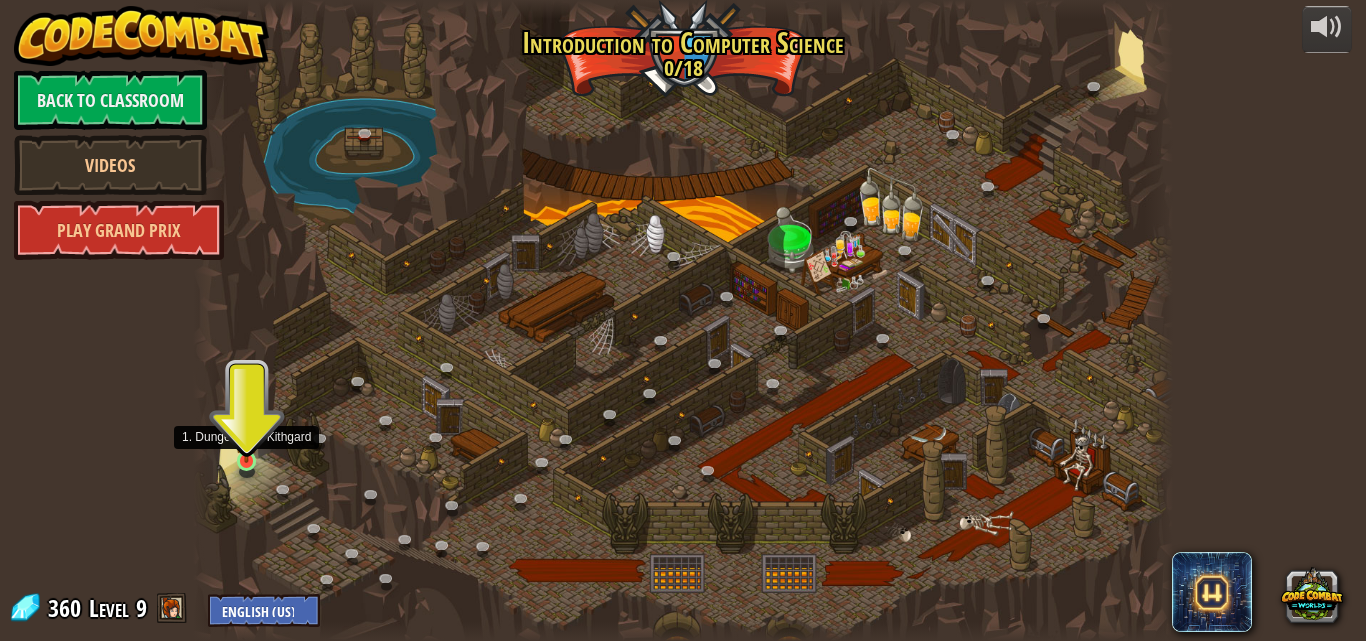 click at bounding box center [246, 436] 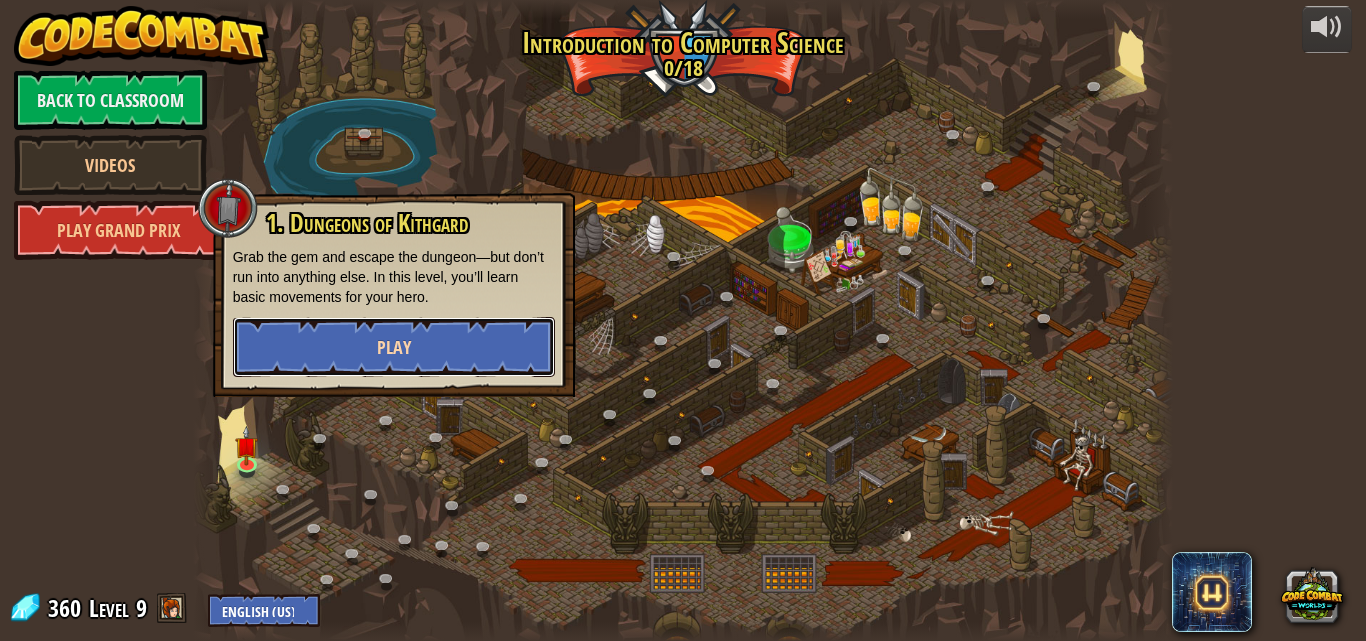 click on "Play" at bounding box center (394, 347) 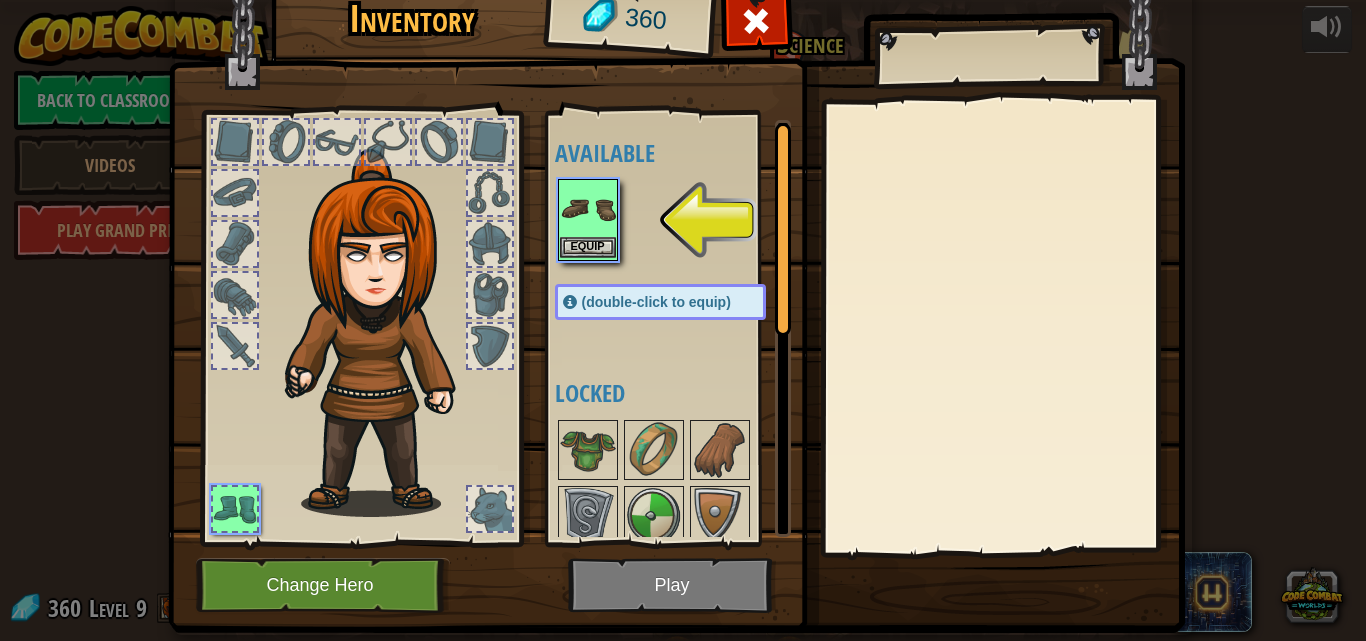 click at bounding box center (588, 209) 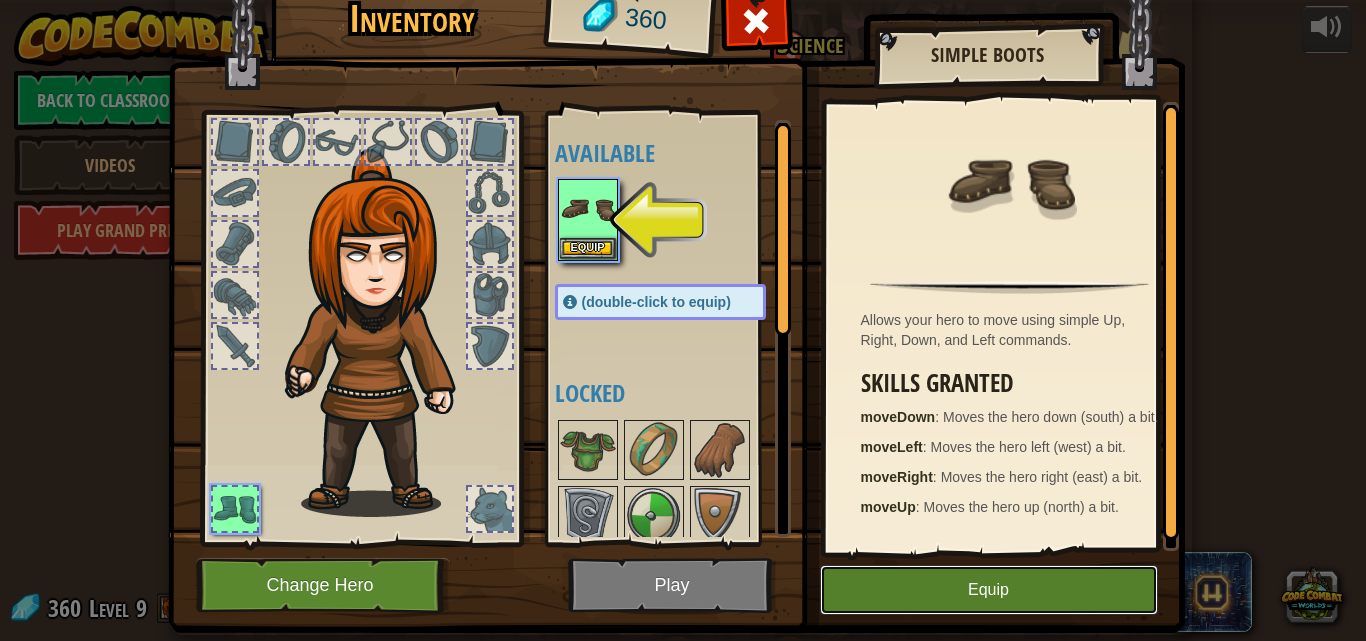 drag, startPoint x: 937, startPoint y: 597, endPoint x: 925, endPoint y: 598, distance: 12.0415945 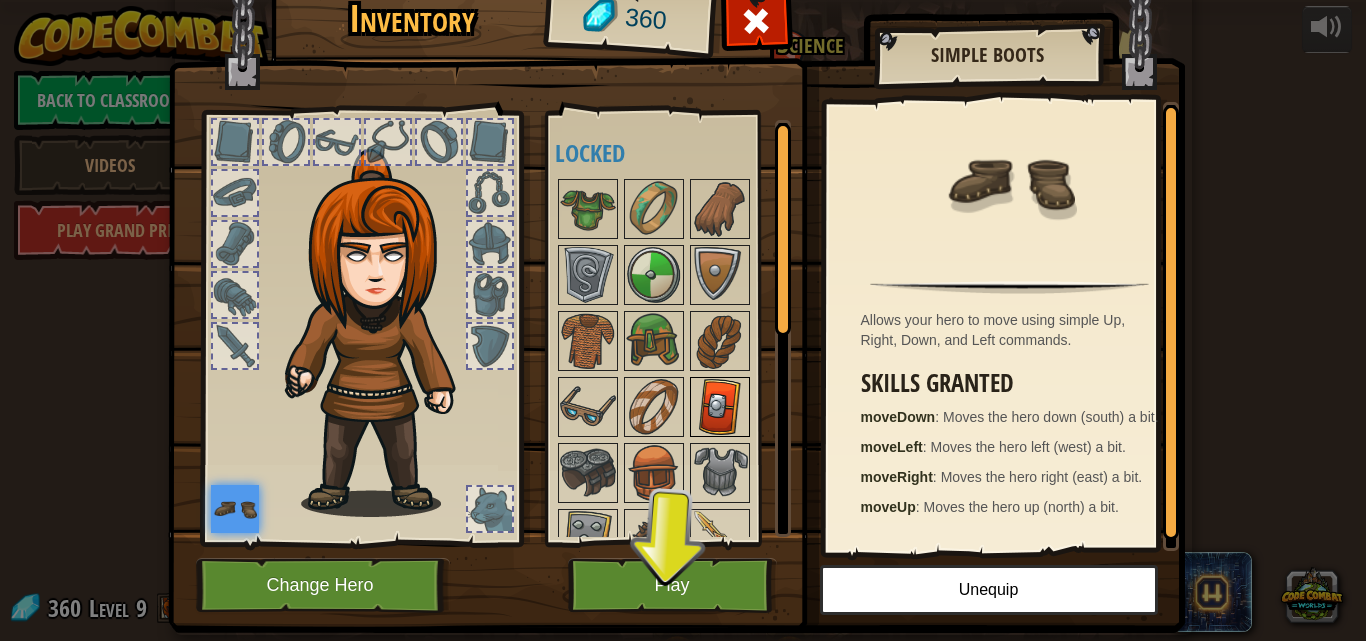 click at bounding box center [720, 407] 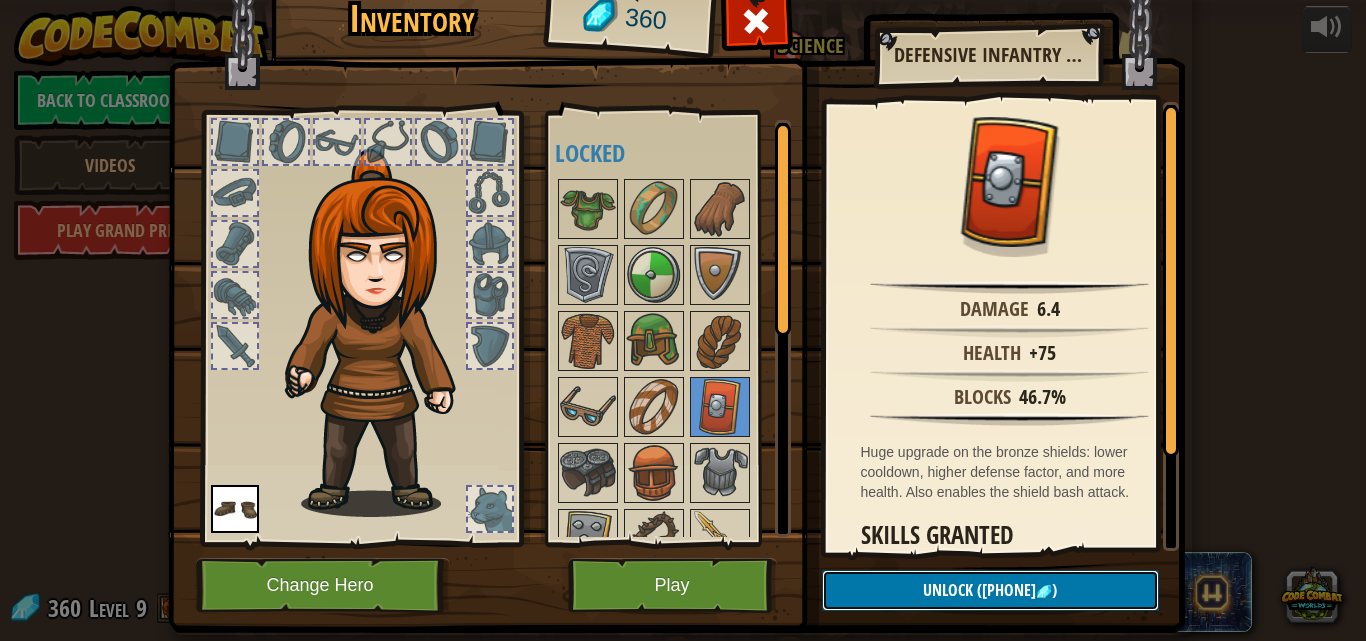 click on "Unlock ([PHONE] )" at bounding box center [990, 590] 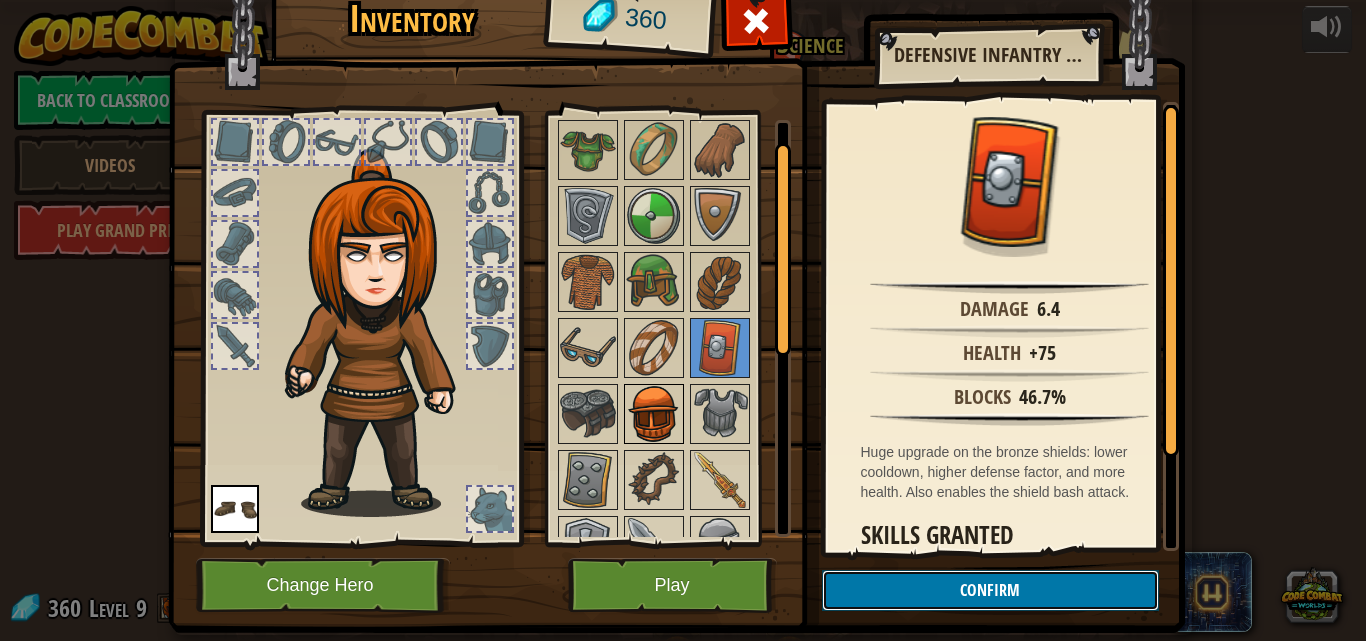 scroll, scrollTop: 100, scrollLeft: 0, axis: vertical 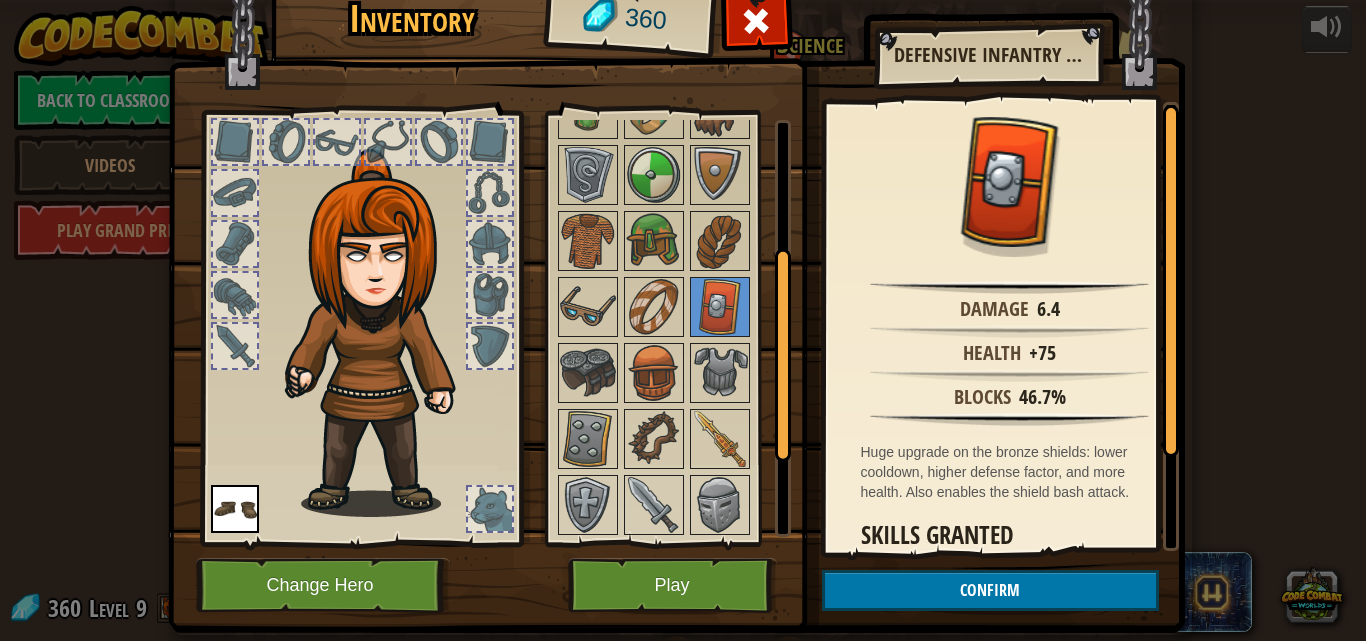 click at bounding box center [490, 346] 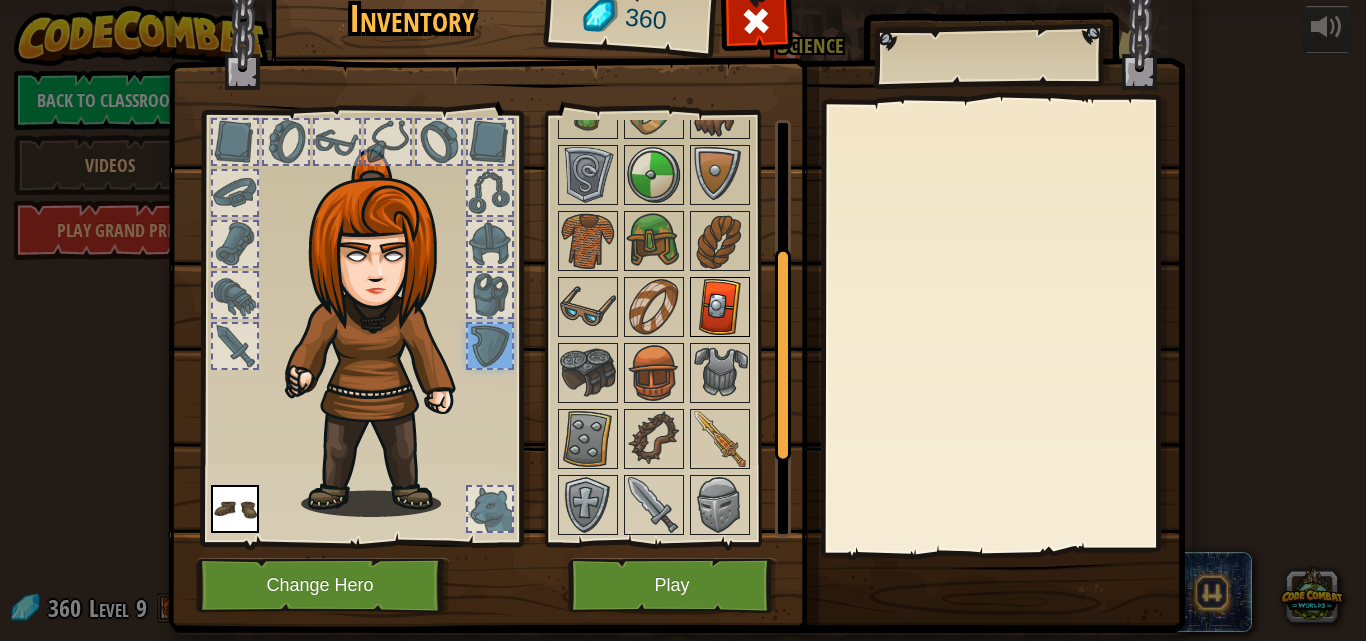 click at bounding box center (720, 307) 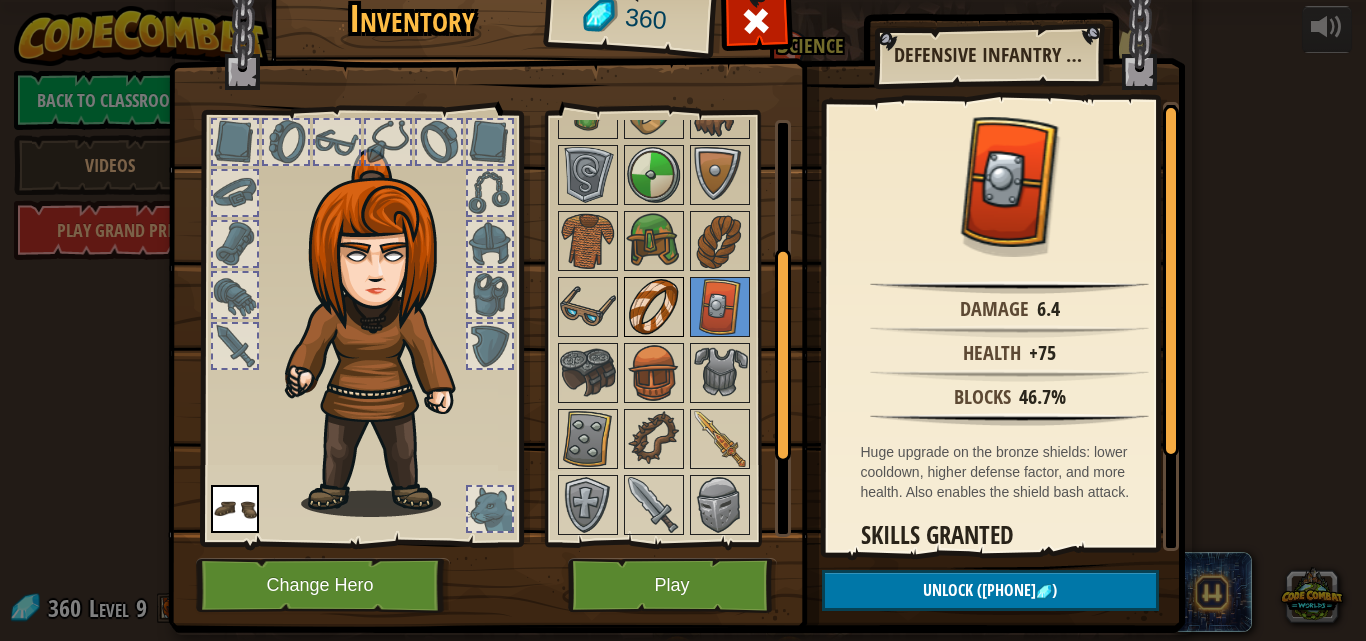 click at bounding box center [654, 307] 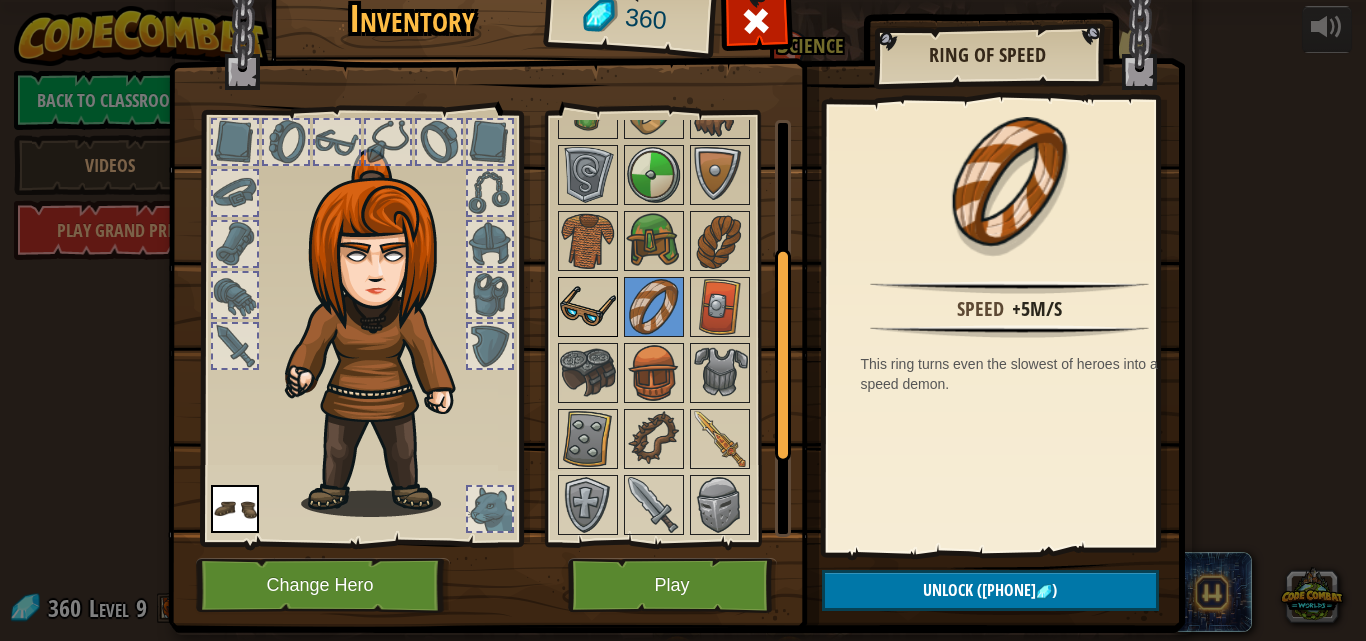 click at bounding box center (588, 307) 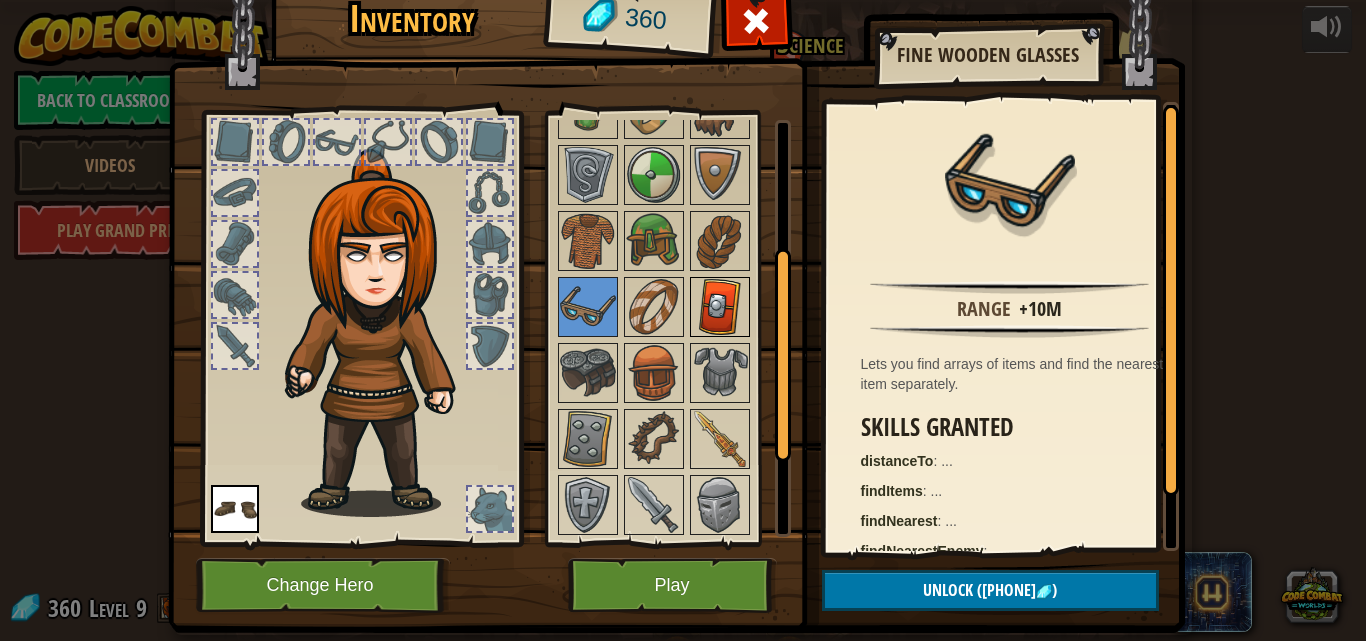 click at bounding box center [720, 307] 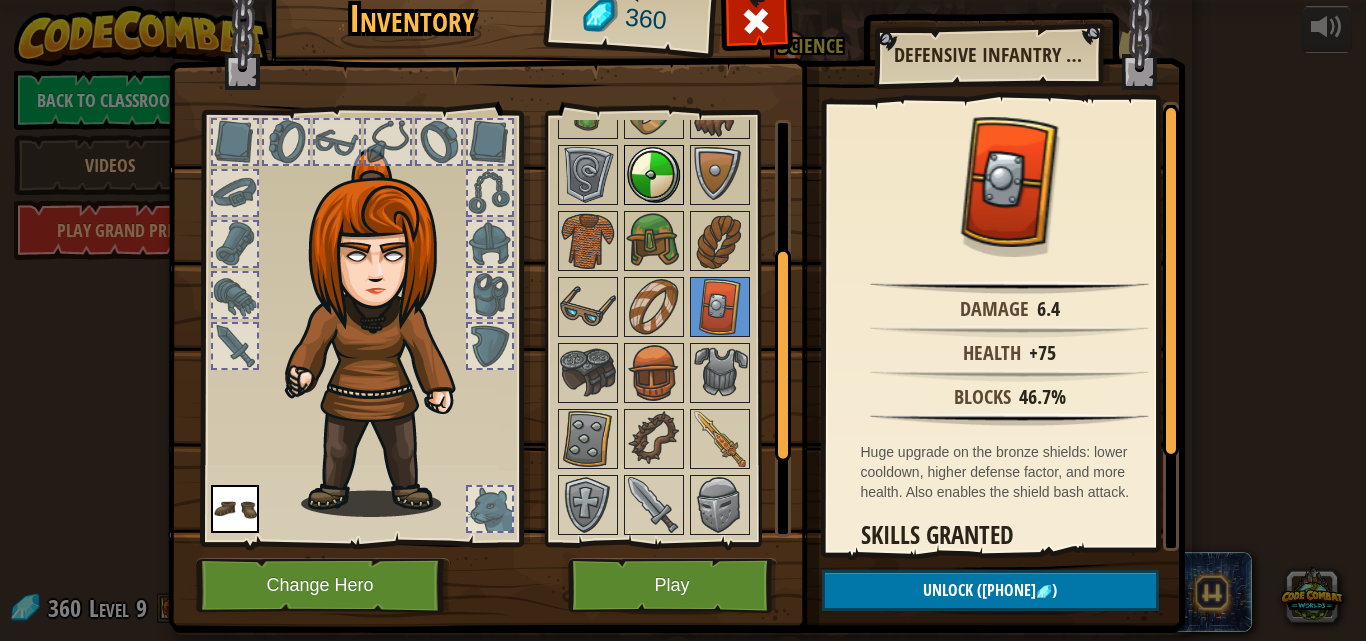click at bounding box center [654, 175] 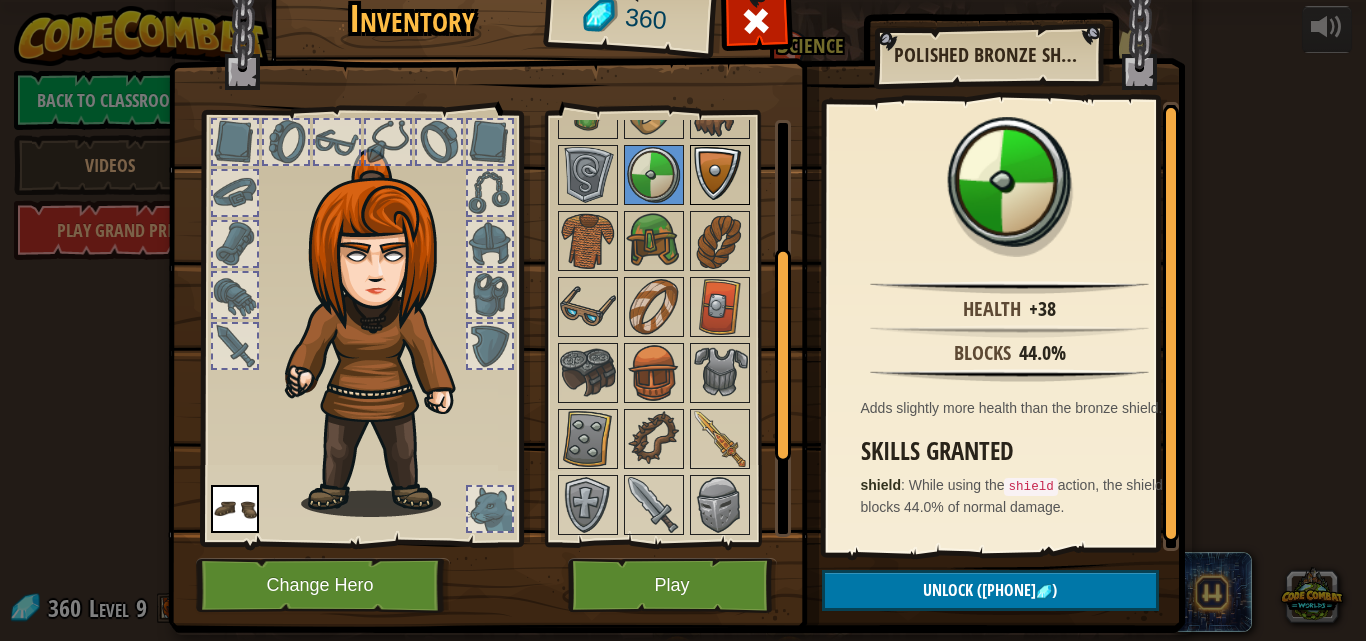 click at bounding box center [720, 175] 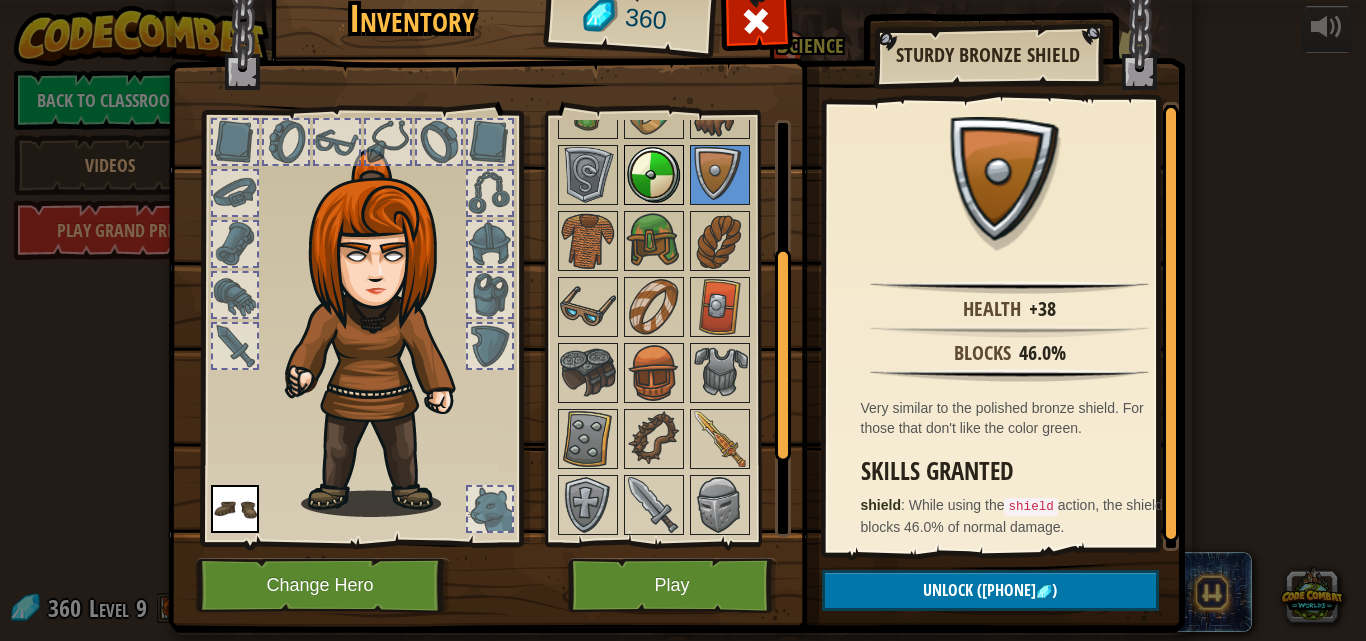 click at bounding box center [654, 175] 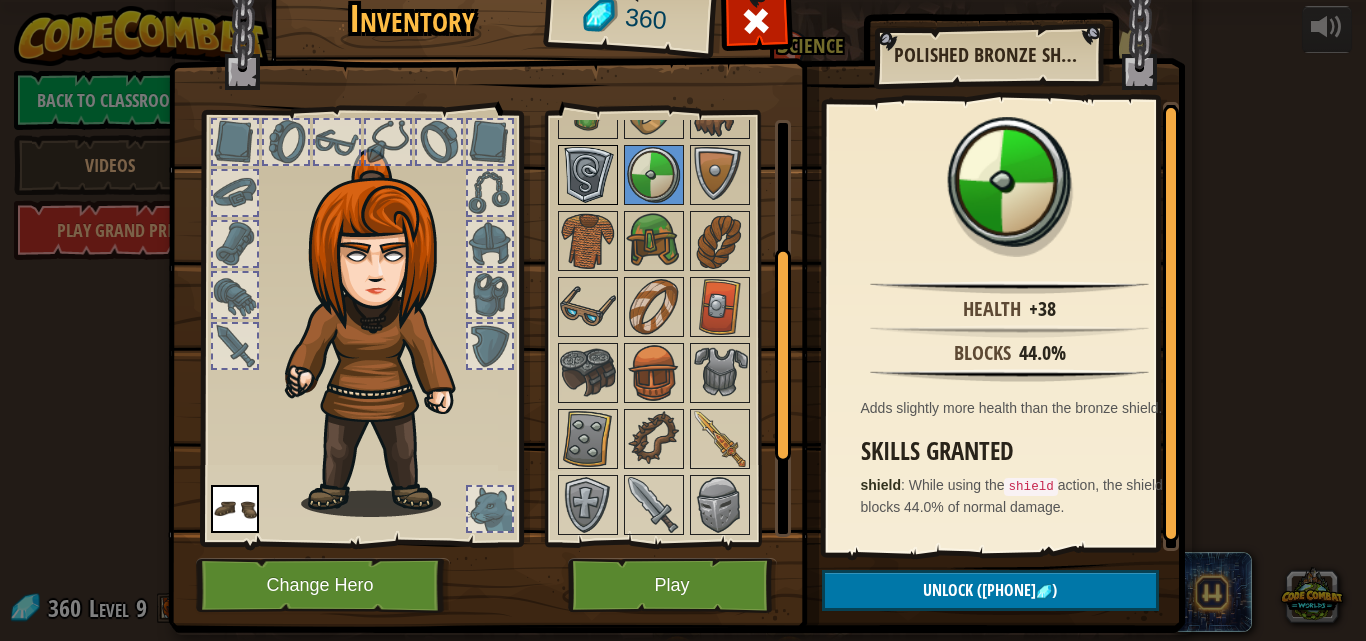 click at bounding box center (588, 175) 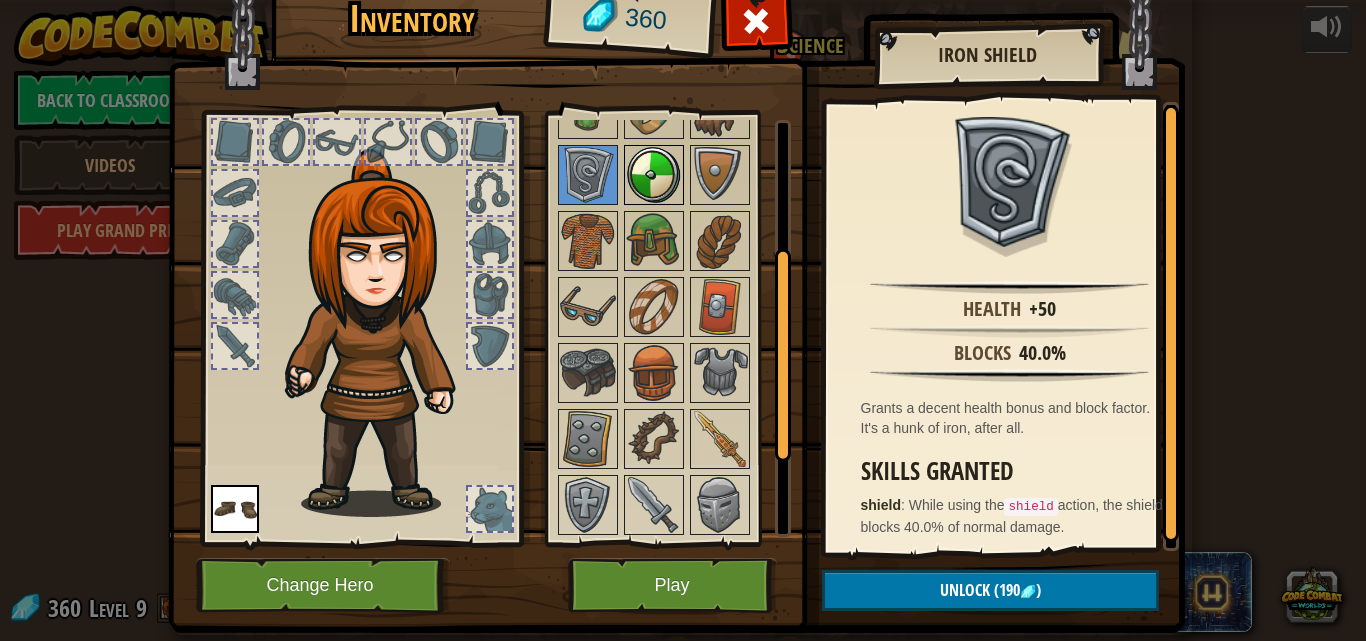 click at bounding box center [654, 175] 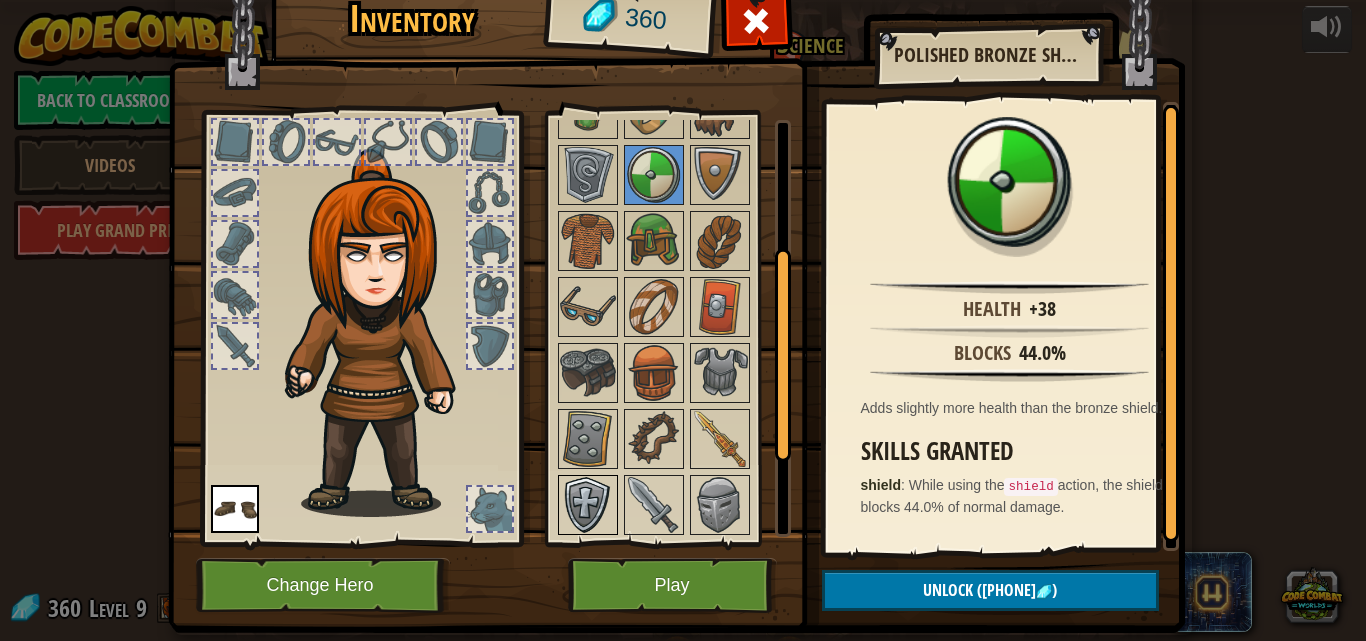 click at bounding box center (588, 505) 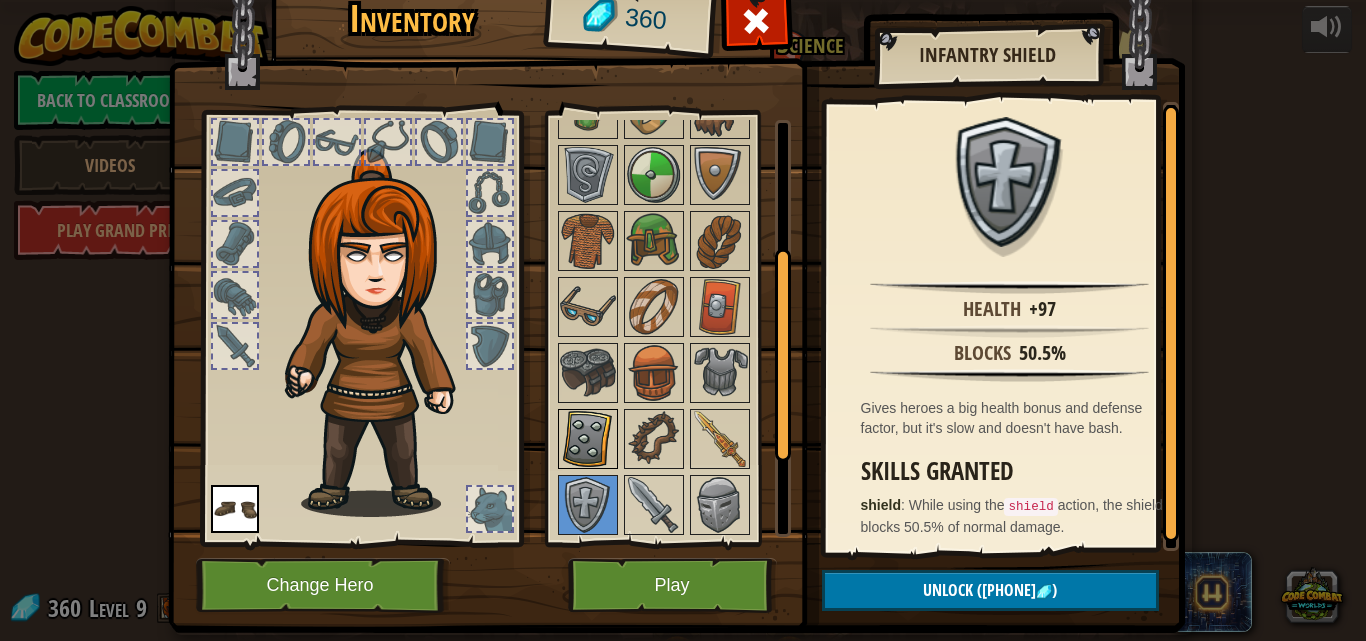 click at bounding box center (588, 439) 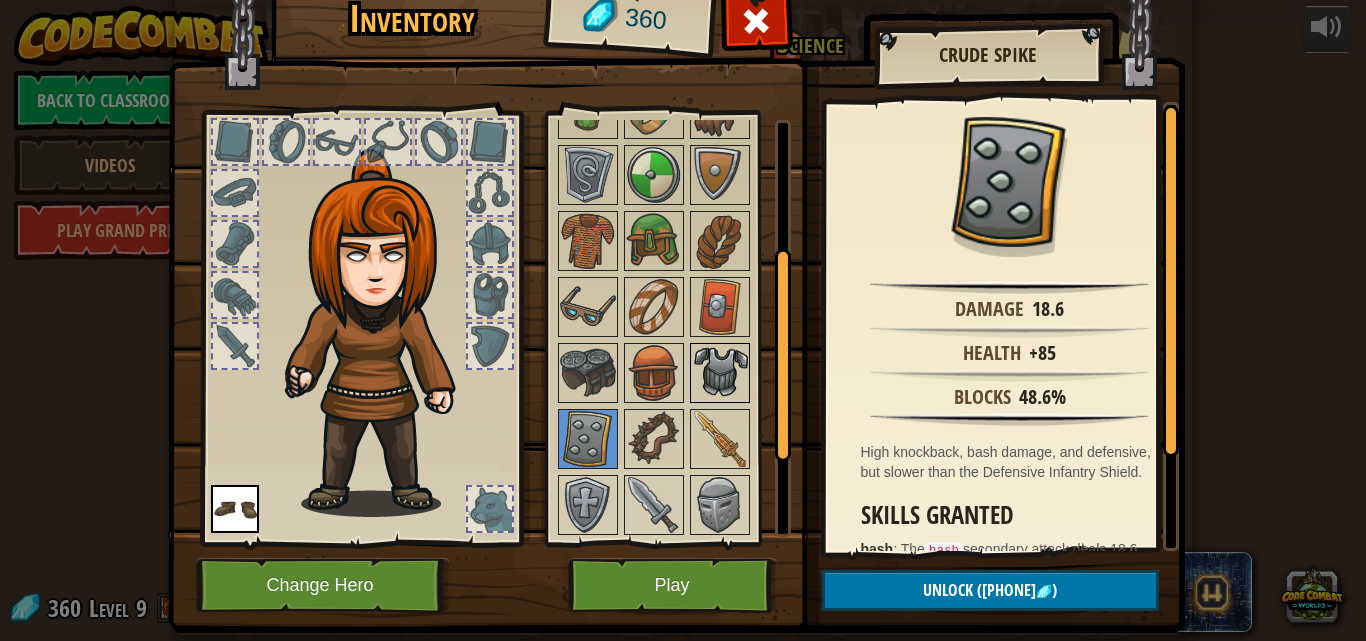click at bounding box center [720, 373] 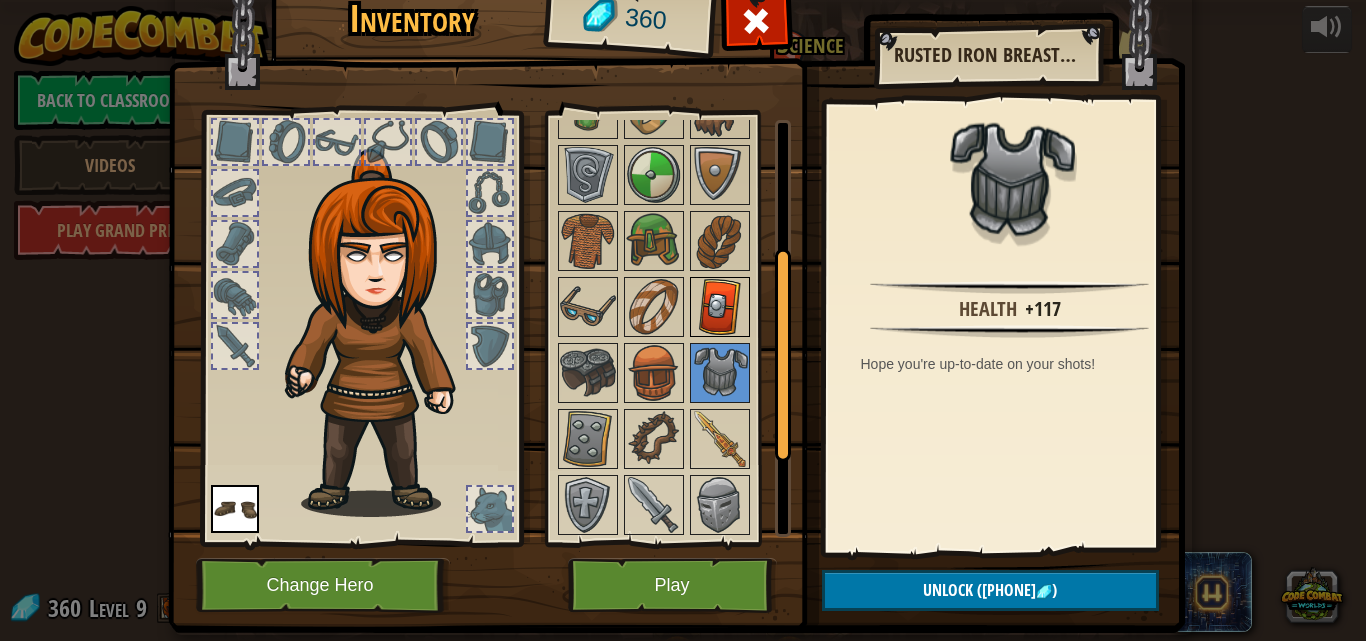 click at bounding box center (720, 307) 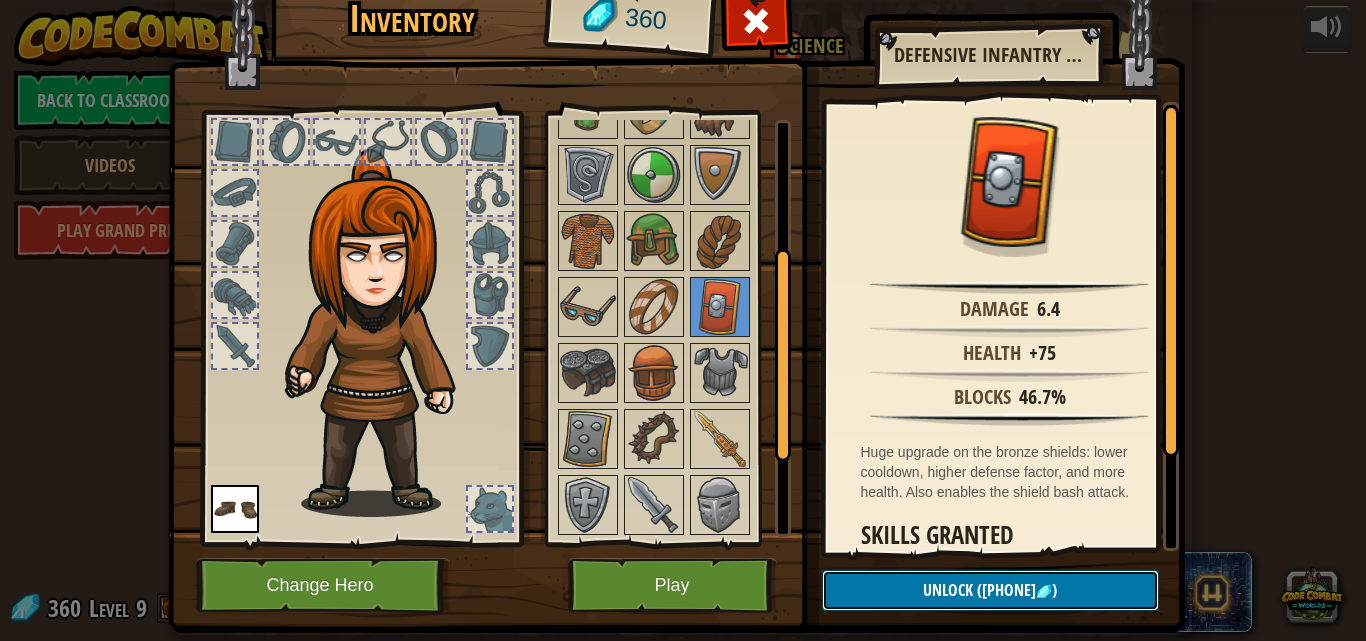 click on "Unlock ([PHONE] )" at bounding box center [990, 590] 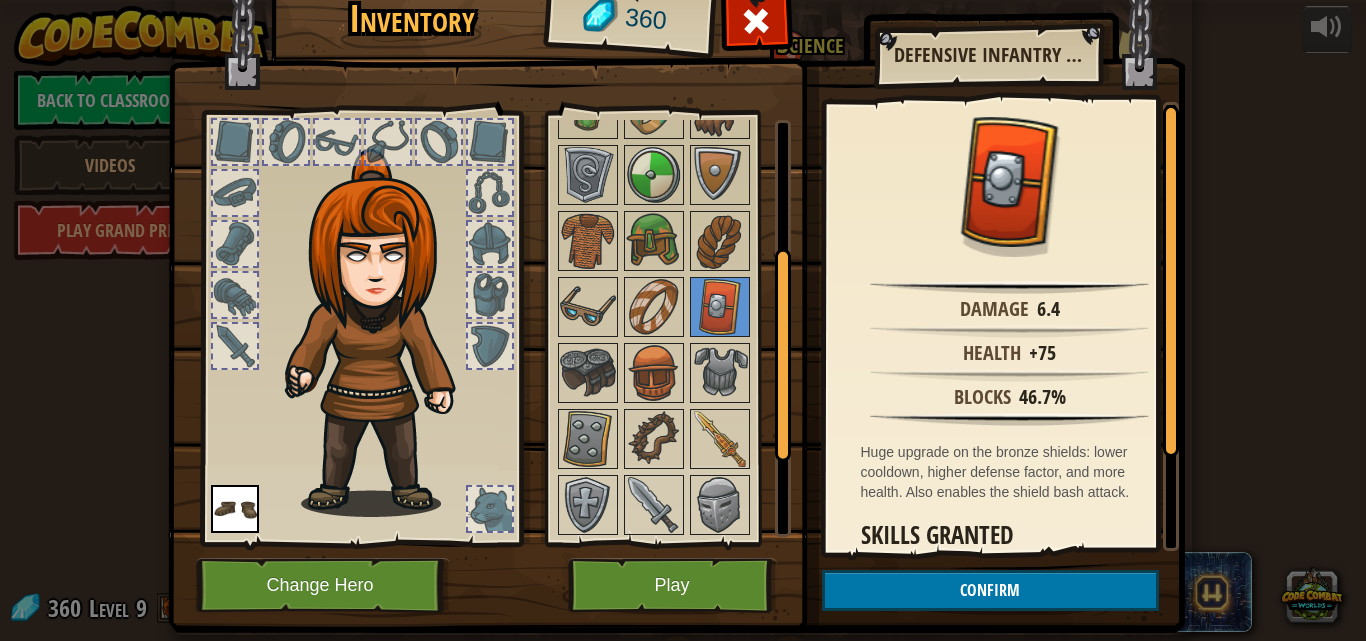 click at bounding box center [490, 346] 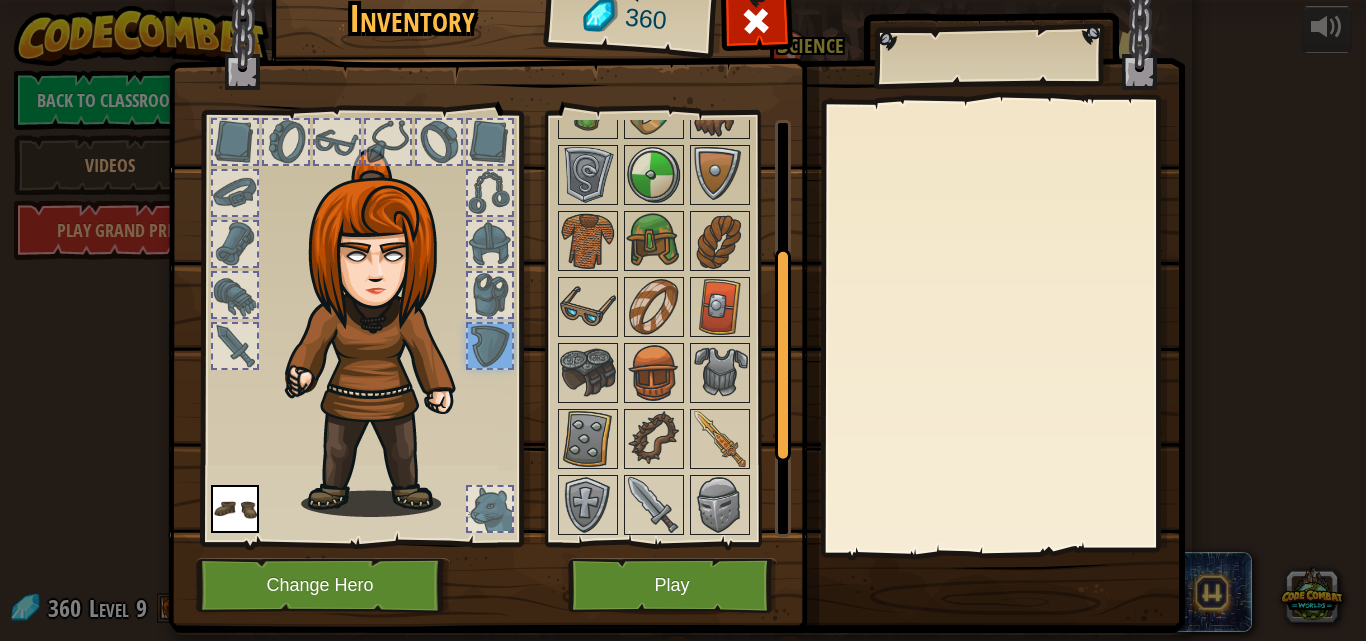 click at bounding box center [383, 333] 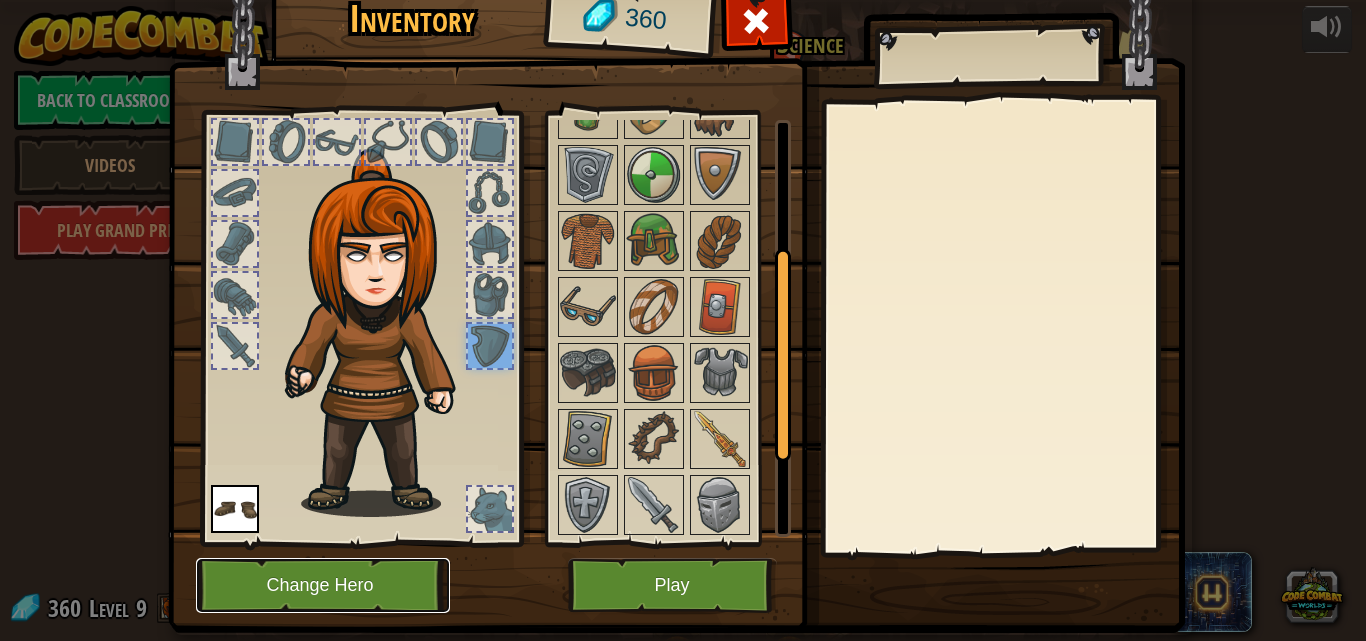 click on "Change Hero" at bounding box center (323, 585) 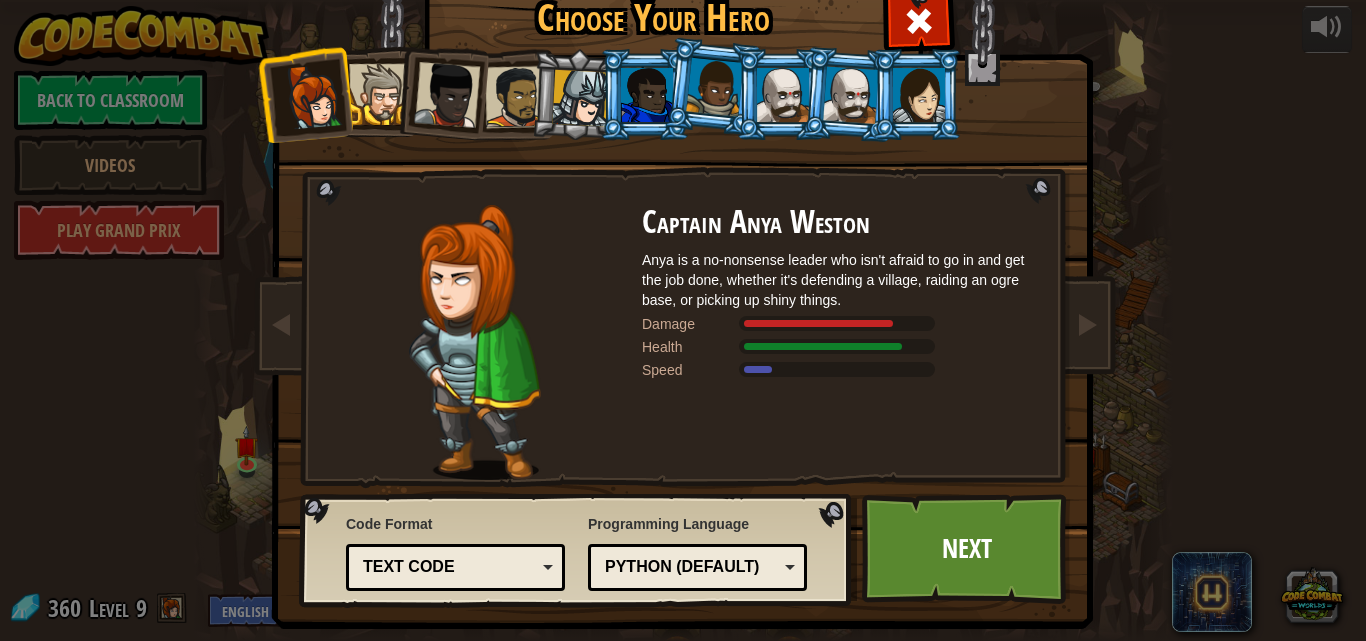 click at bounding box center (647, 95) 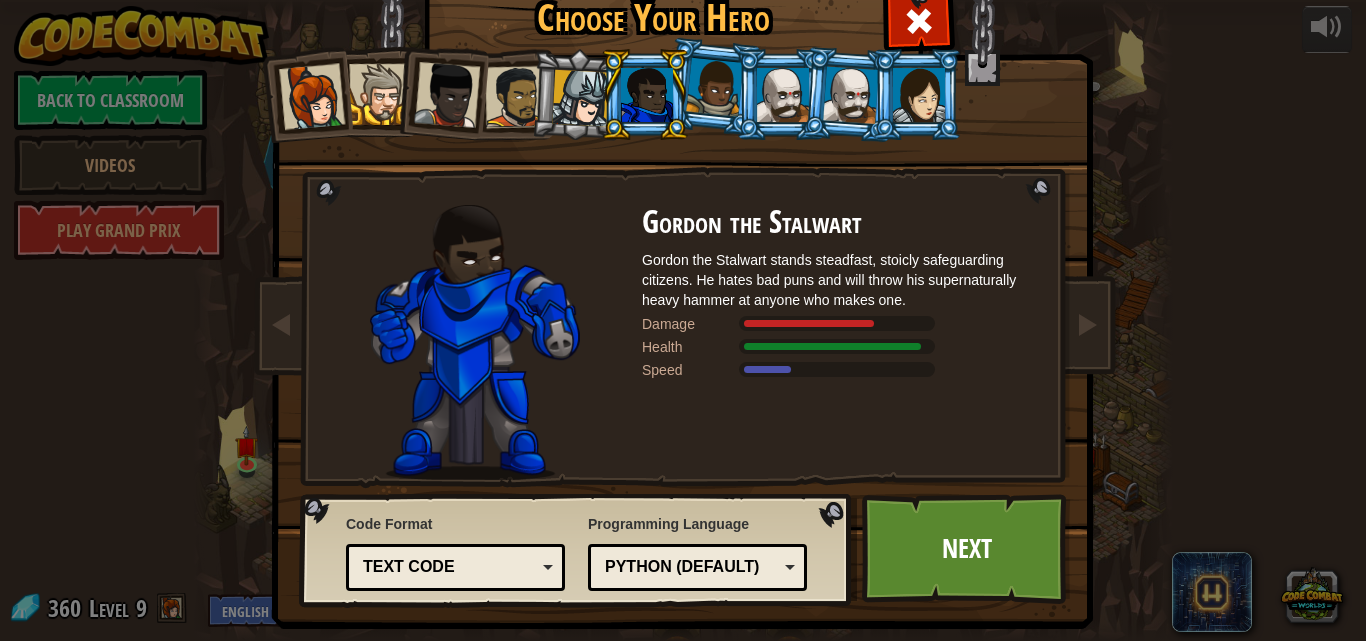 click at bounding box center (645, 94) 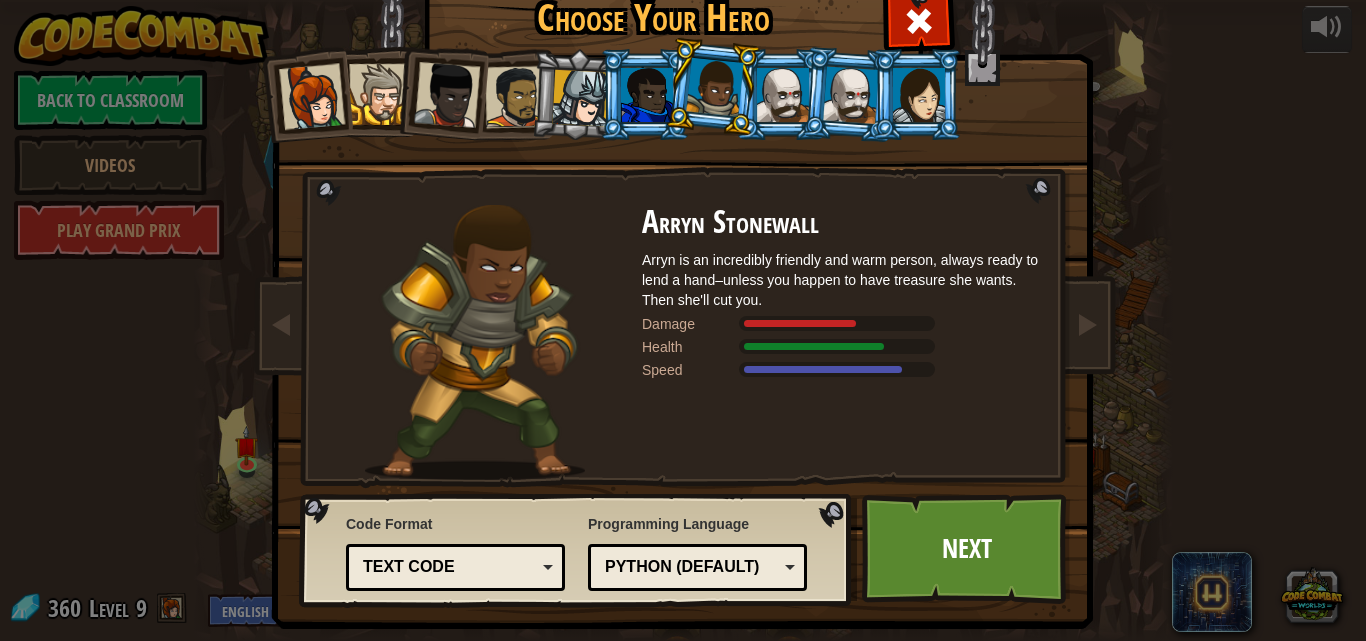 click at bounding box center (580, 98) 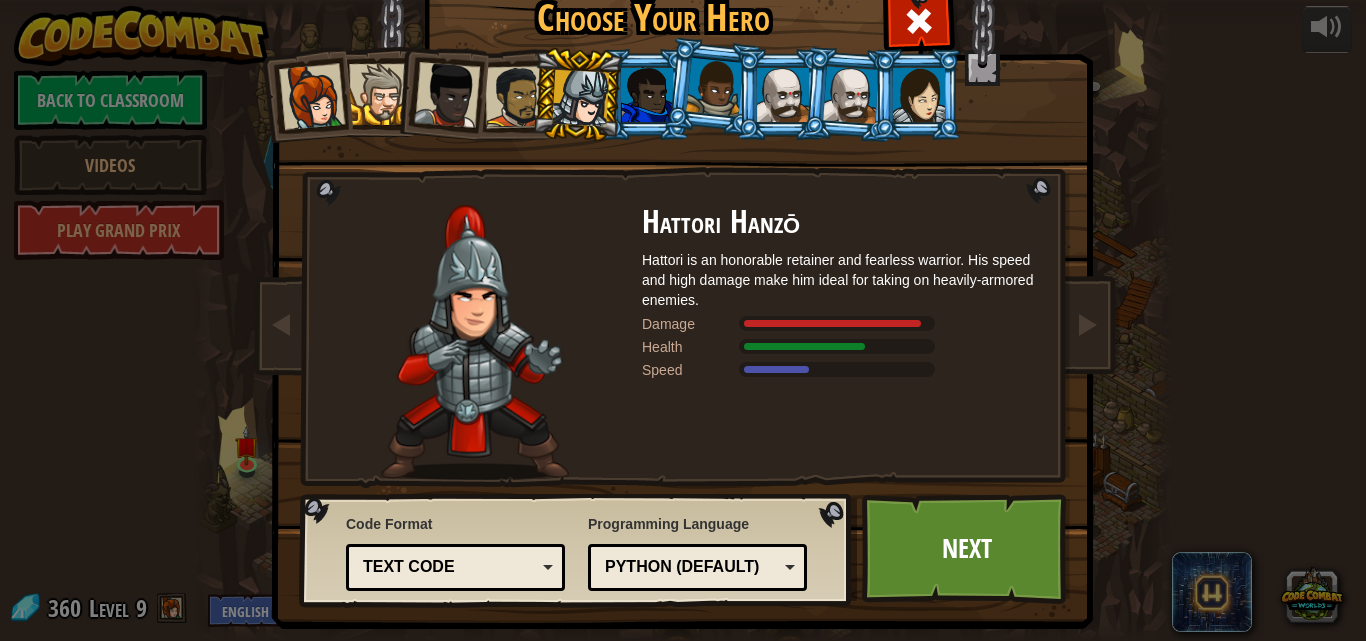 click on "Text code" at bounding box center (449, 567) 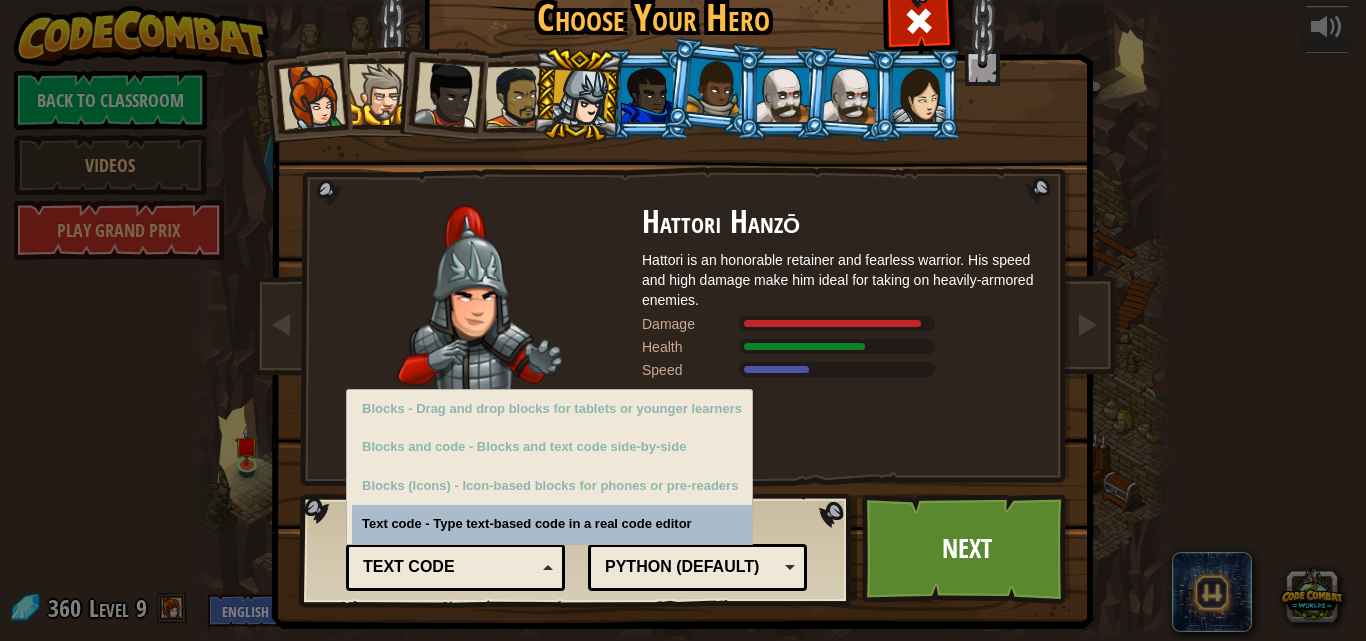 click on "Text code" at bounding box center [455, 567] 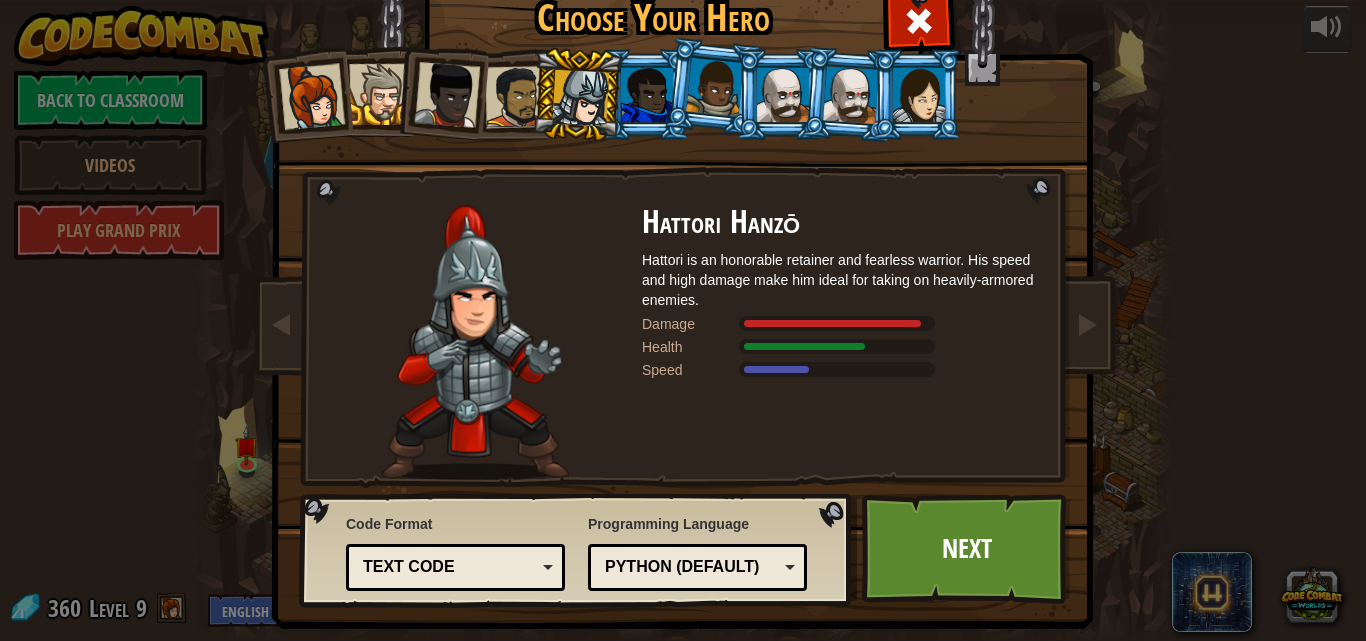 click on "Python (Default) JavaScript Lua C++ Java (Experimental) Python (Default)" at bounding box center (697, 567) 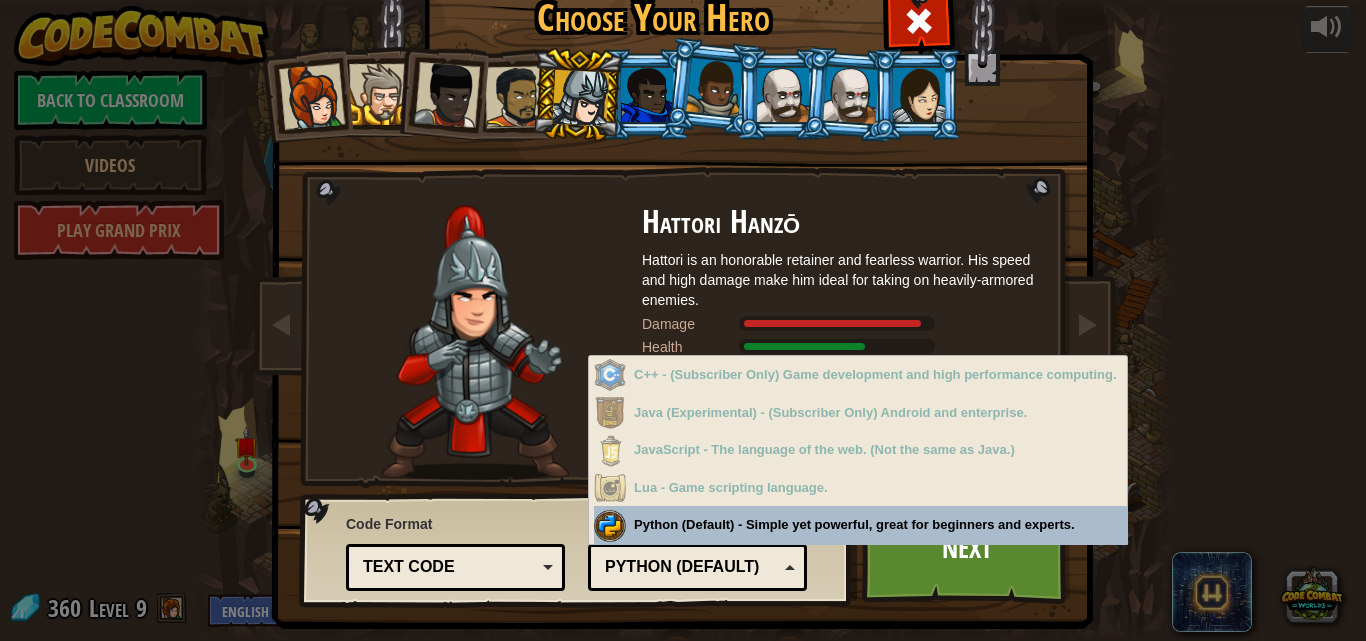click on "Python (Default)" at bounding box center (697, 567) 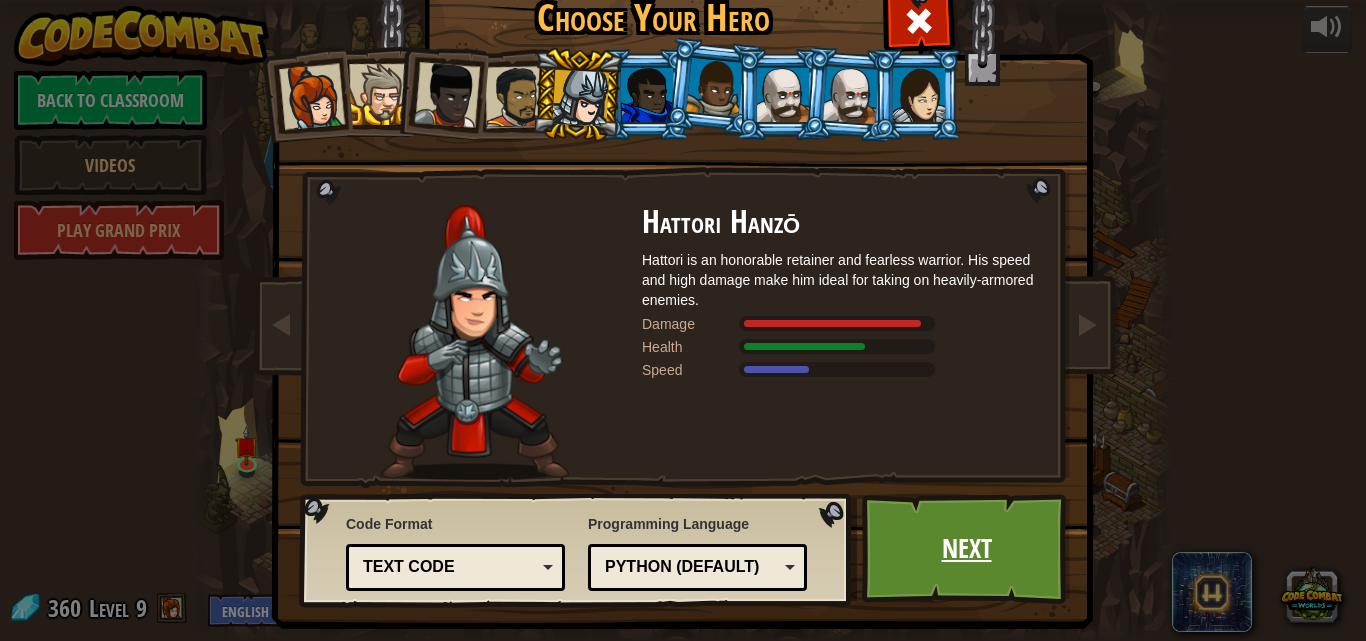 click on "Next" at bounding box center [966, 549] 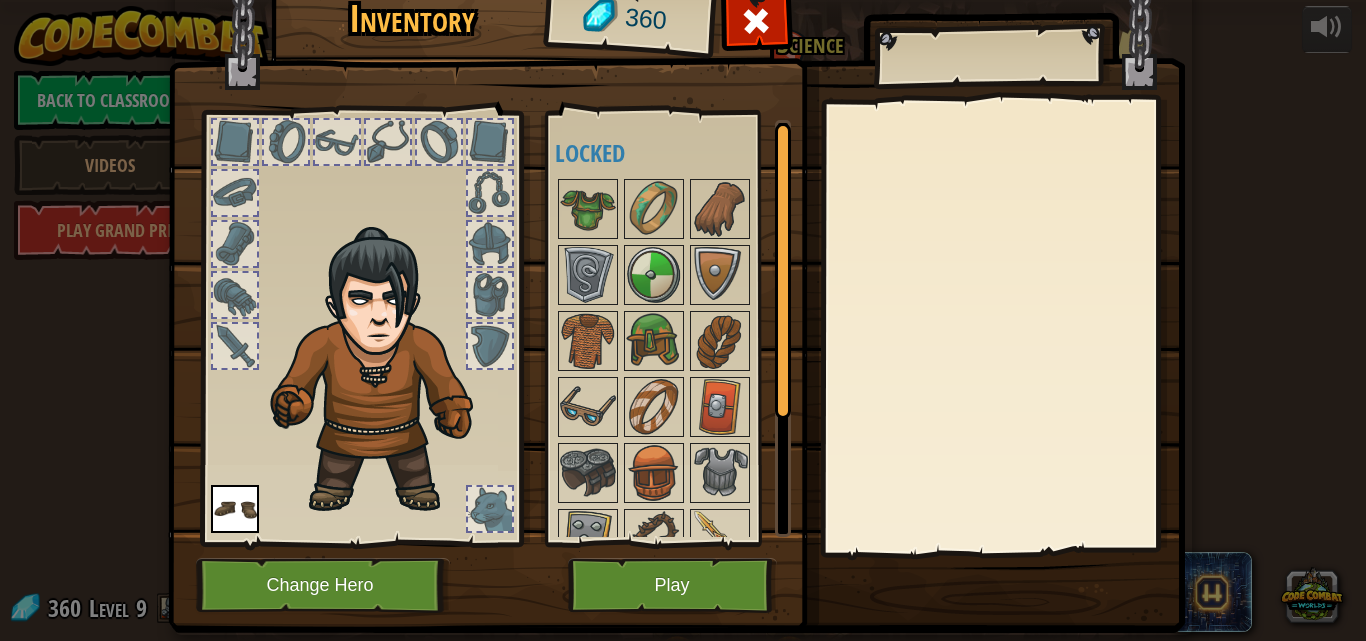 click at bounding box center (235, 509) 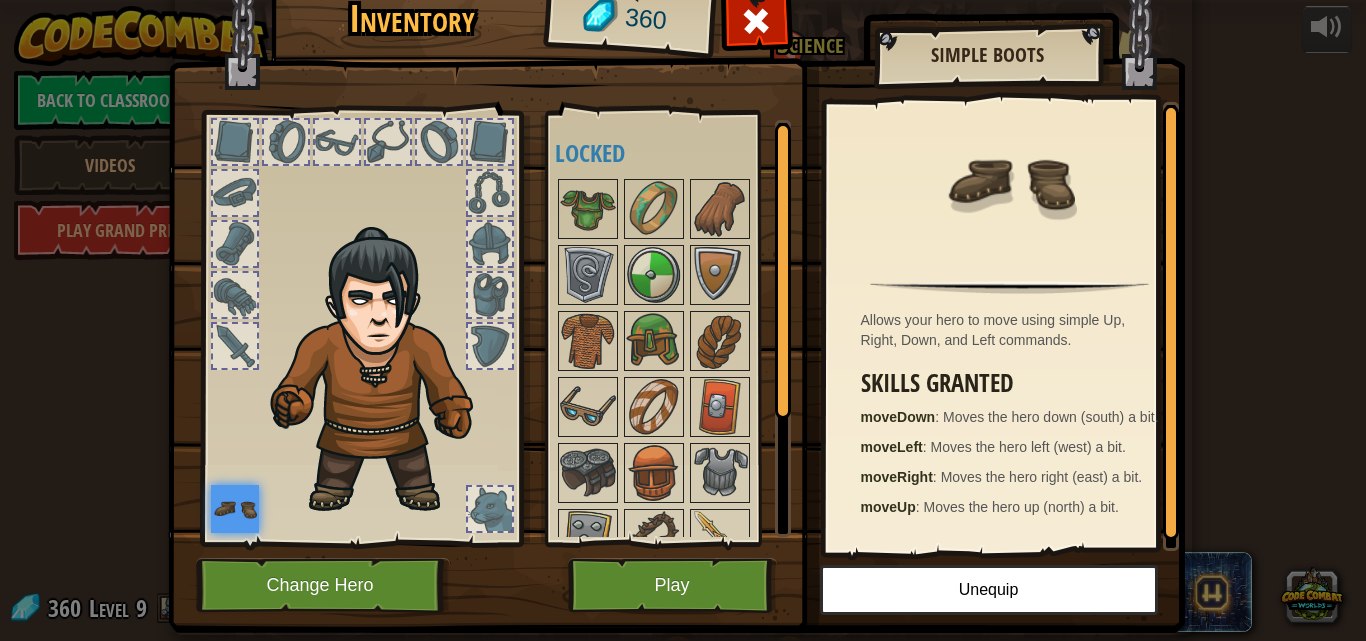 click at bounding box center [490, 509] 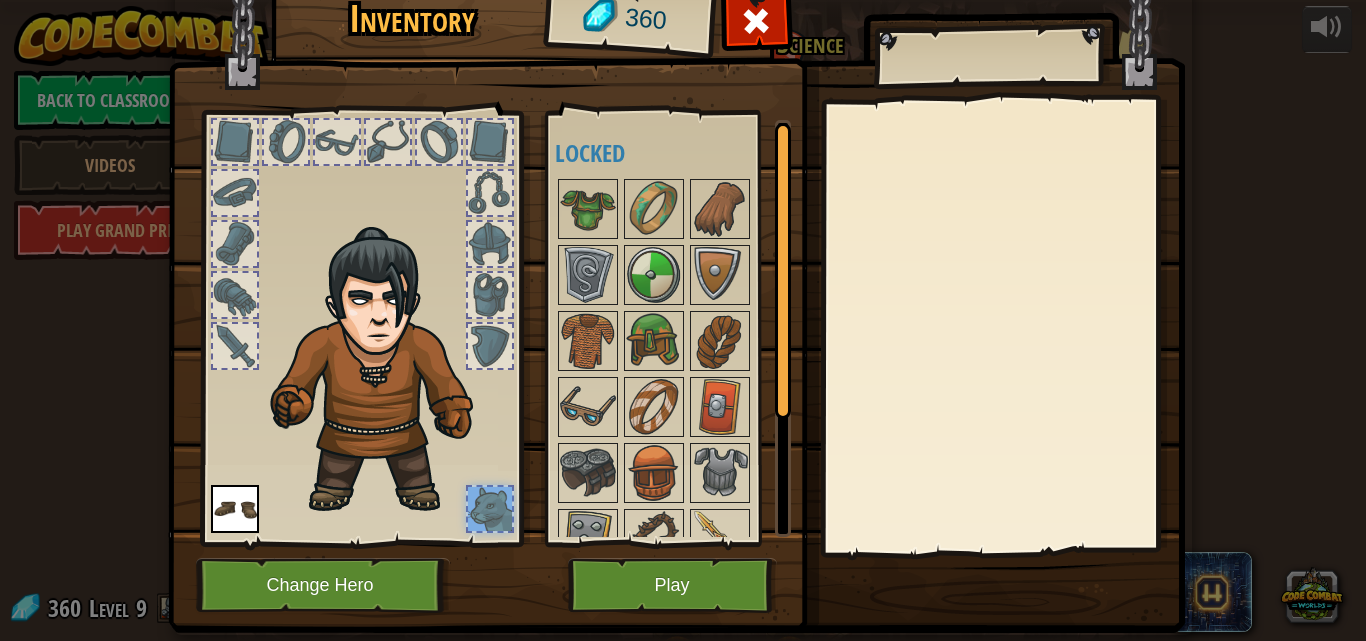 click at bounding box center (383, 371) 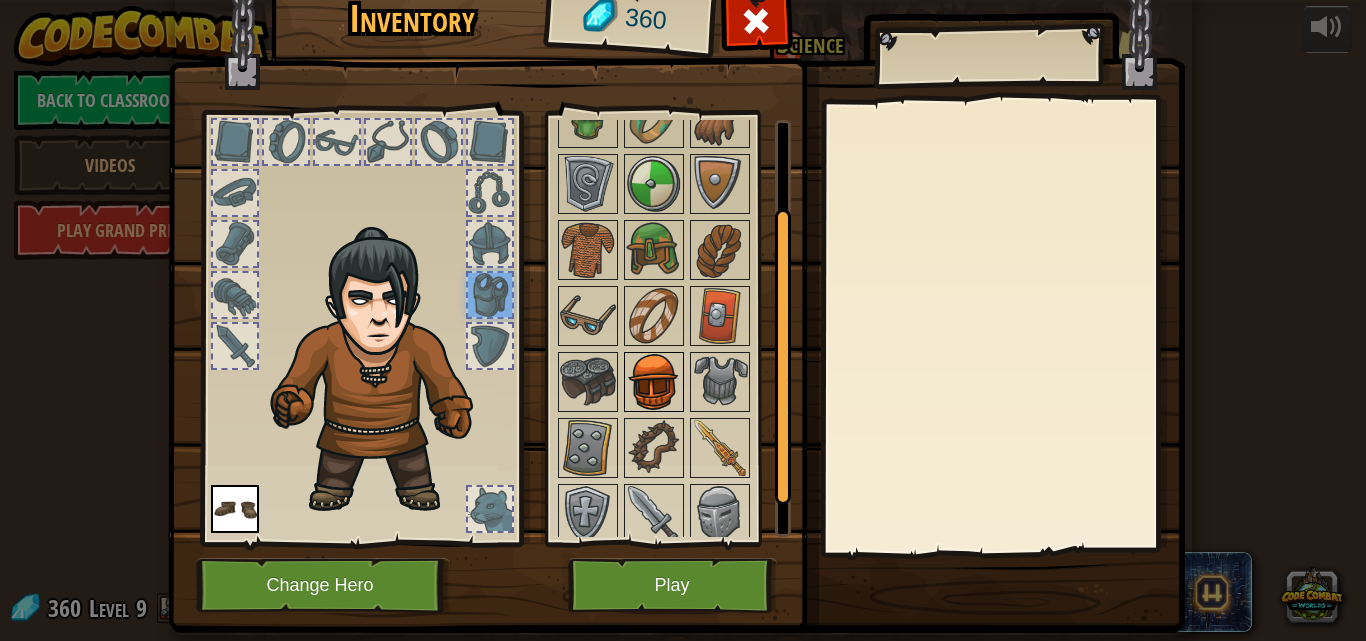 scroll, scrollTop: 167, scrollLeft: 0, axis: vertical 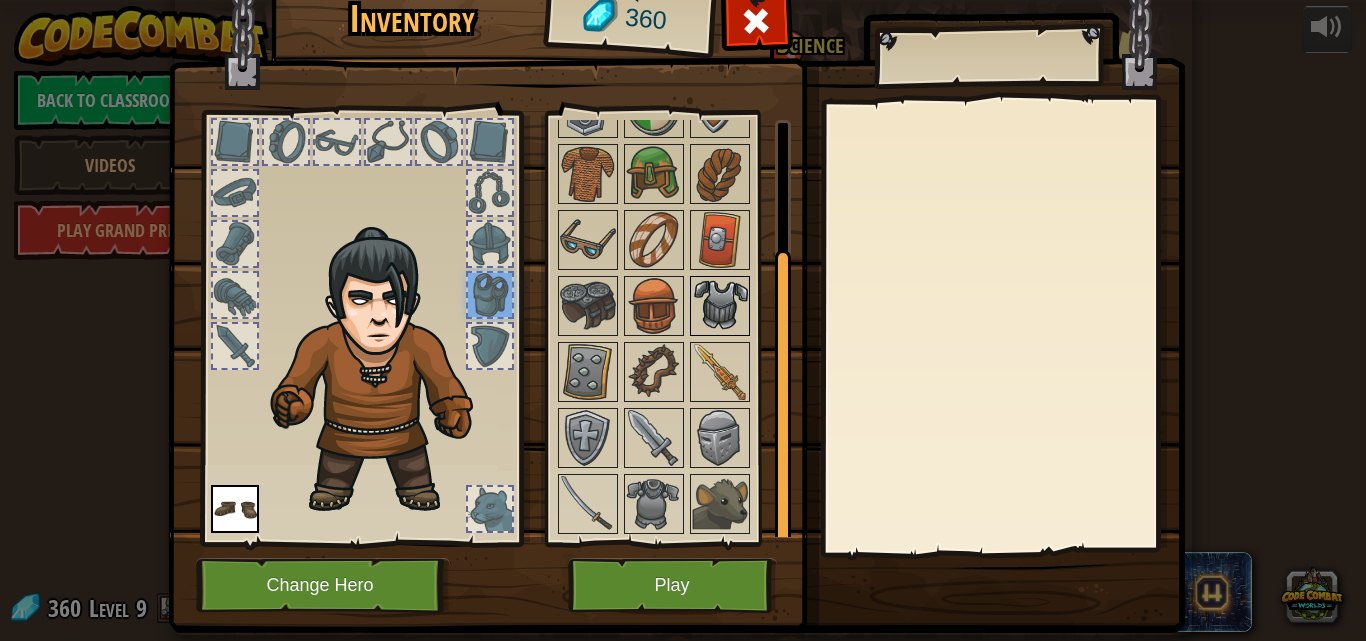 click at bounding box center [720, 306] 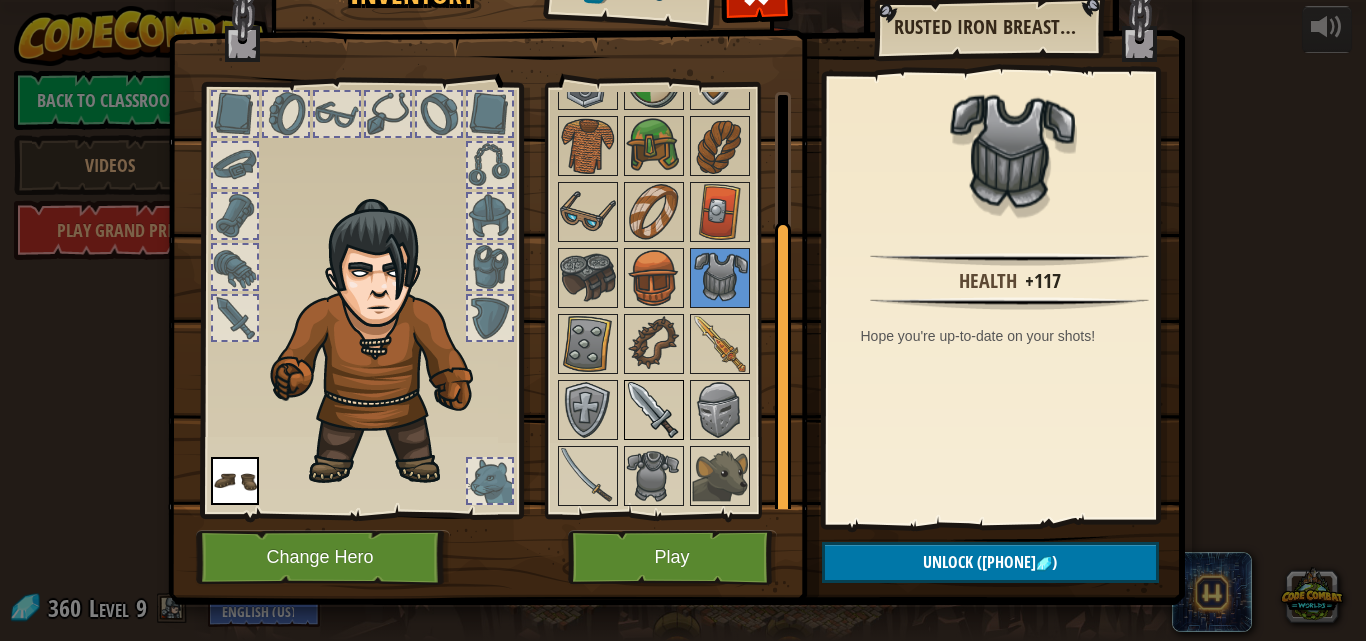 scroll, scrollTop: 49, scrollLeft: 0, axis: vertical 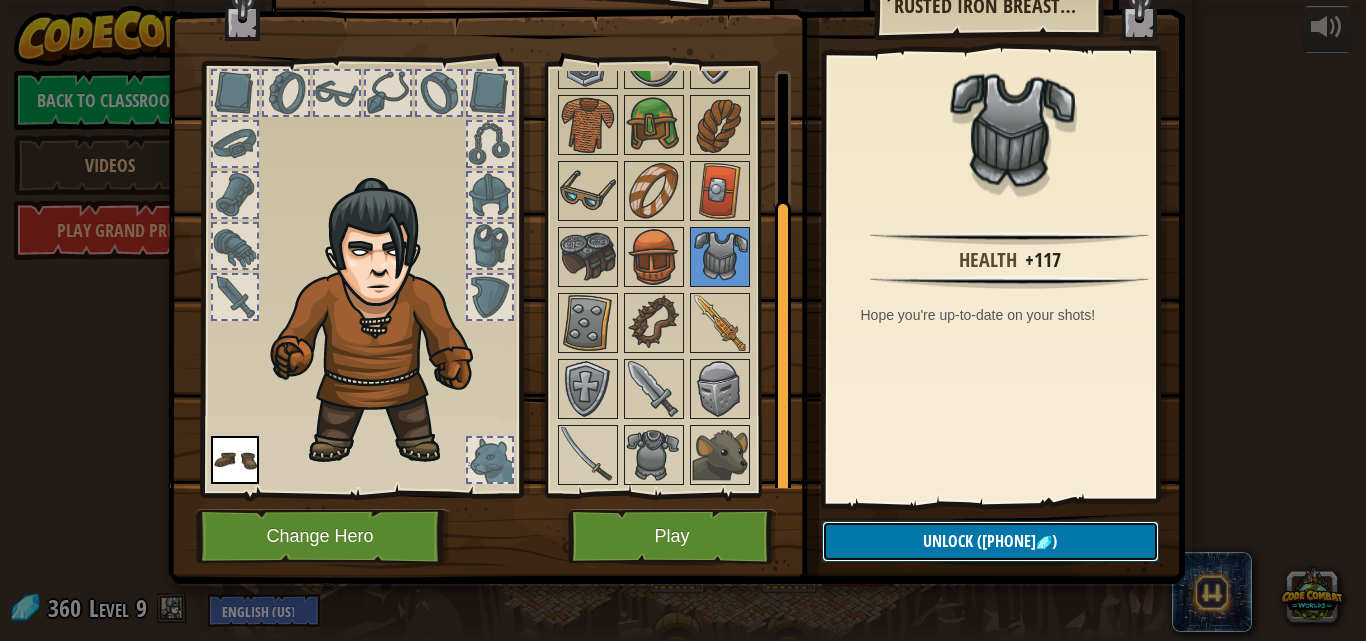 click on "Unlock ([PHONE] )" at bounding box center [990, 541] 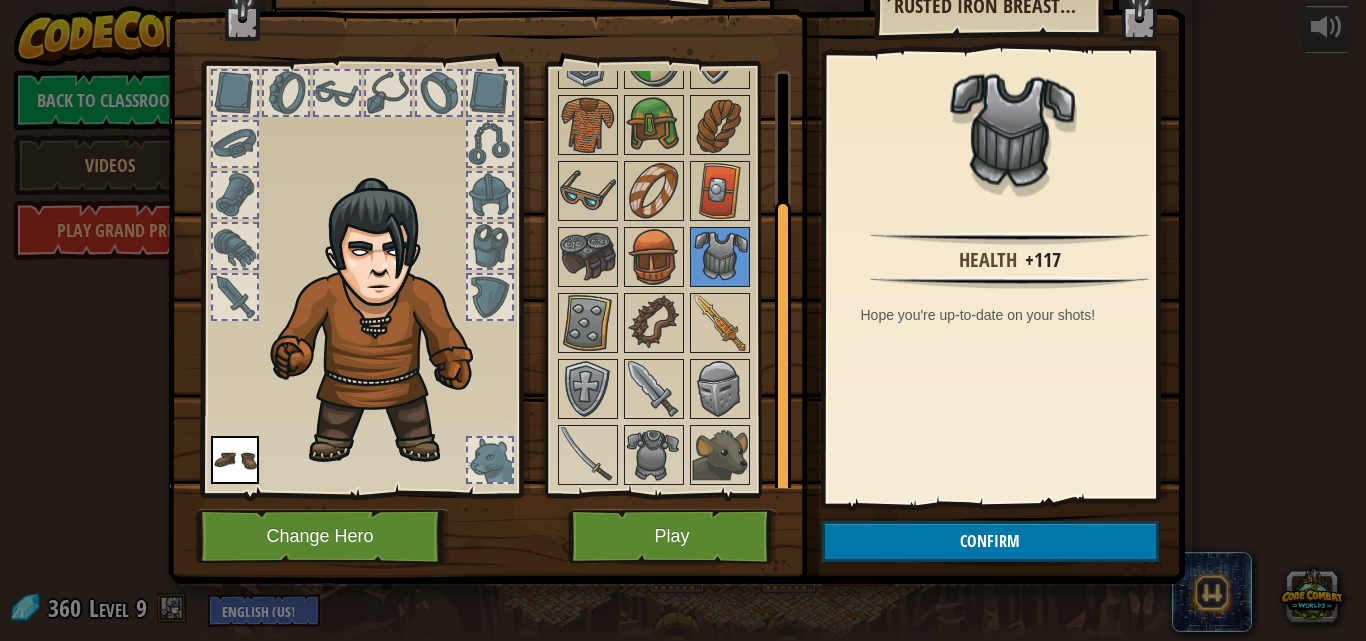 click at bounding box center (1010, 133) 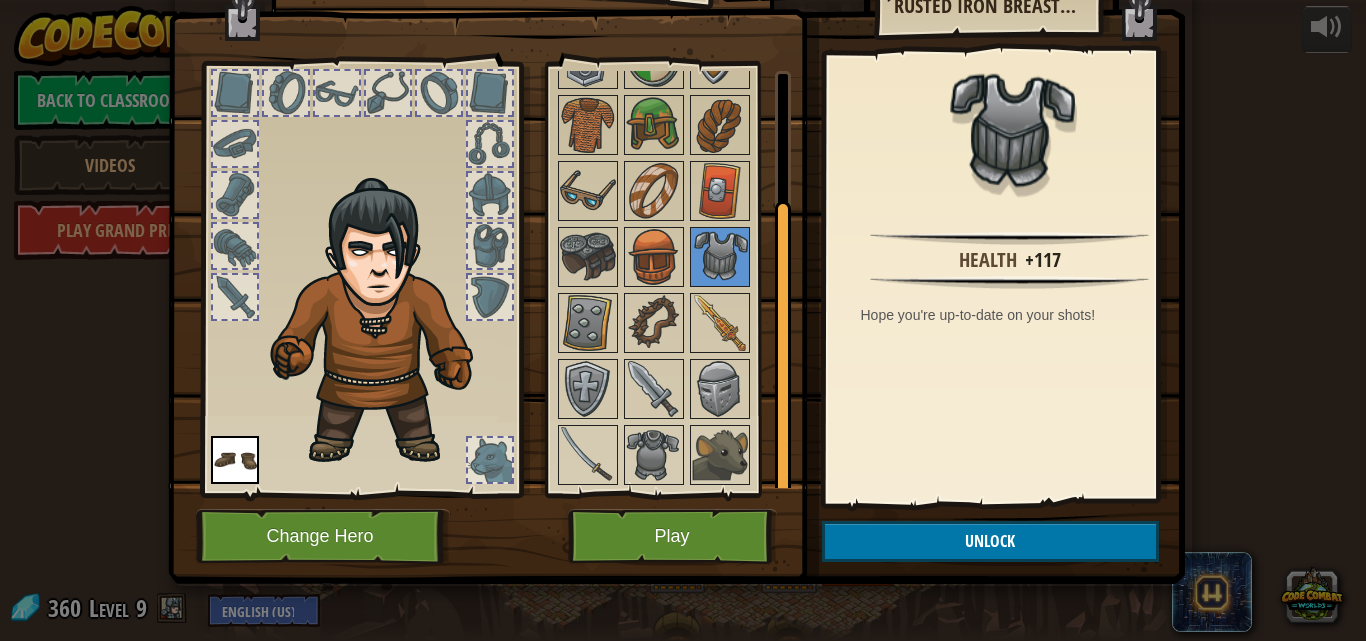 click at bounding box center [383, 322] 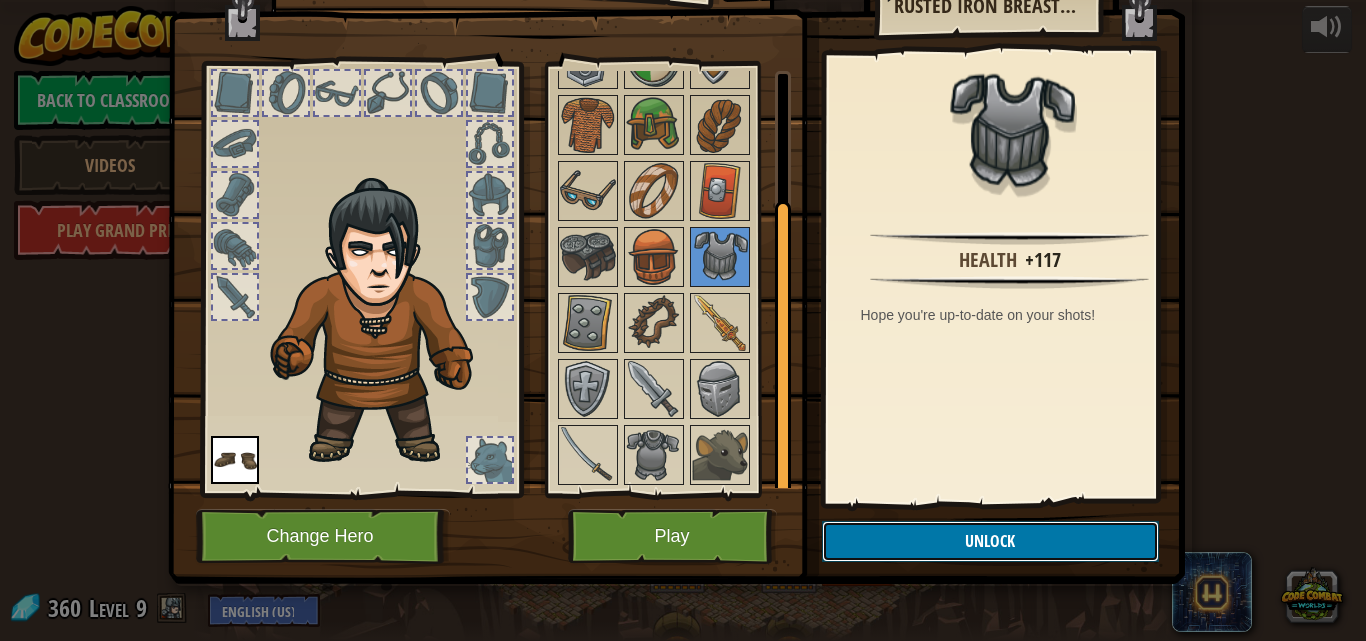 click on "Unlock" at bounding box center (990, 541) 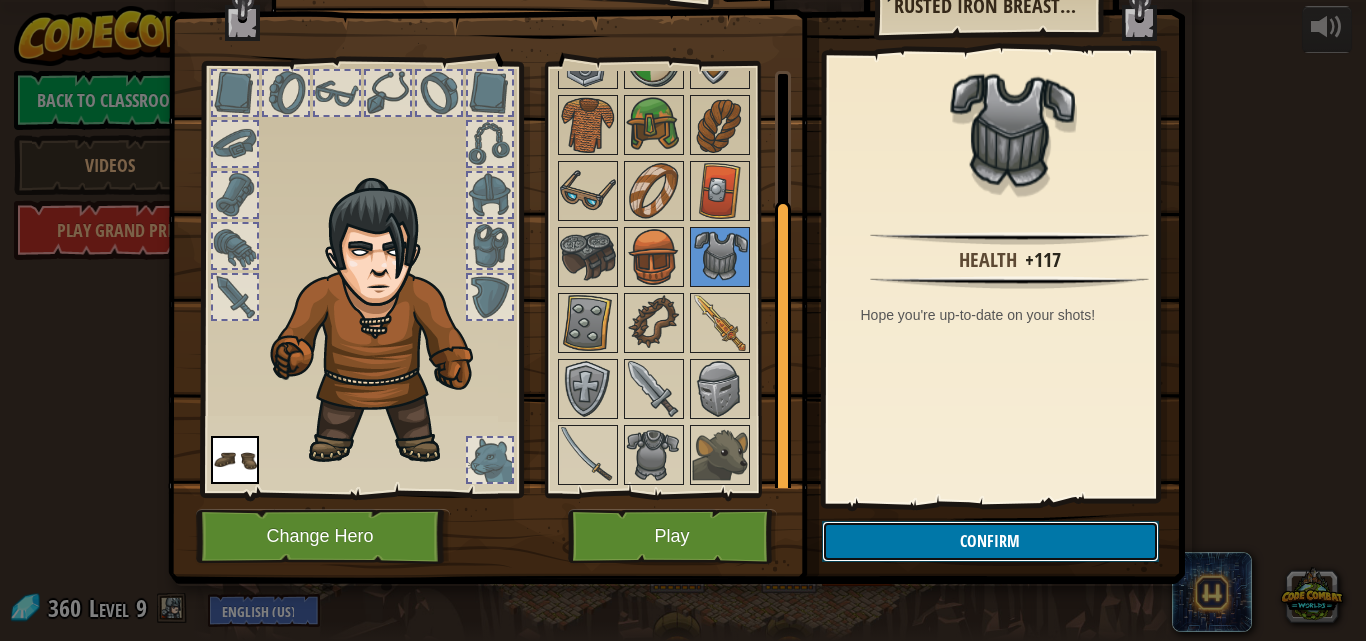 scroll, scrollTop: 0, scrollLeft: 0, axis: both 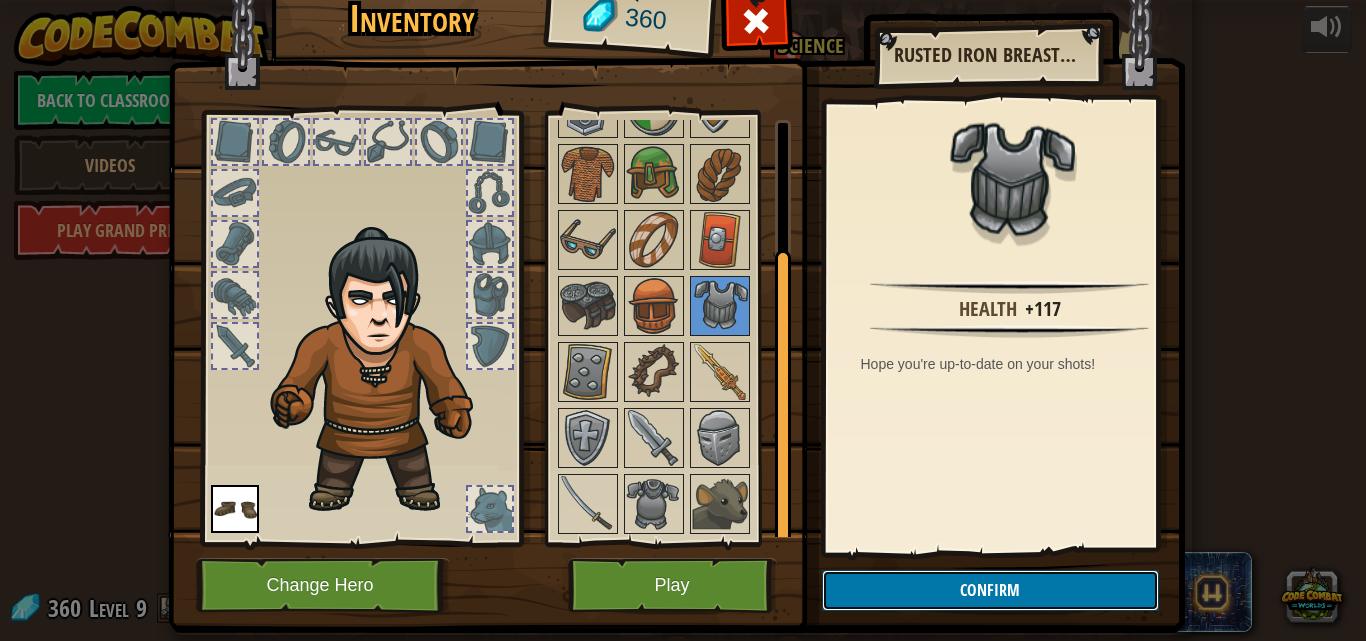 click on "Confirm" at bounding box center (990, 590) 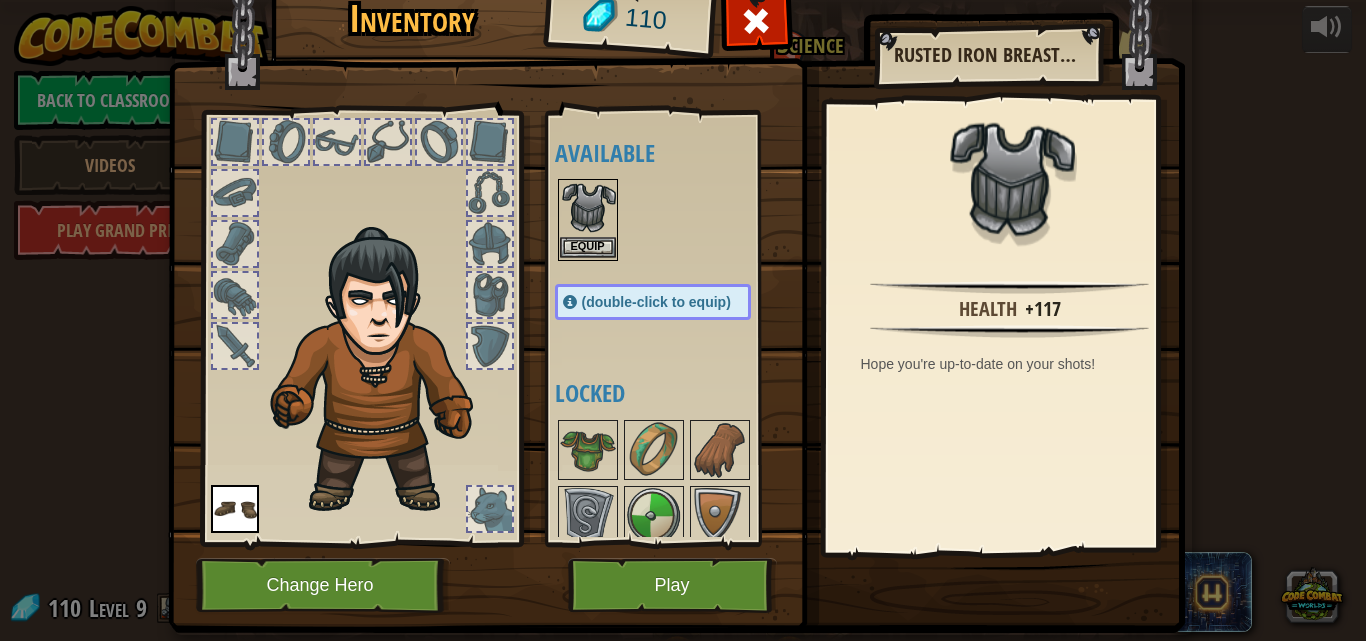 click at bounding box center (588, 209) 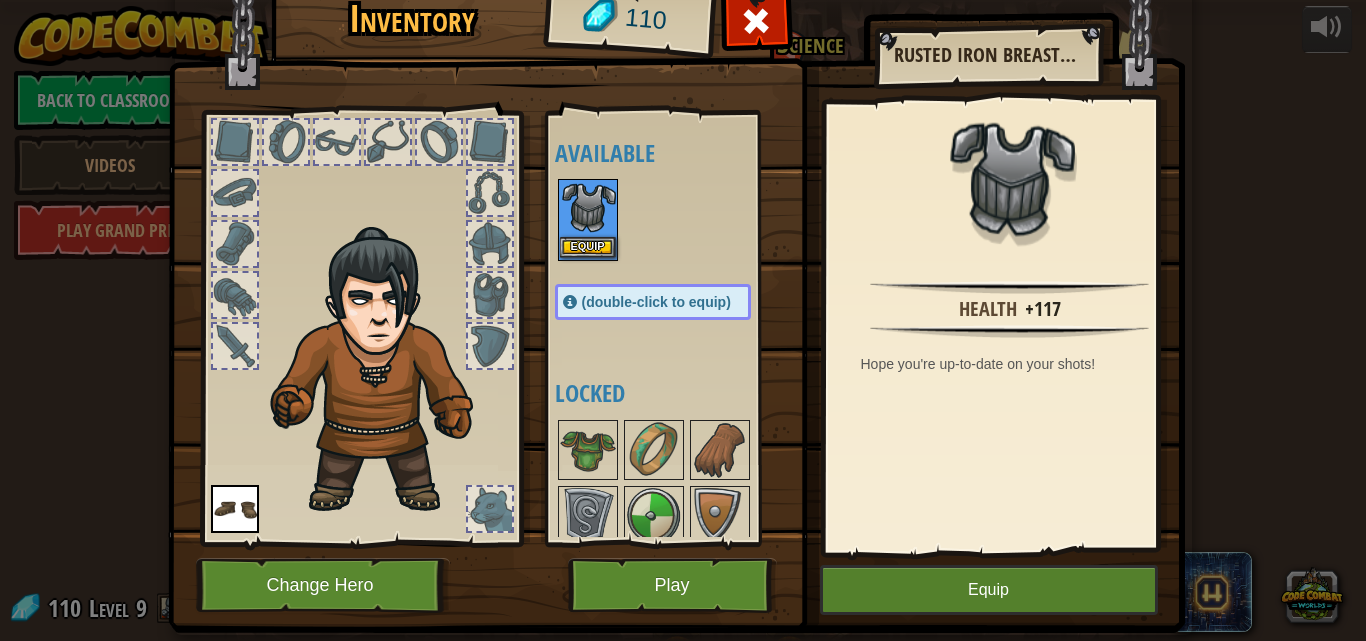 click at bounding box center [588, 209] 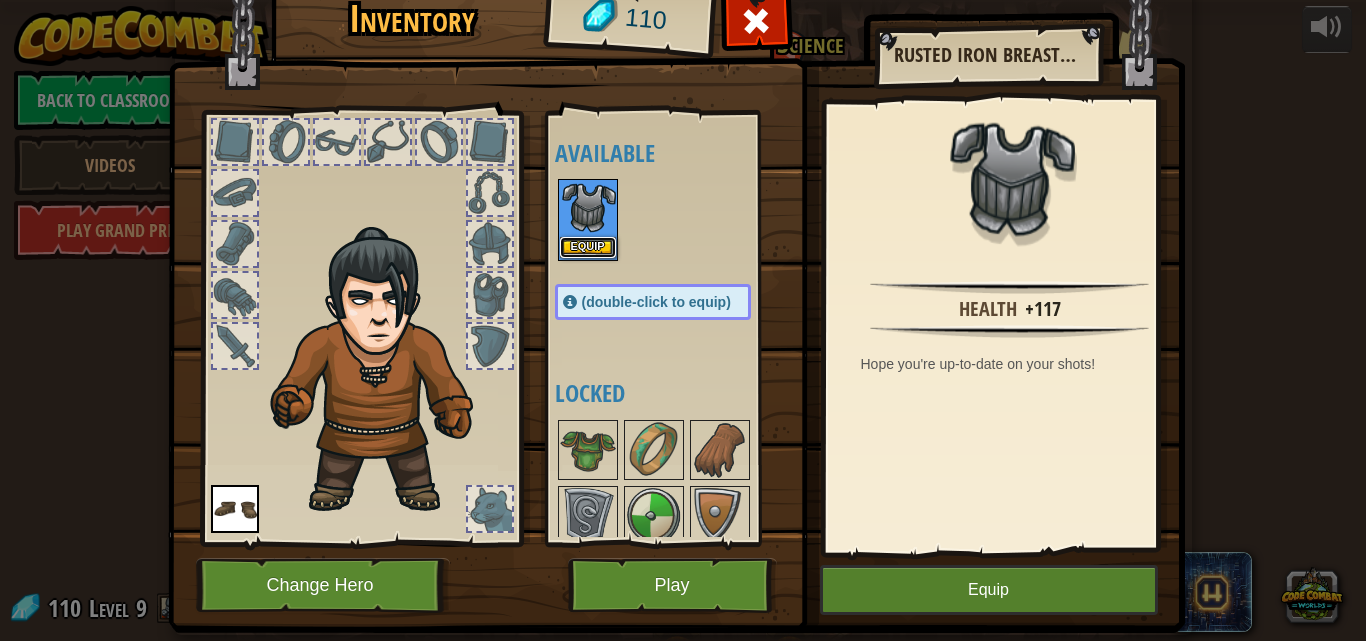 click on "Equip" at bounding box center (588, 247) 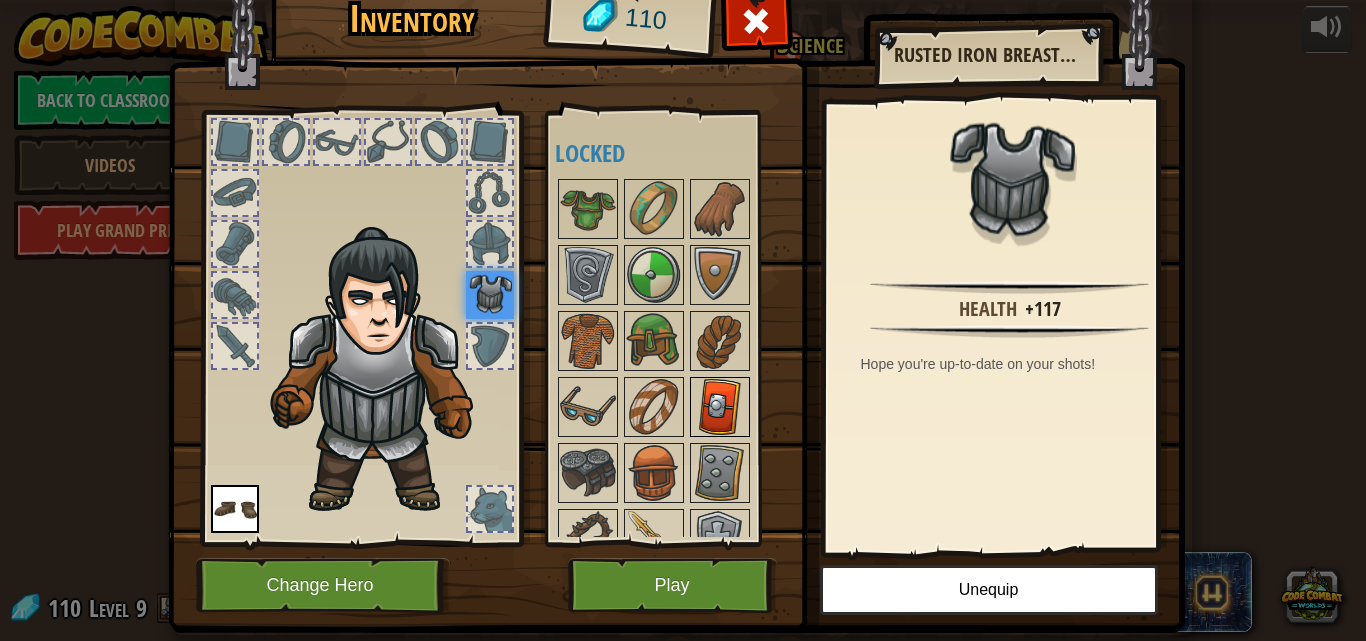click at bounding box center [720, 407] 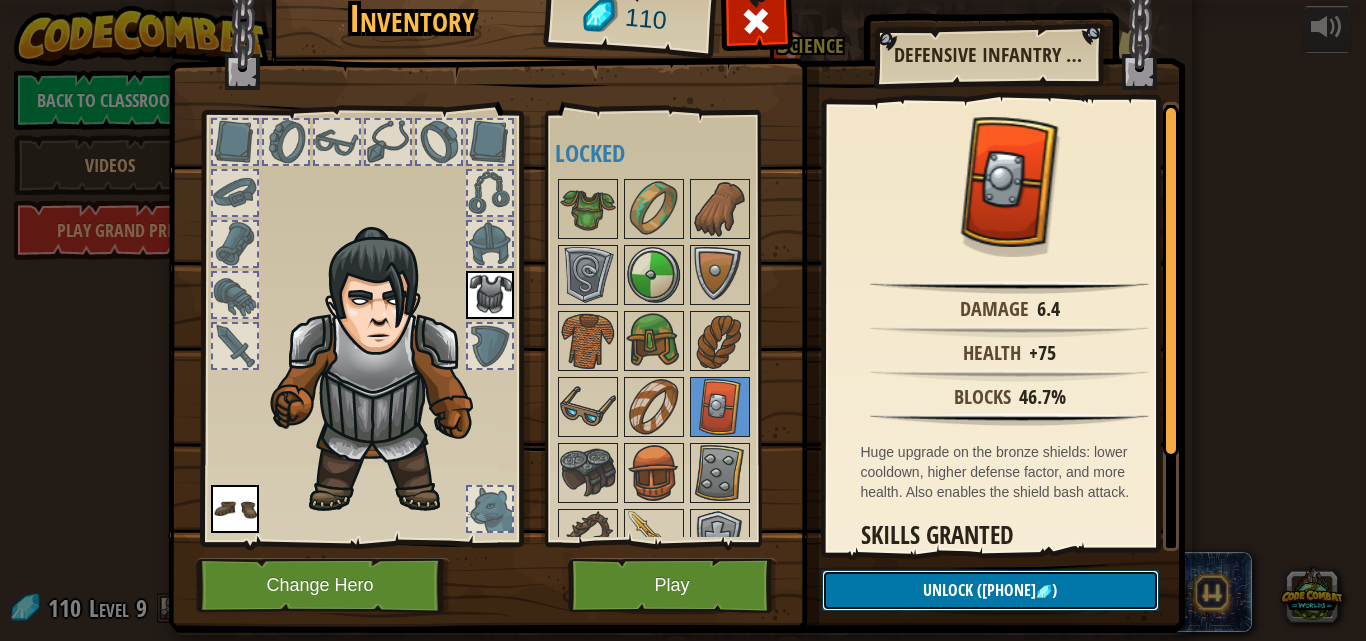 click on "Unlock ([PHONE] )" at bounding box center (990, 590) 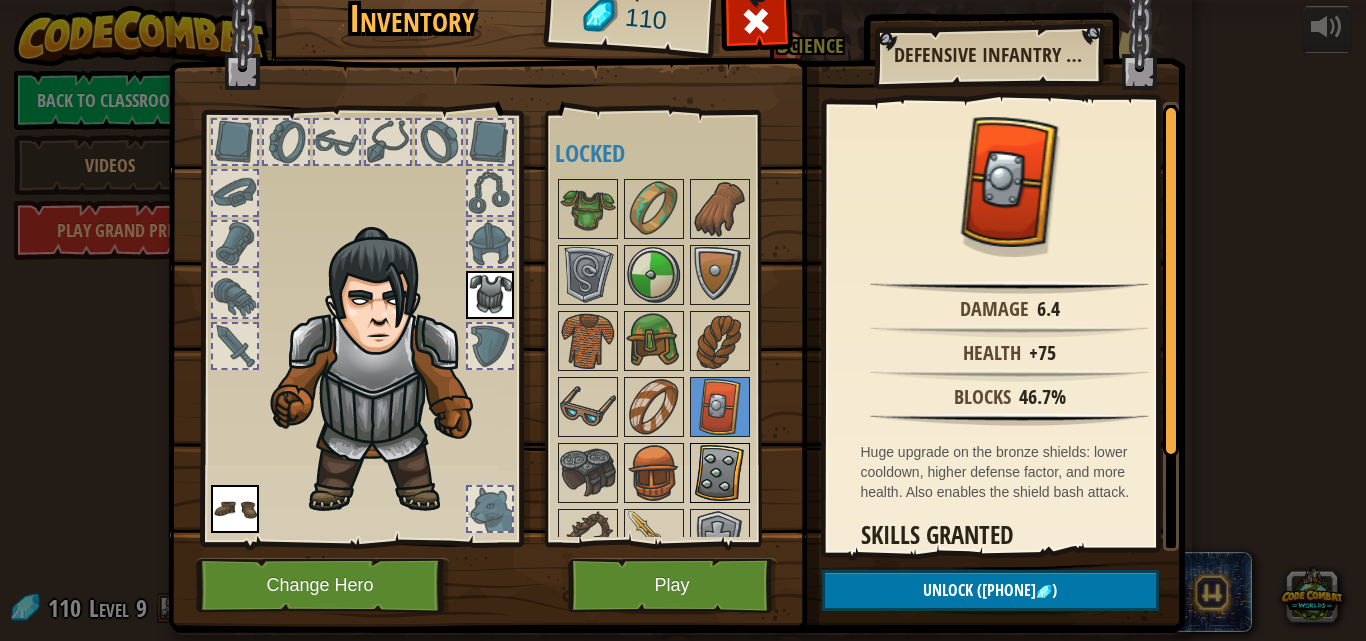 click at bounding box center (720, 473) 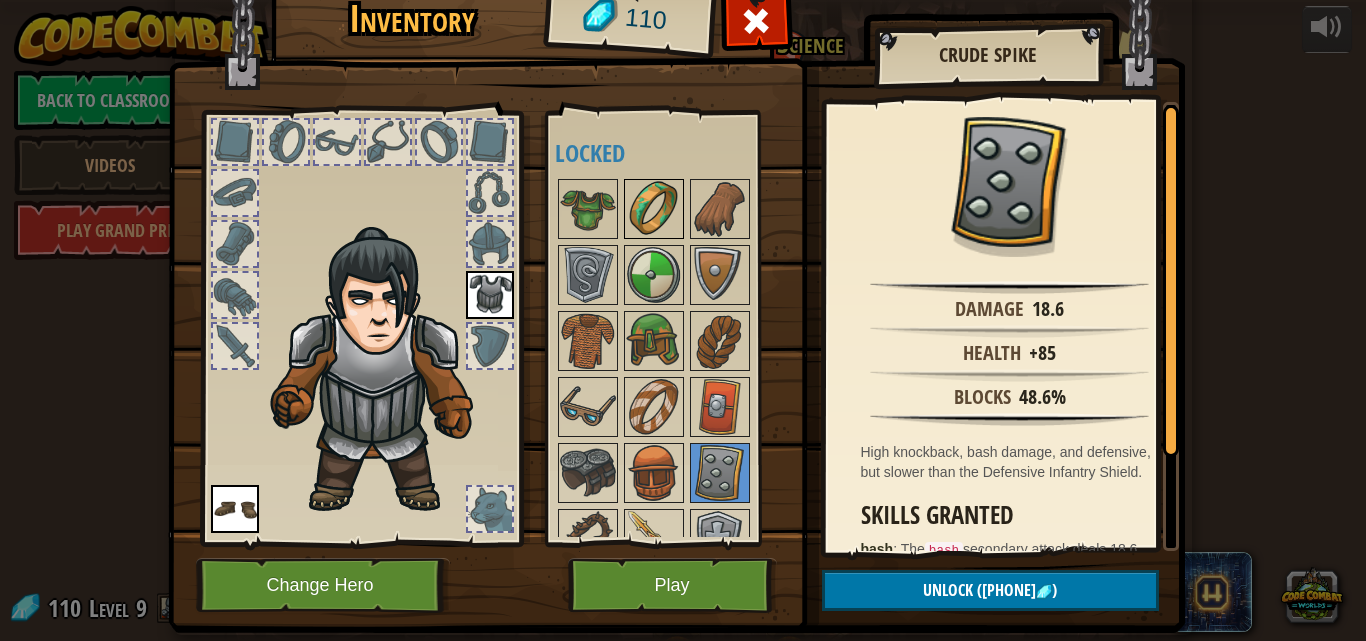 click at bounding box center [654, 209] 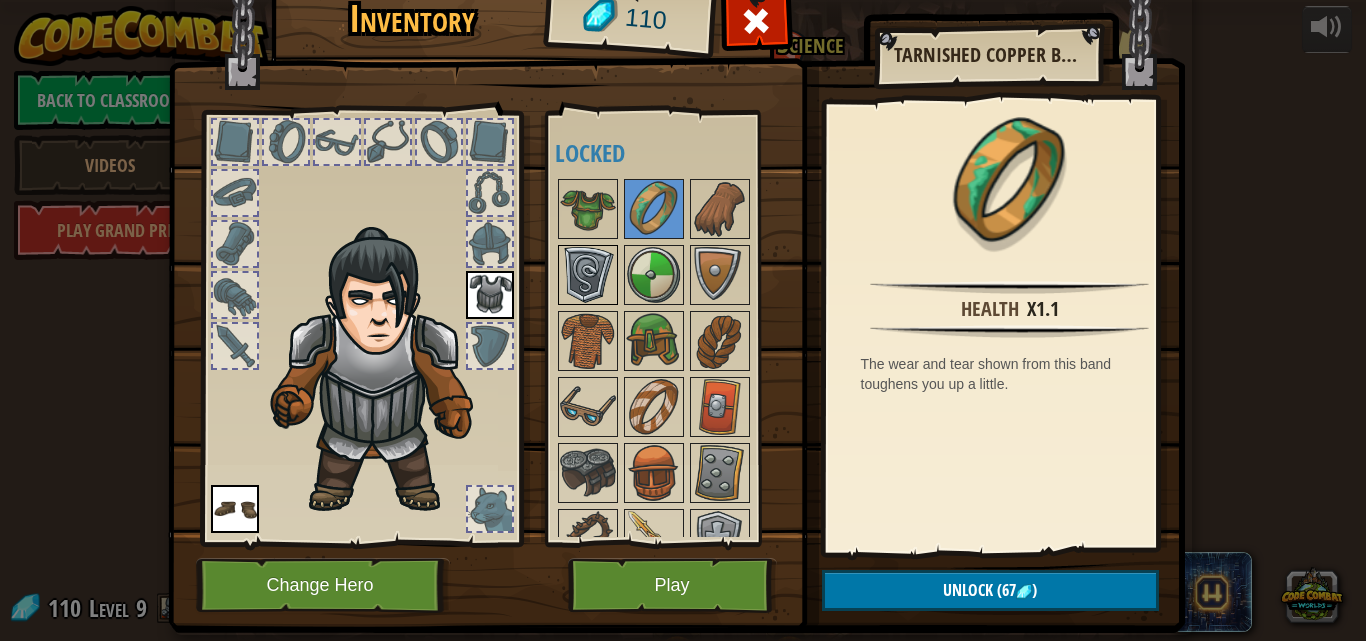 click at bounding box center (588, 275) 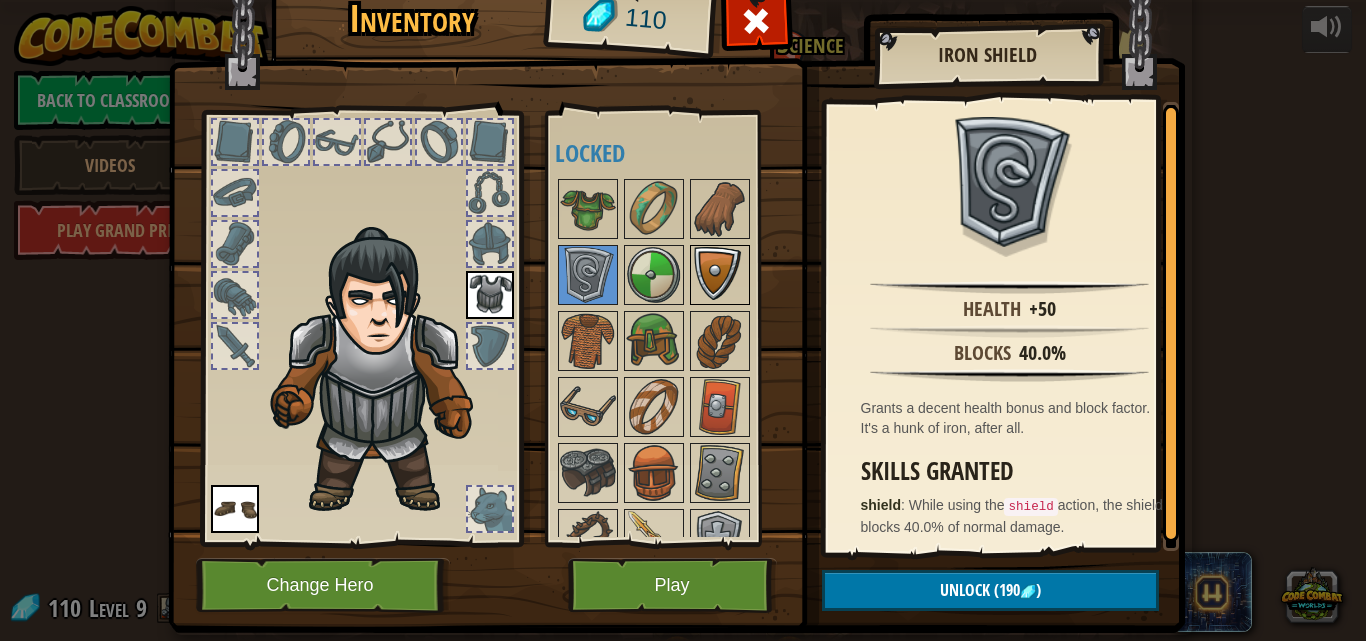 click at bounding box center (720, 275) 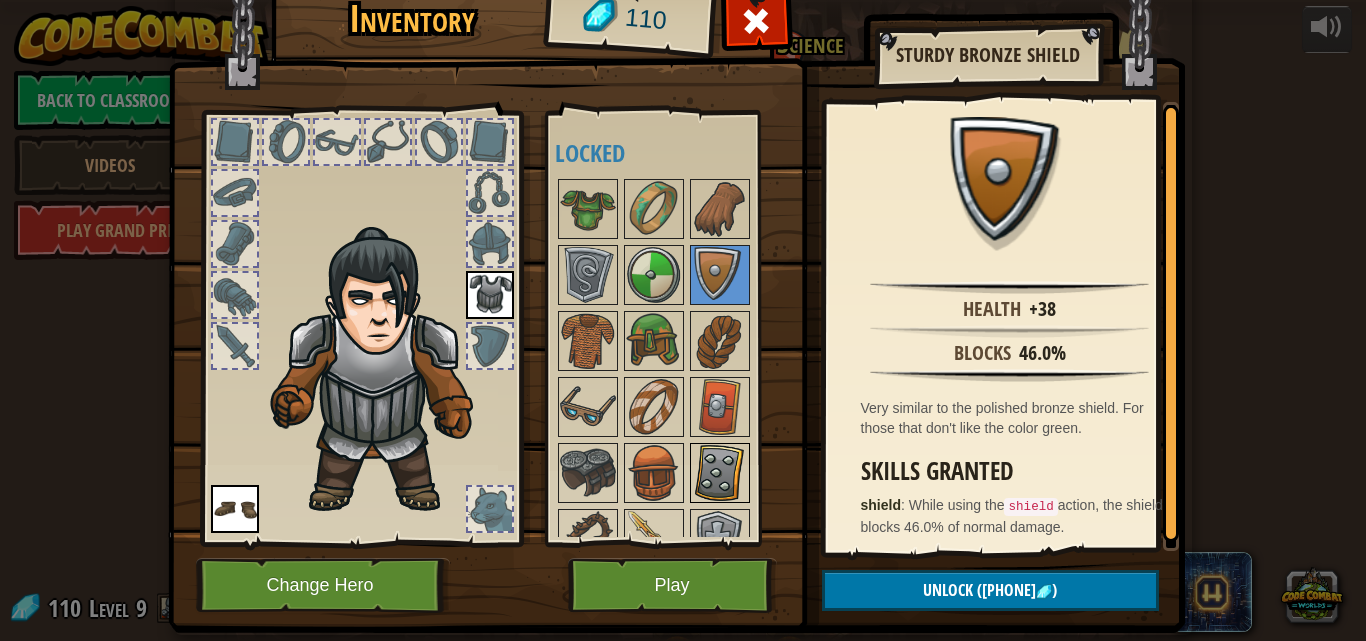 click at bounding box center (720, 473) 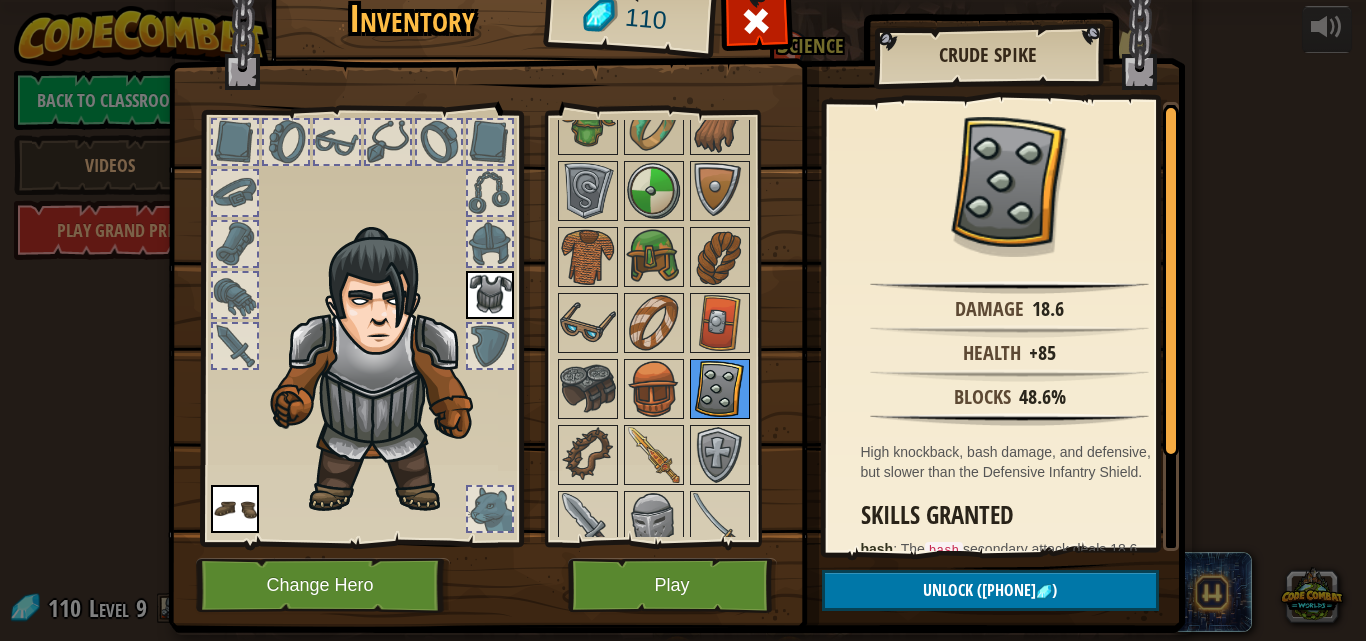 scroll, scrollTop: 167, scrollLeft: 0, axis: vertical 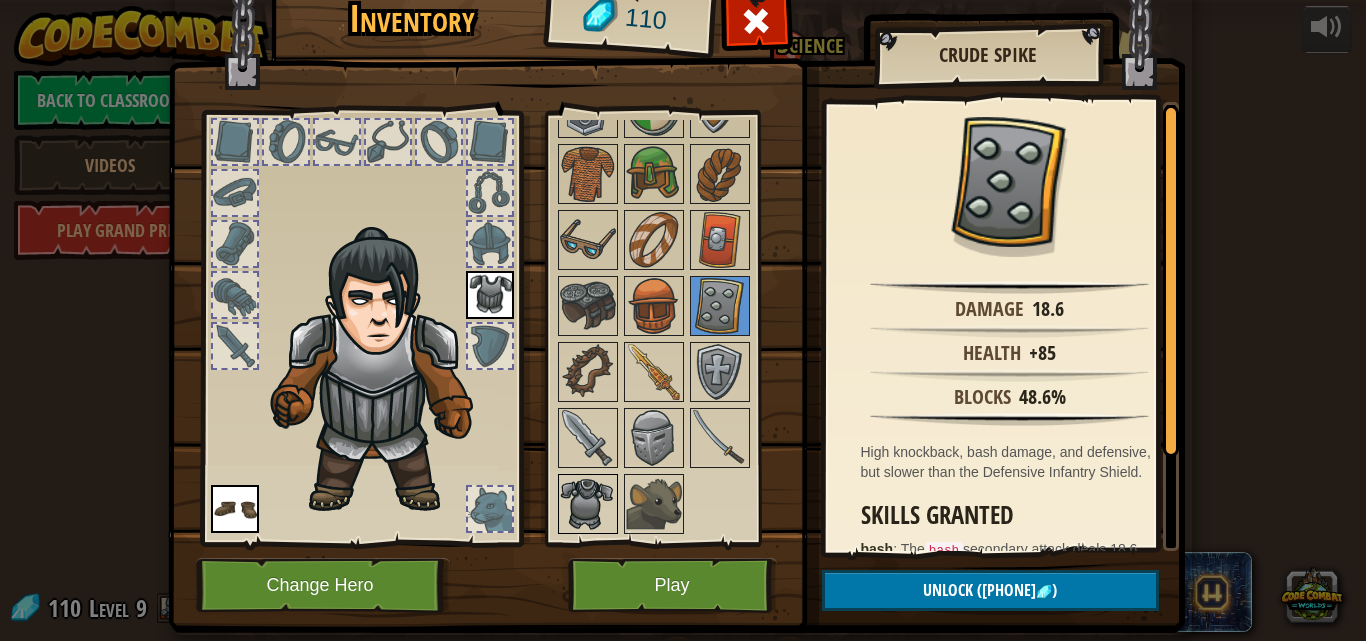 click at bounding box center (588, 504) 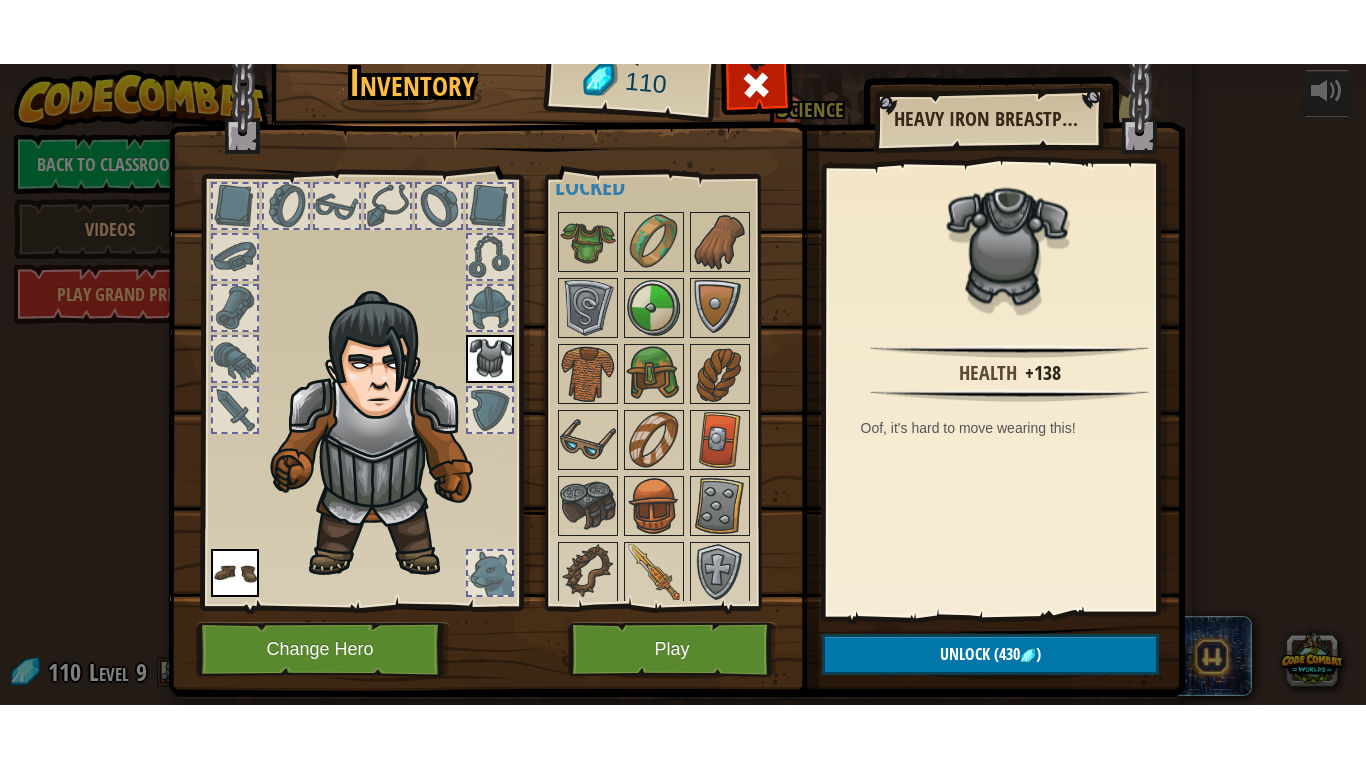 scroll, scrollTop: 0, scrollLeft: 0, axis: both 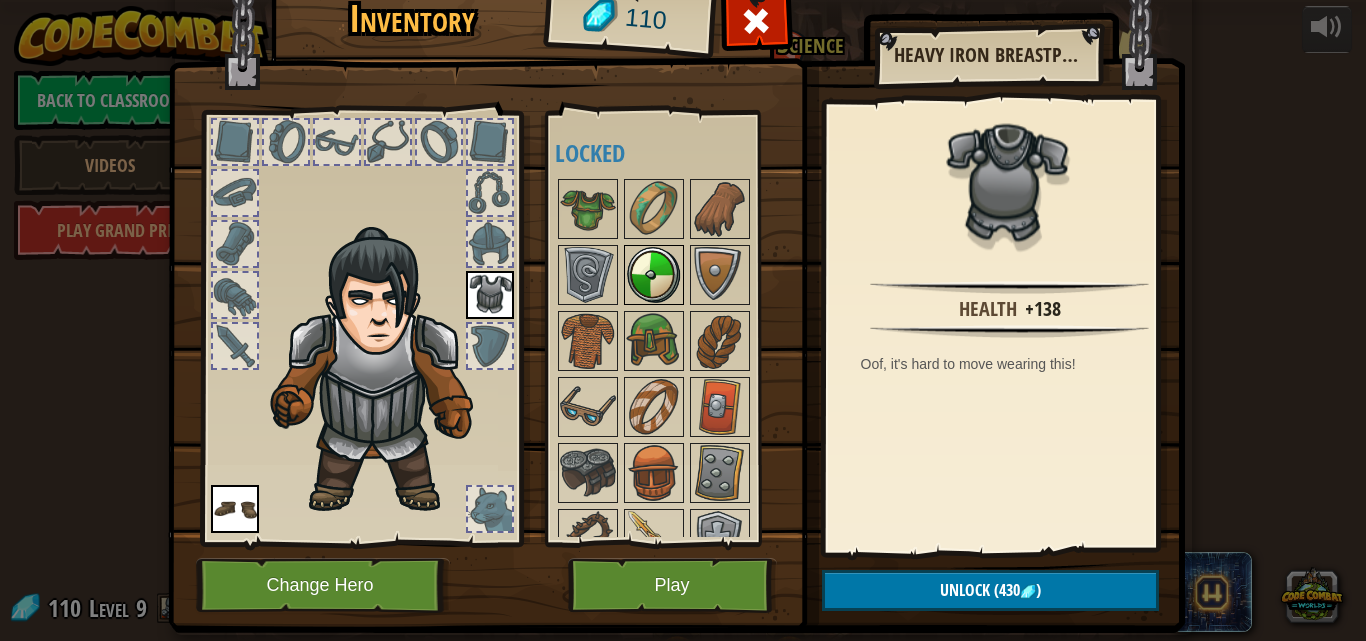 click at bounding box center (654, 275) 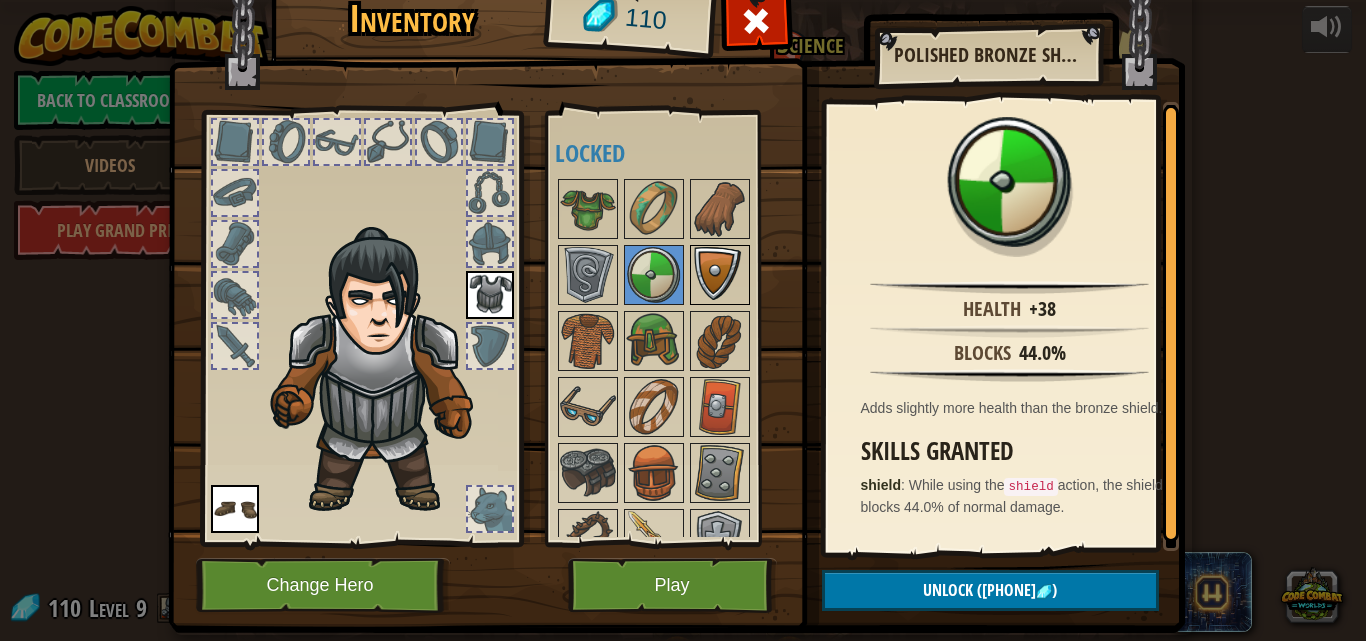 click at bounding box center (720, 275) 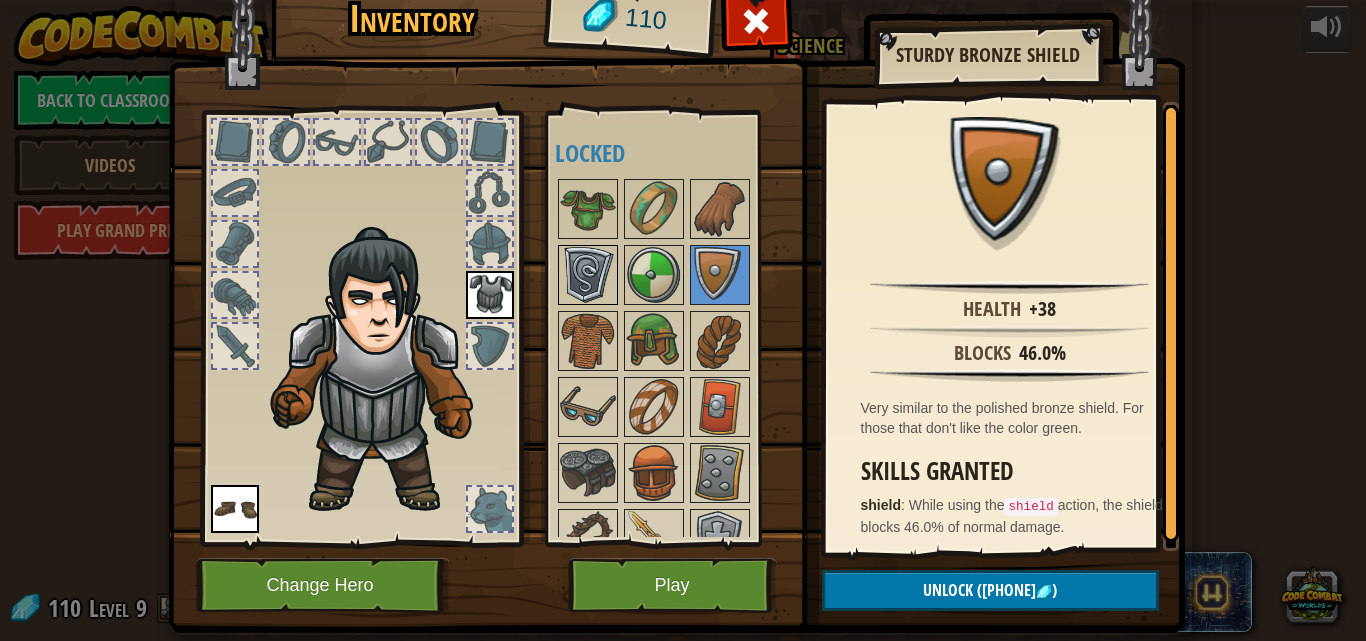 click at bounding box center [588, 275] 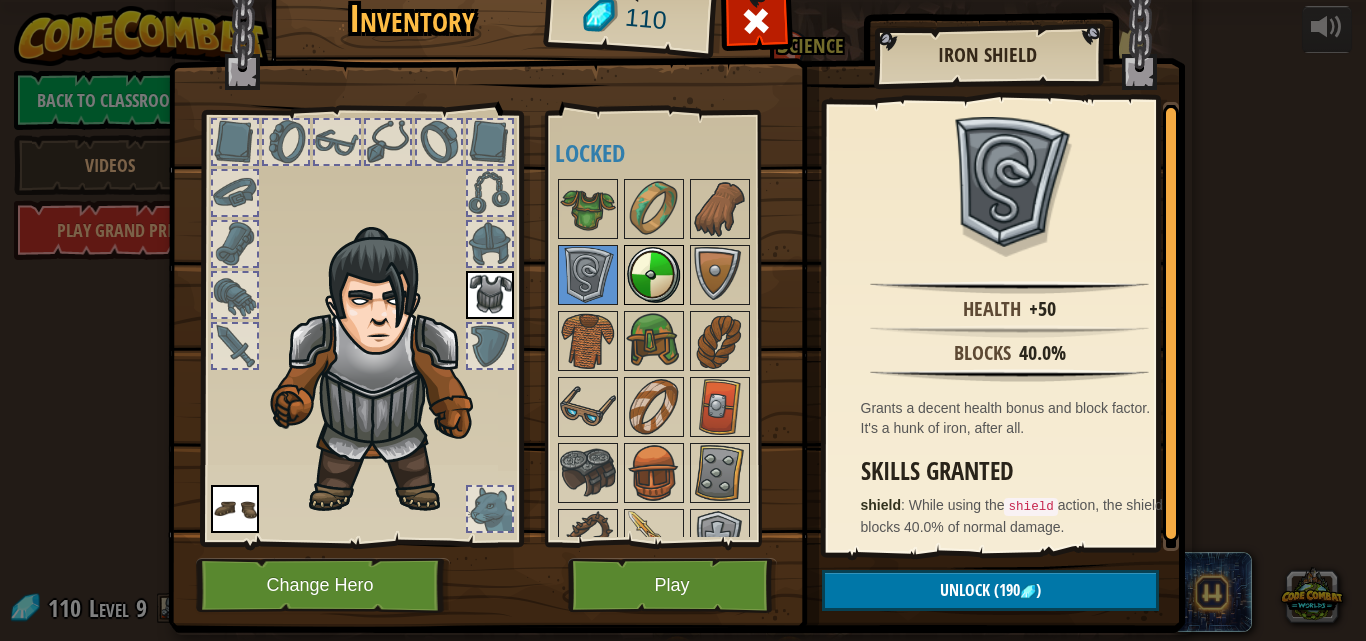 drag, startPoint x: 654, startPoint y: 274, endPoint x: 814, endPoint y: 398, distance: 202.4253 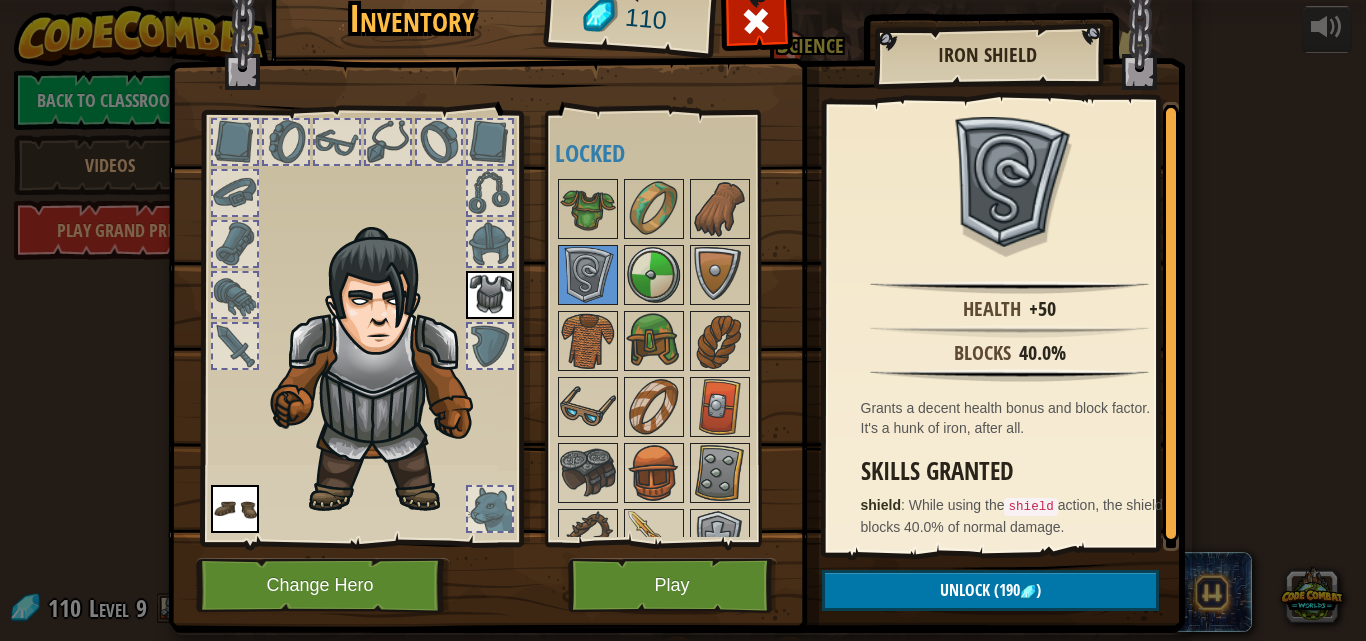 click at bounding box center (654, 275) 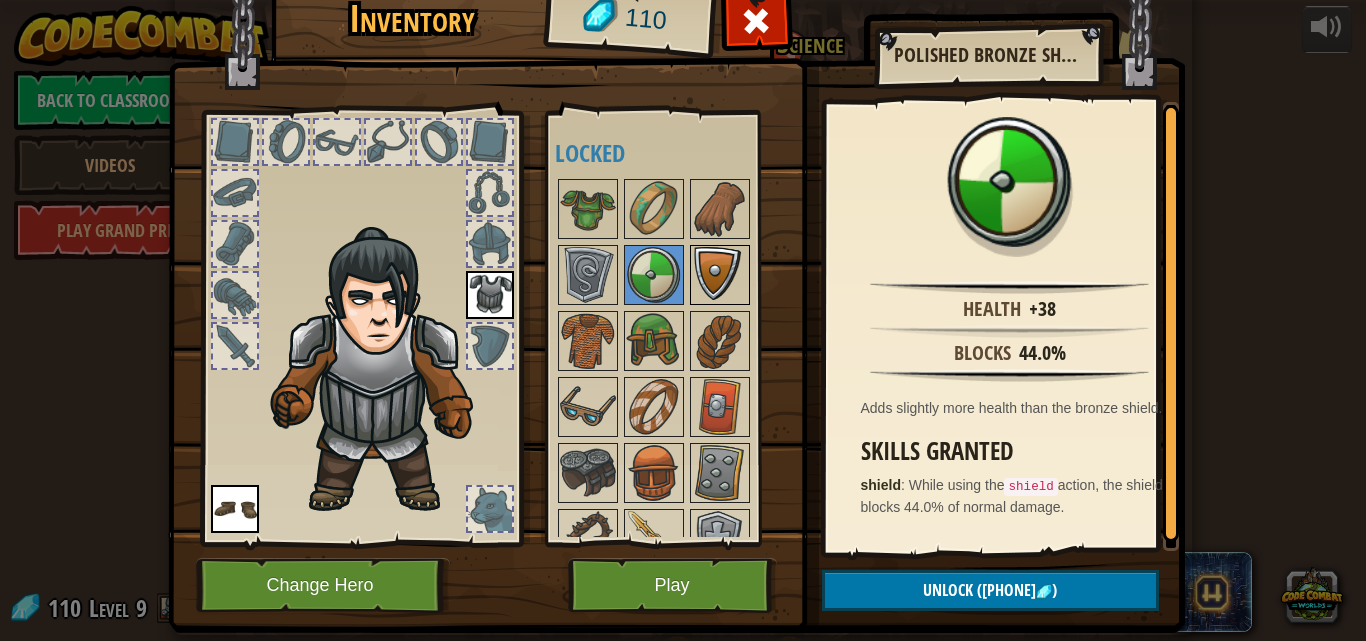 click at bounding box center [720, 275] 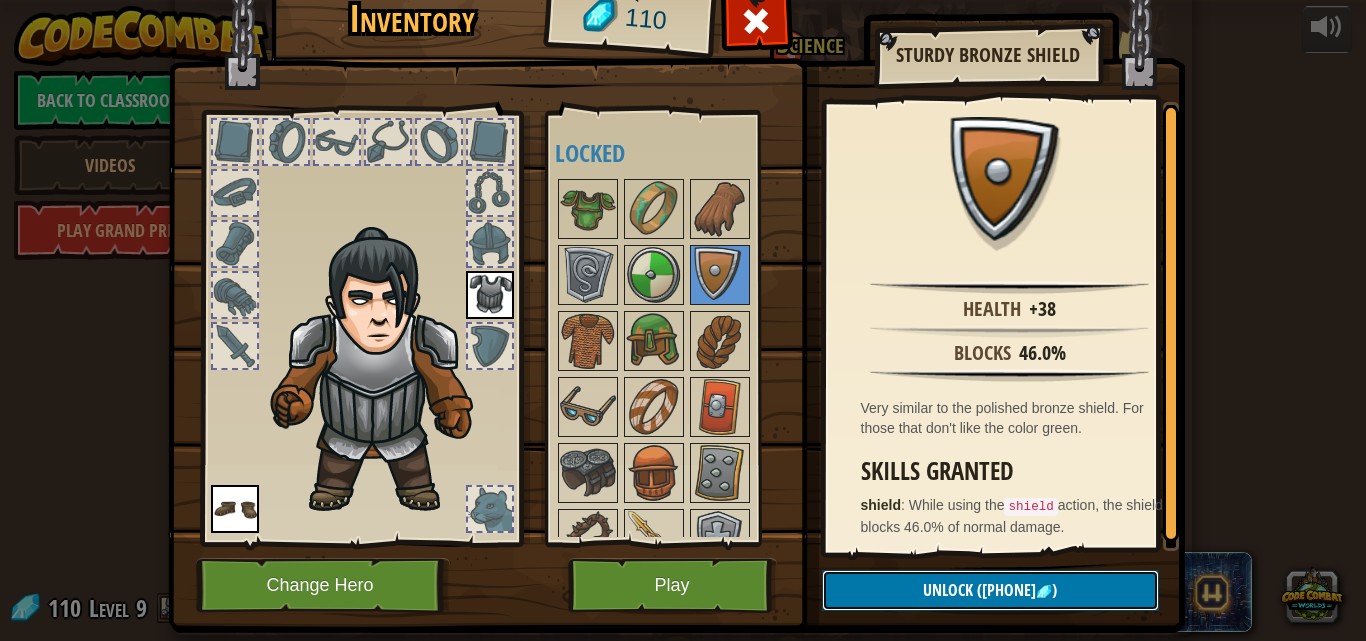 click on "Unlock ([PHONE] )" at bounding box center [990, 590] 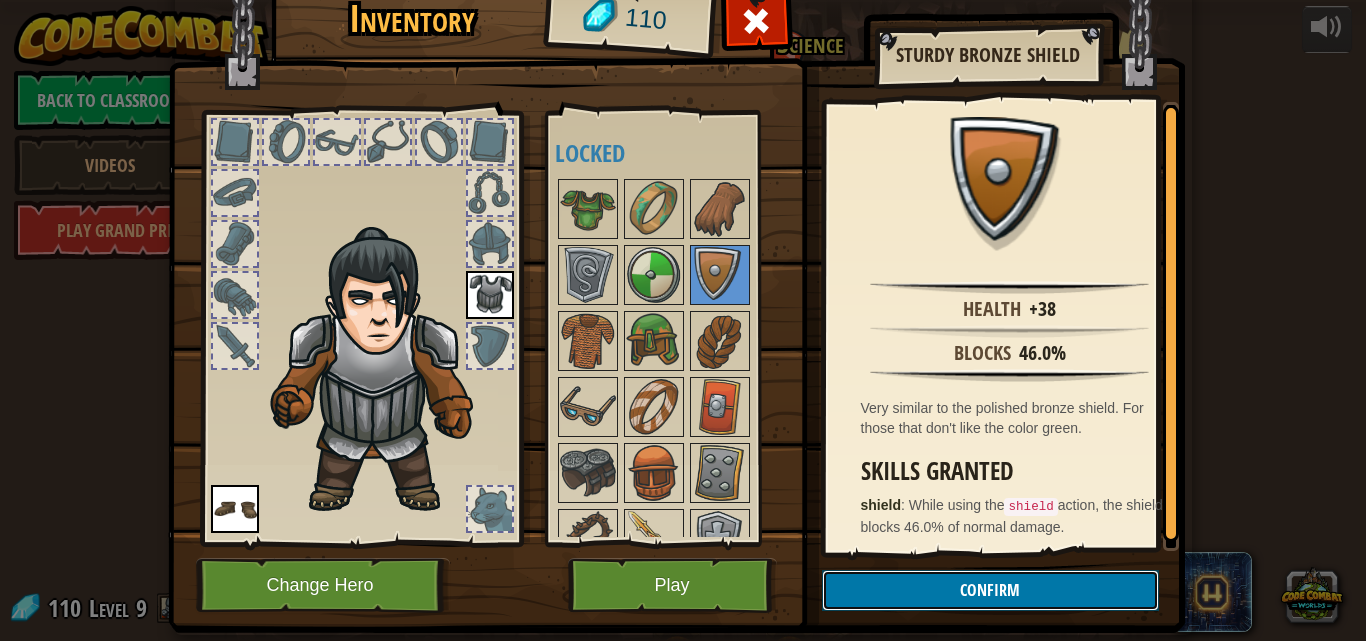 click on "Confirm" at bounding box center [990, 590] 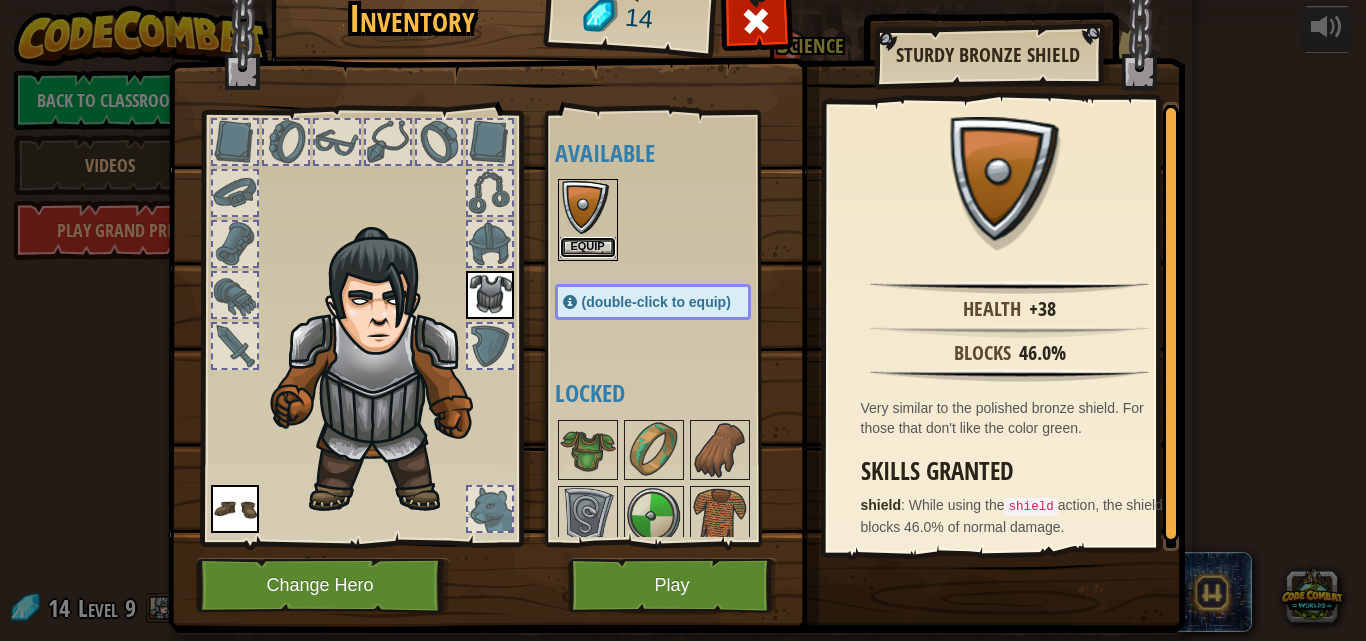 click on "Equip" at bounding box center (588, 247) 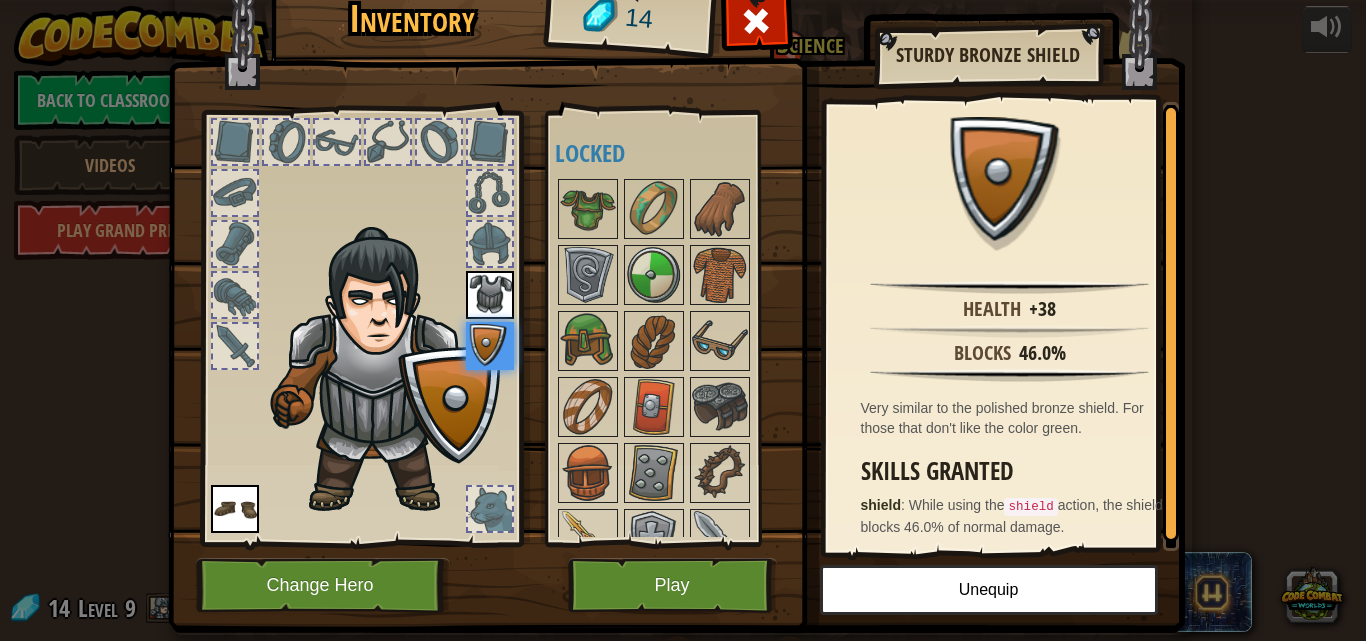 click at bounding box center (235, 346) 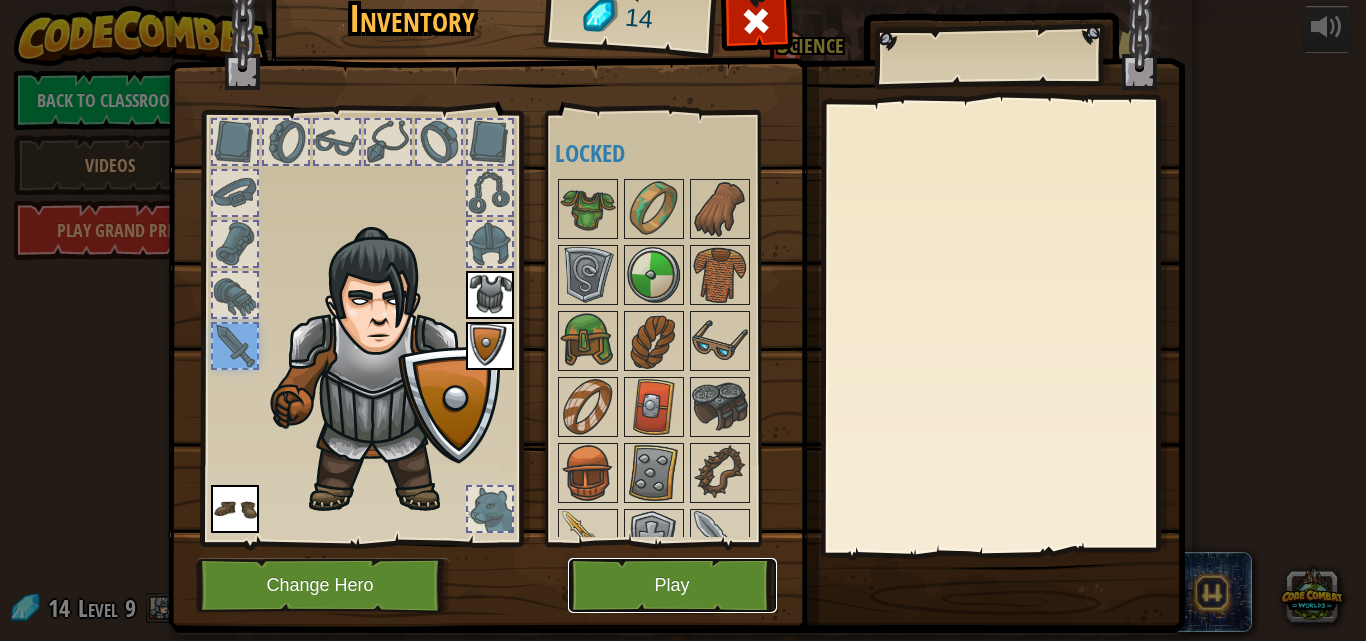 click on "Play" at bounding box center [672, 585] 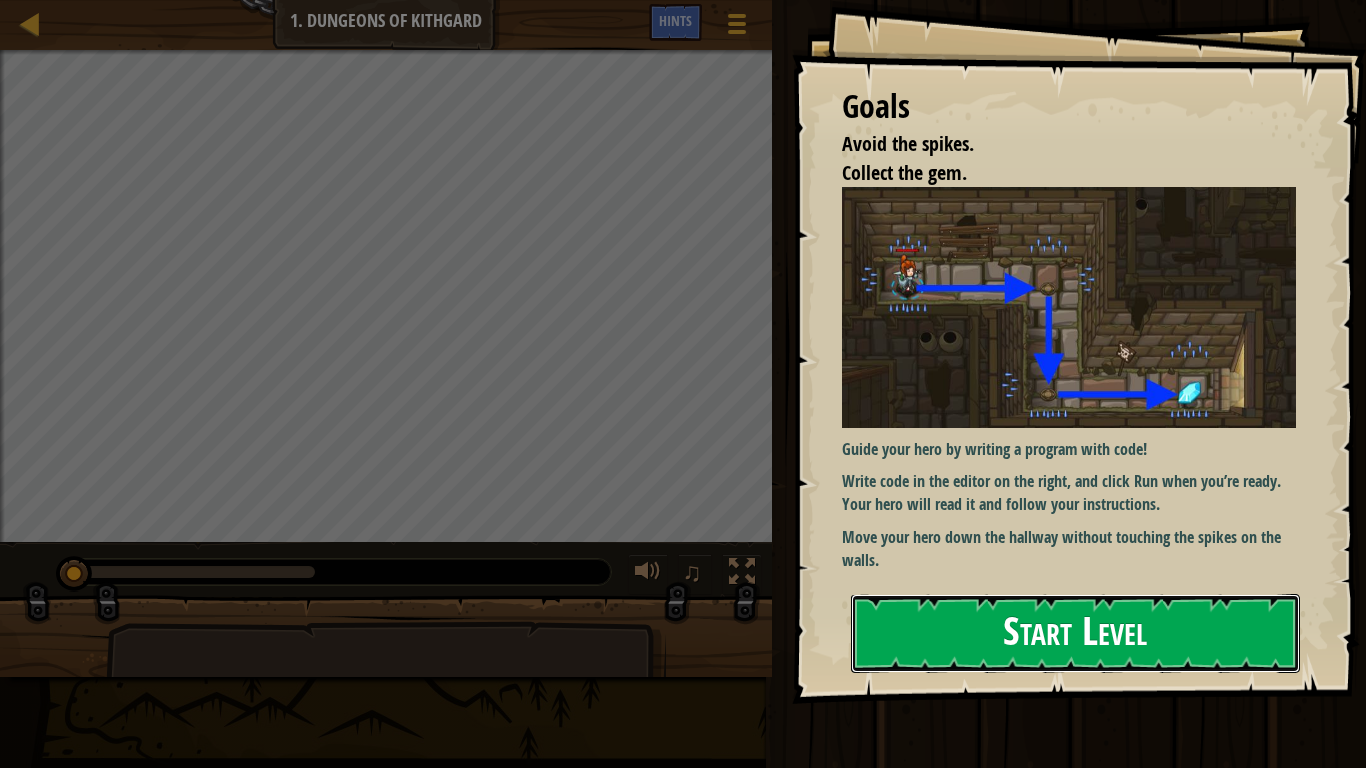 click on "Start Level" at bounding box center (1075, 633) 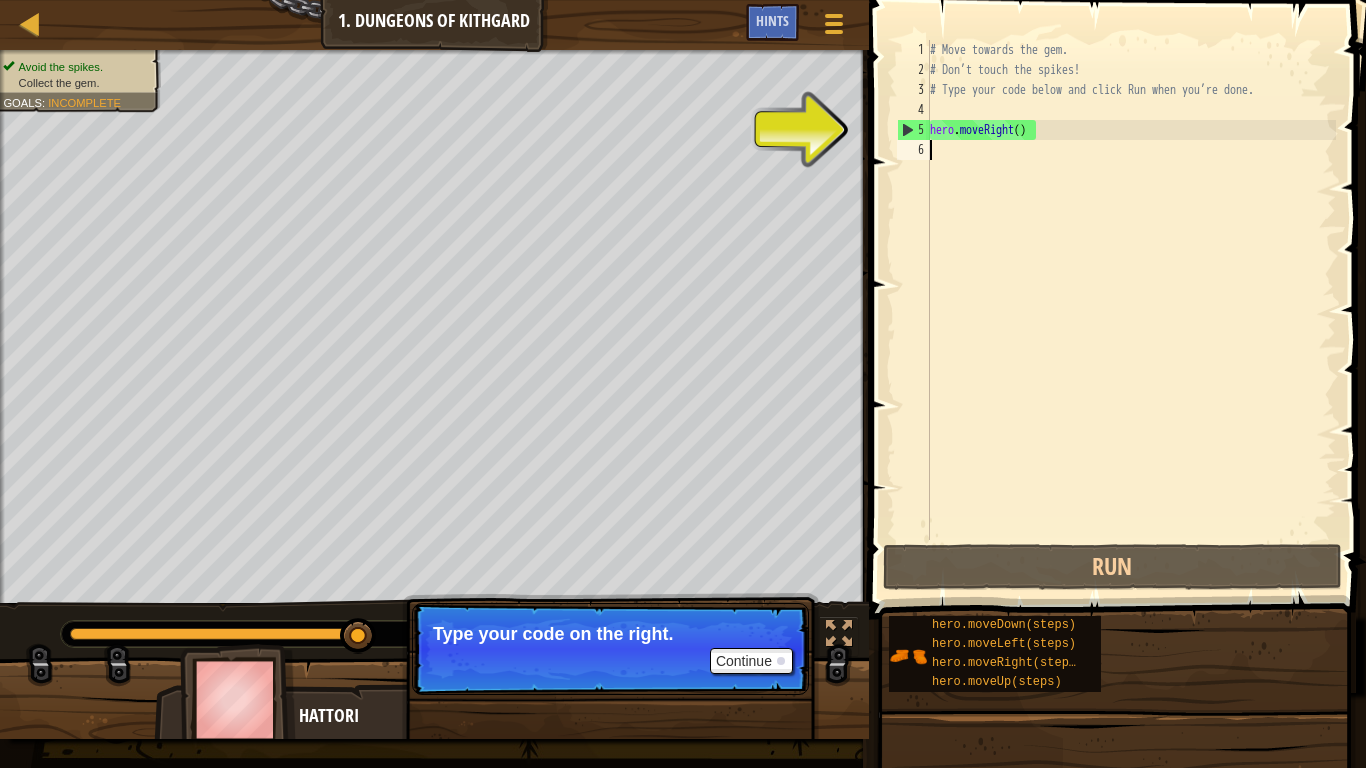 click on "# Move towards the gem. # Don’t touch the spikes! # Type your code below and click Run when you’re done. hero . moveRight ( )" at bounding box center [1131, 310] 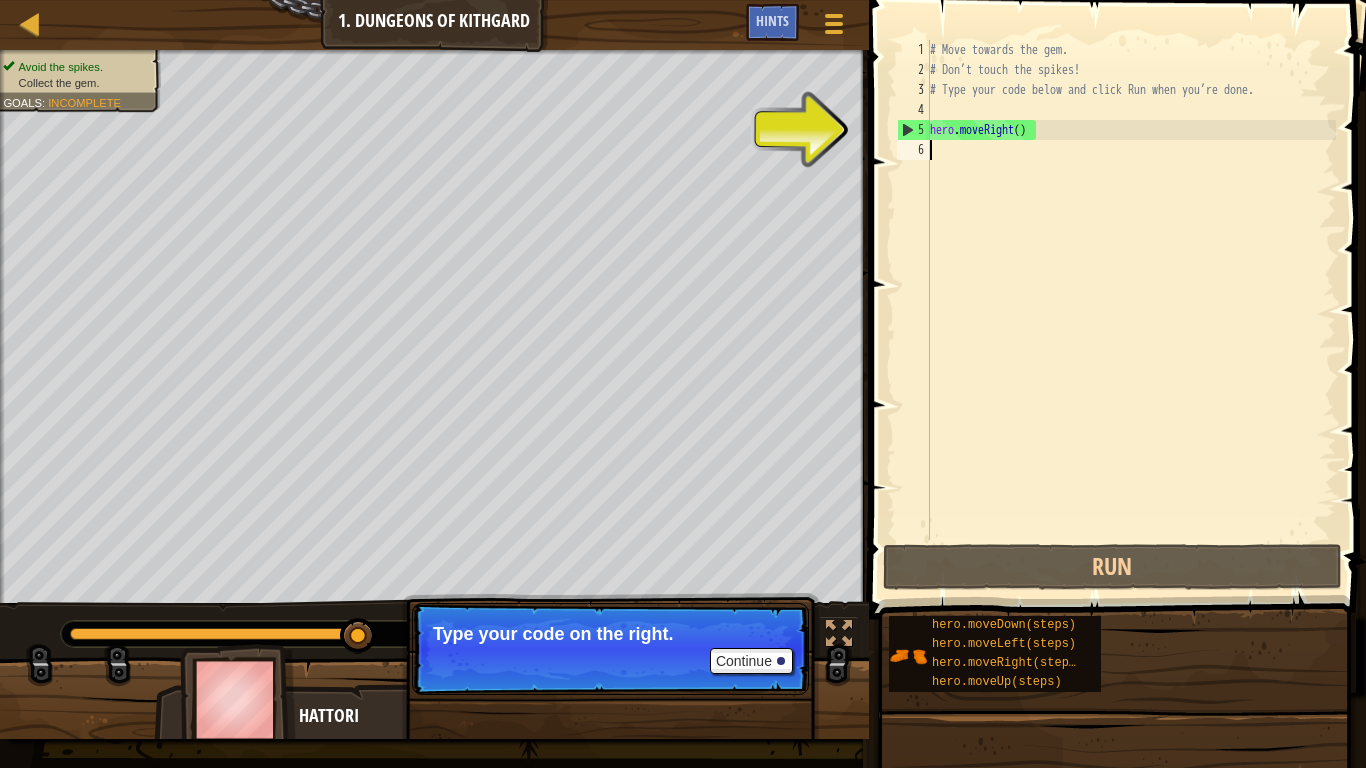 click on "# Move towards the gem. # Don’t touch the spikes! # Type your code below and click Run when you’re done. hero . moveRight ( )" at bounding box center (1131, 310) 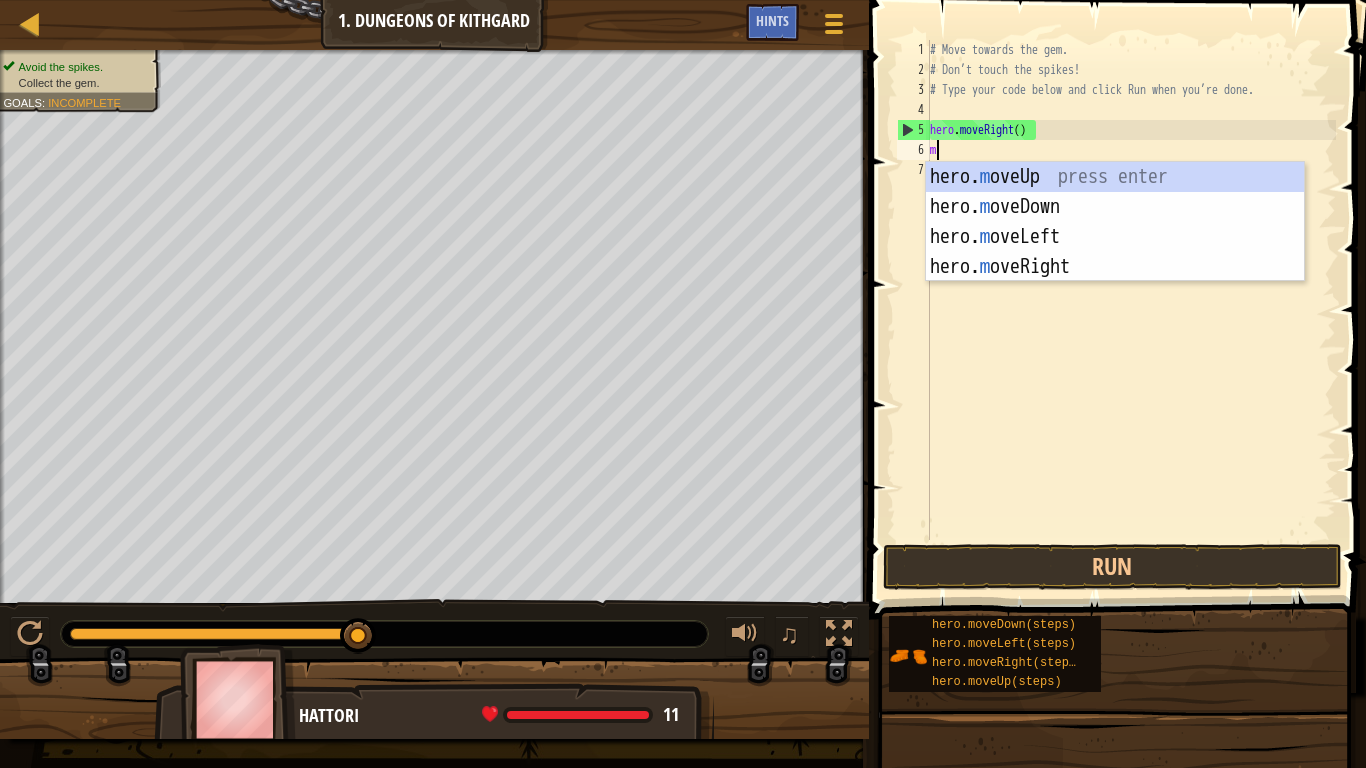 scroll, scrollTop: 9, scrollLeft: 0, axis: vertical 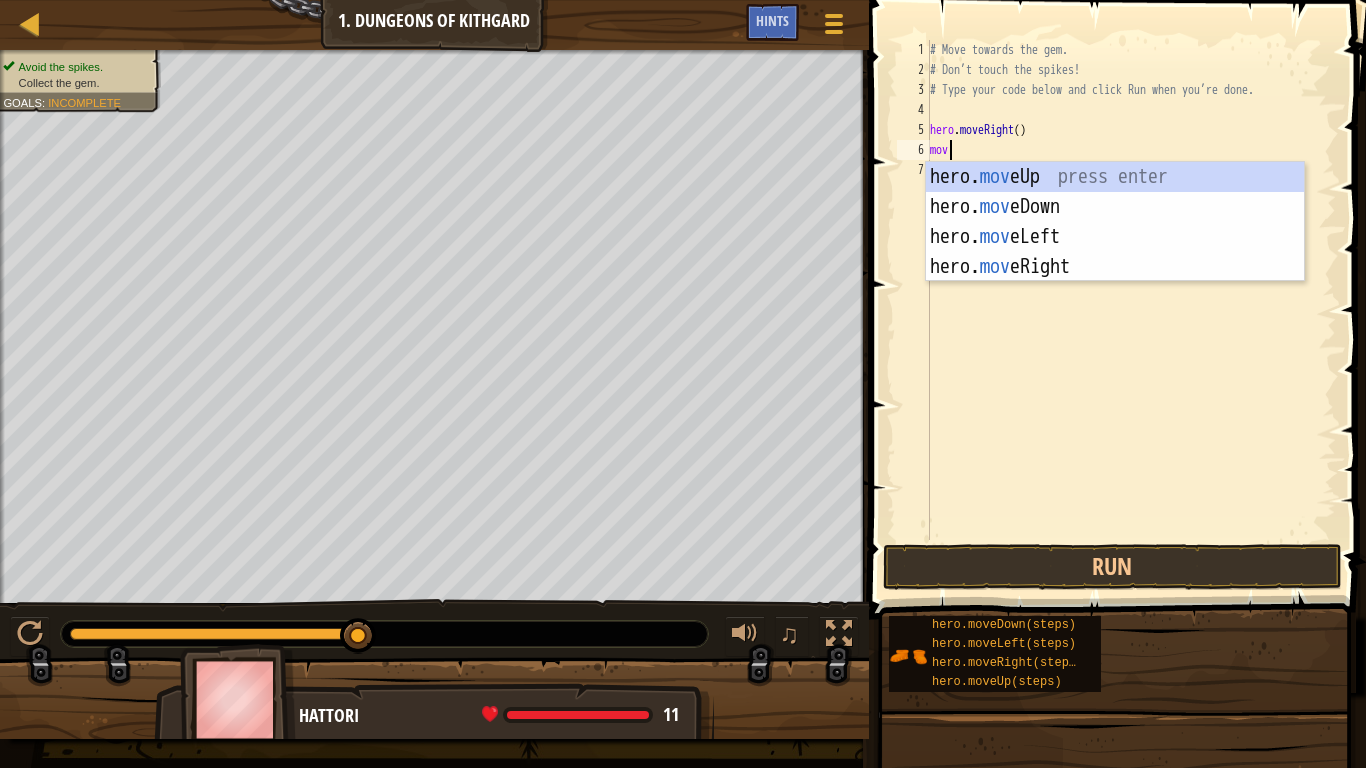 type on "move" 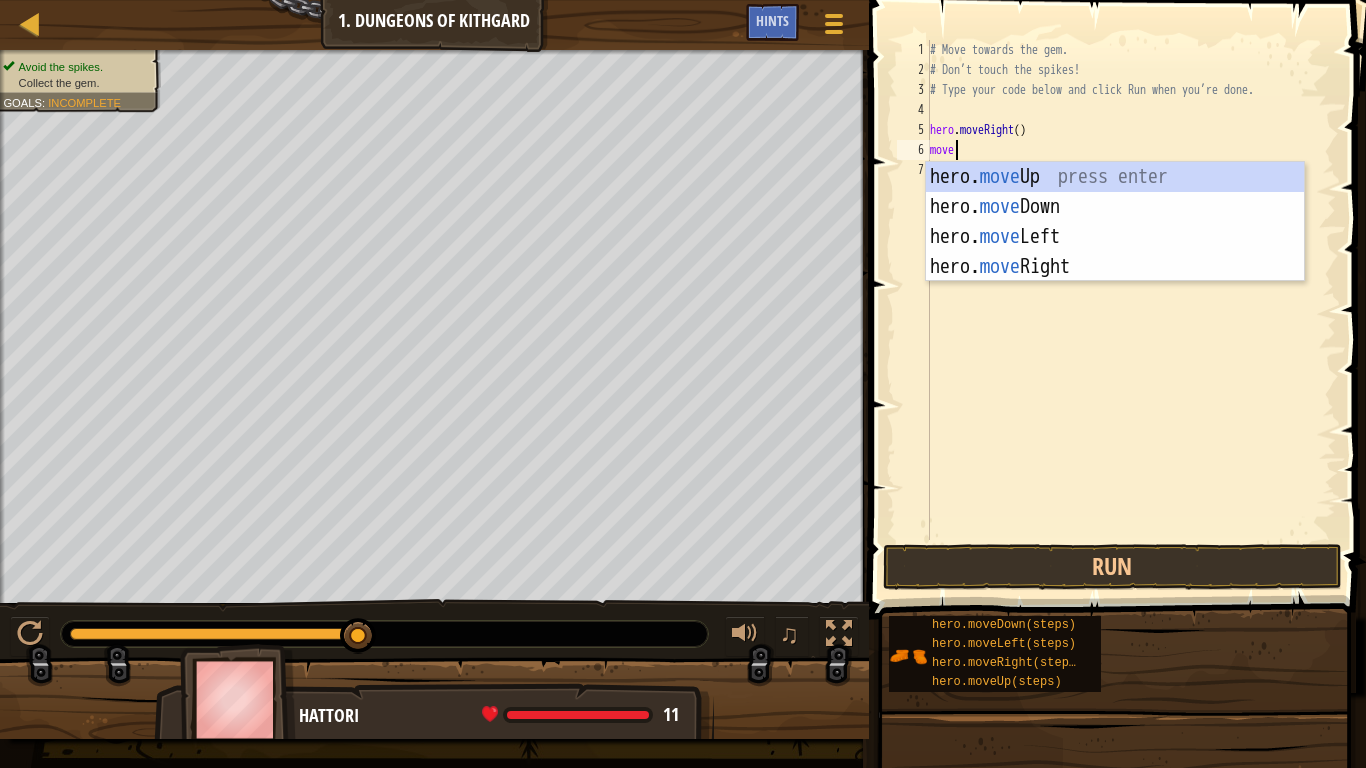 scroll, scrollTop: 9, scrollLeft: 1, axis: both 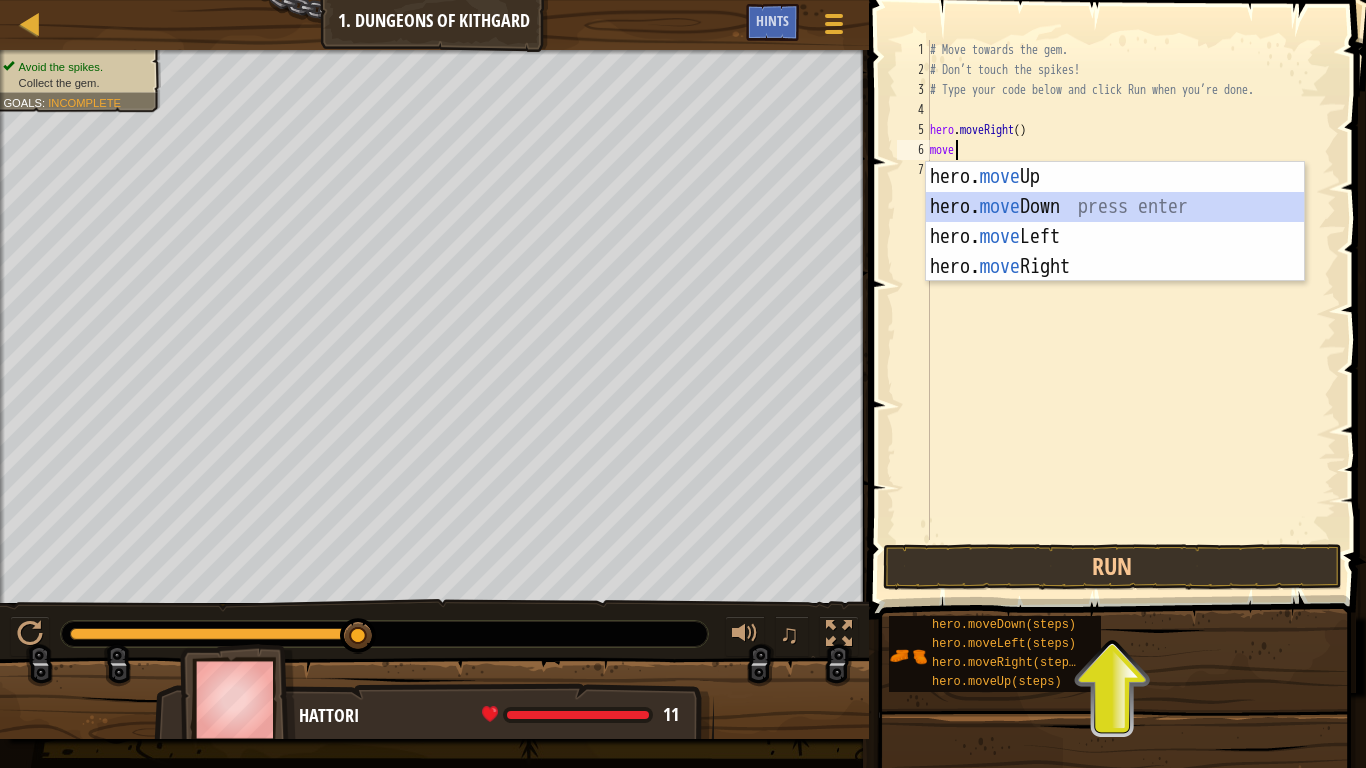 click on "hero. move Up press enter hero. move Down press enter hero. move Left press enter hero. move Right press enter" at bounding box center (1115, 252) 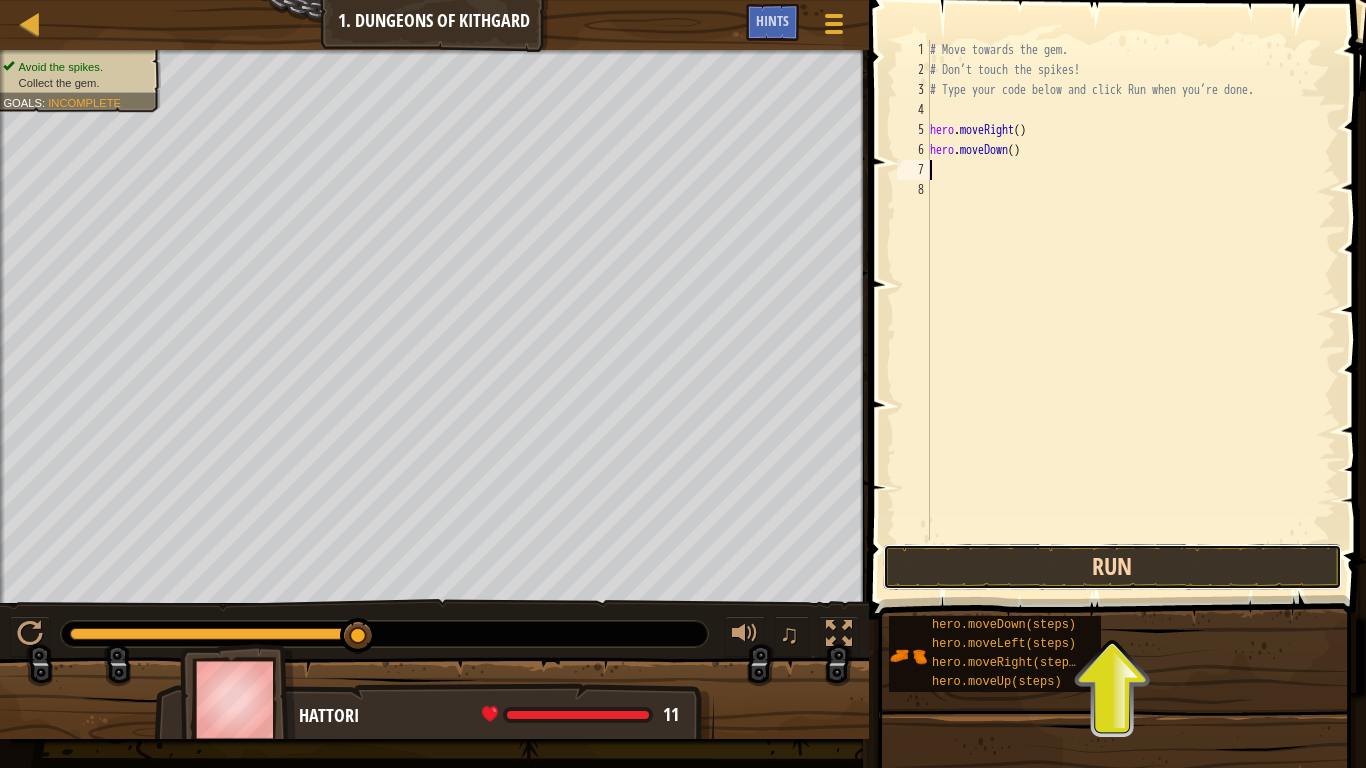 click on "Run" at bounding box center [1112, 567] 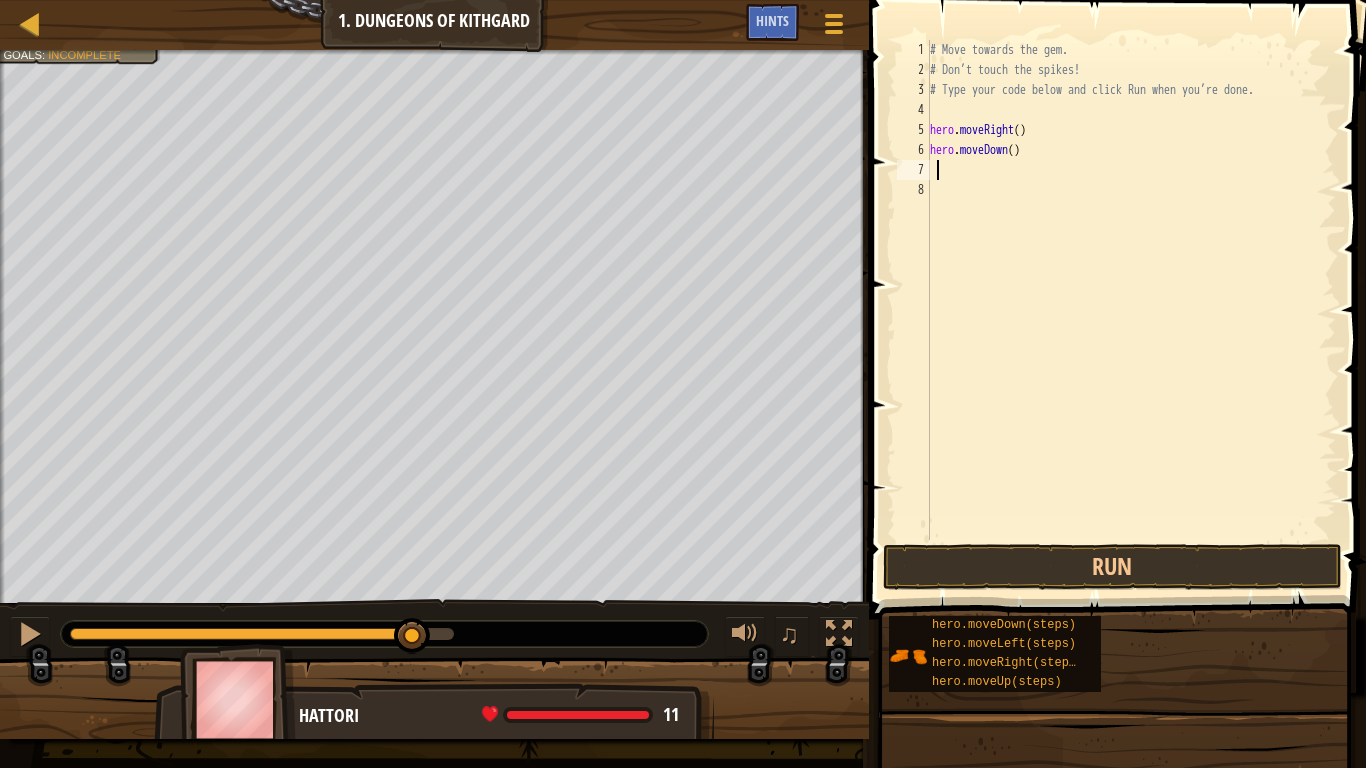 type on "l" 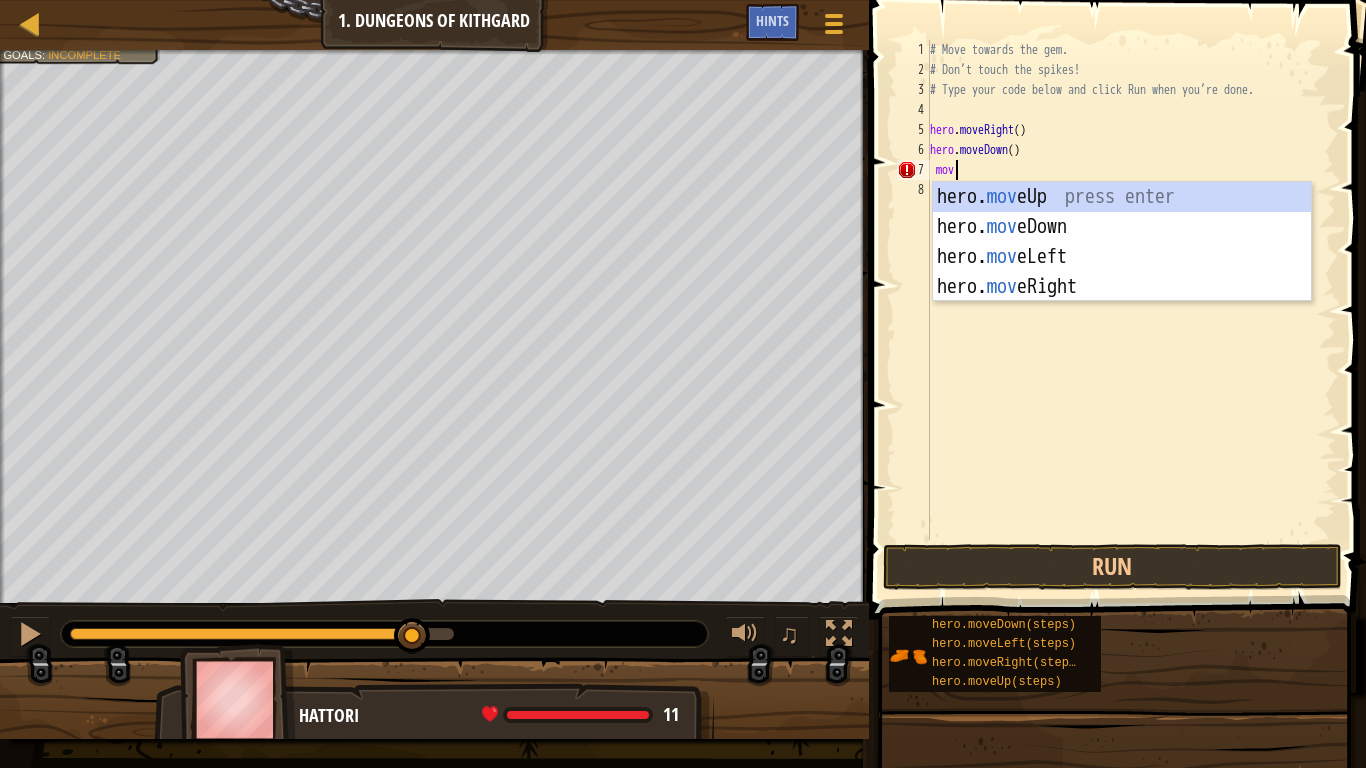 scroll, scrollTop: 9, scrollLeft: 1, axis: both 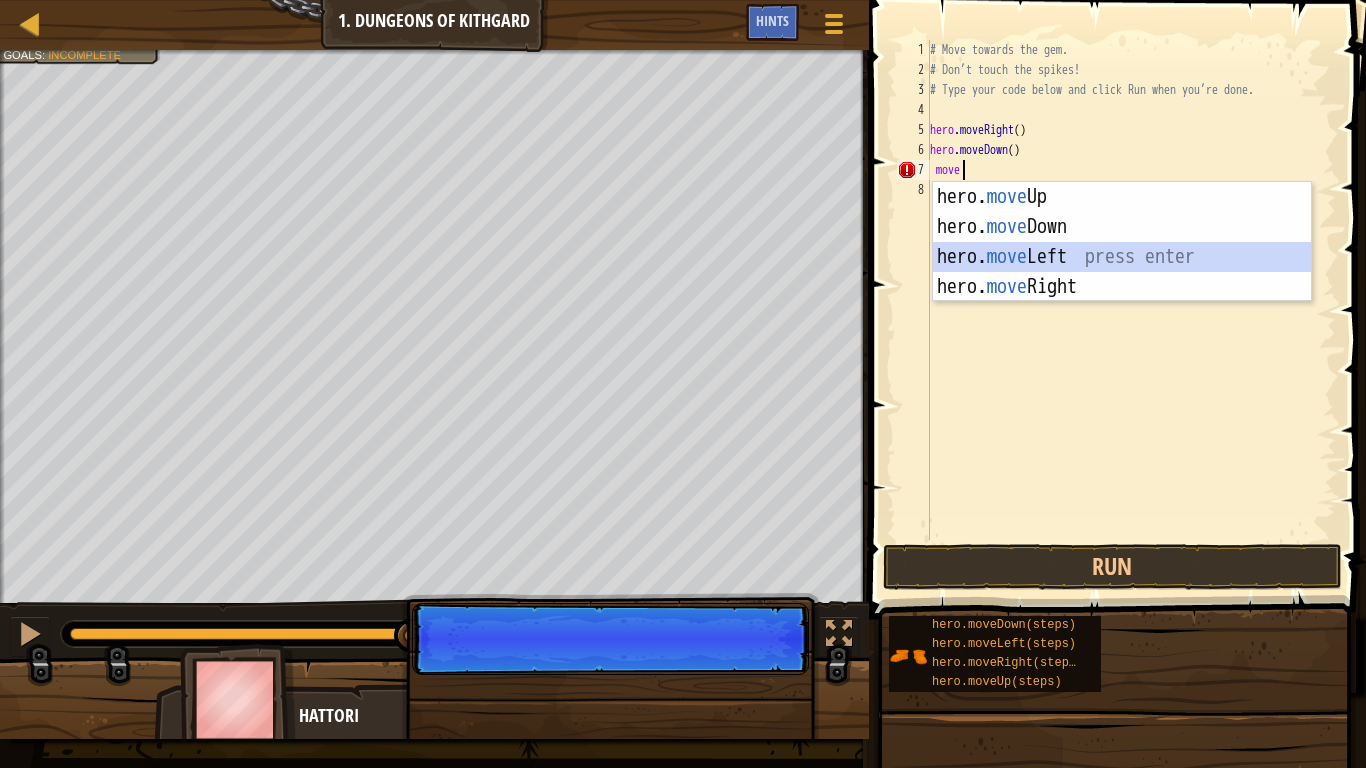 click on "hero. move Up press enter hero. move Down press enter hero. move Left press enter hero. move Right press enter" at bounding box center (1122, 272) 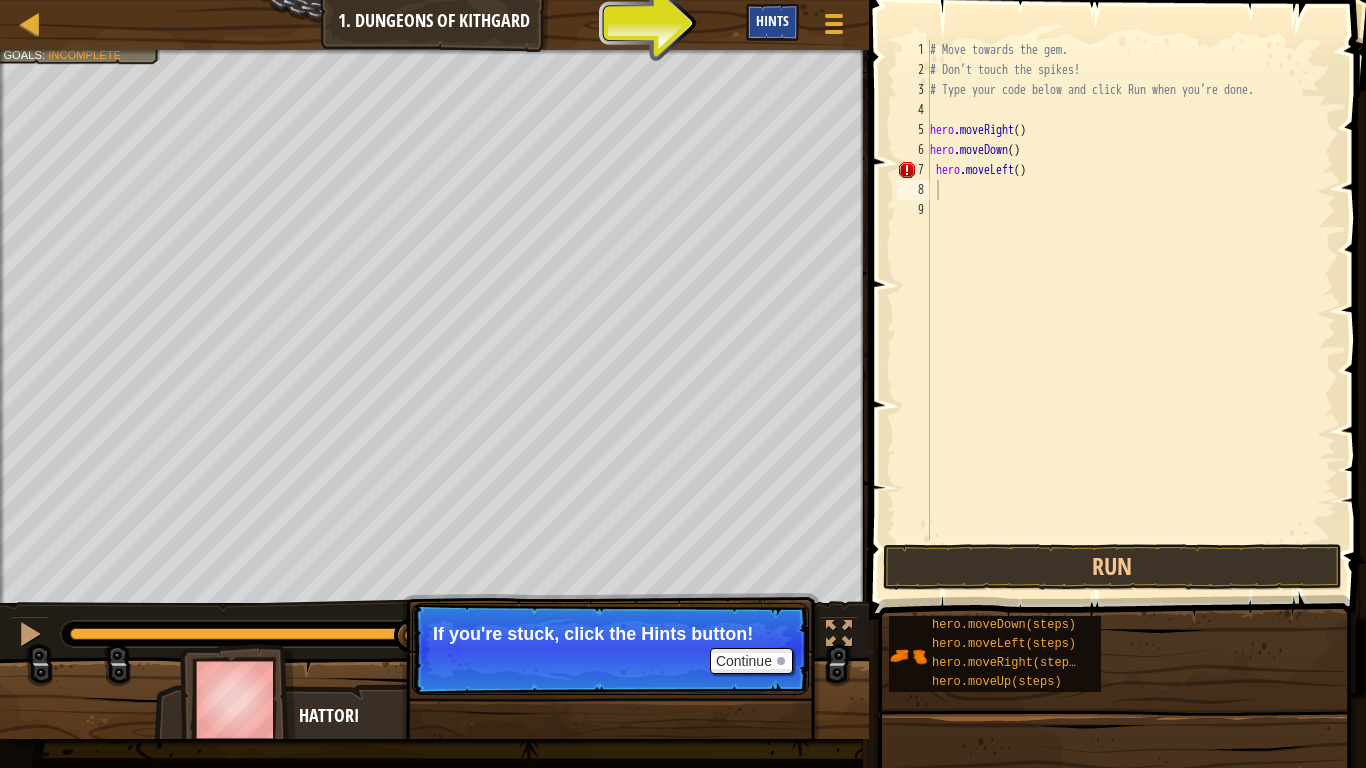 click on "Hints" at bounding box center [772, 22] 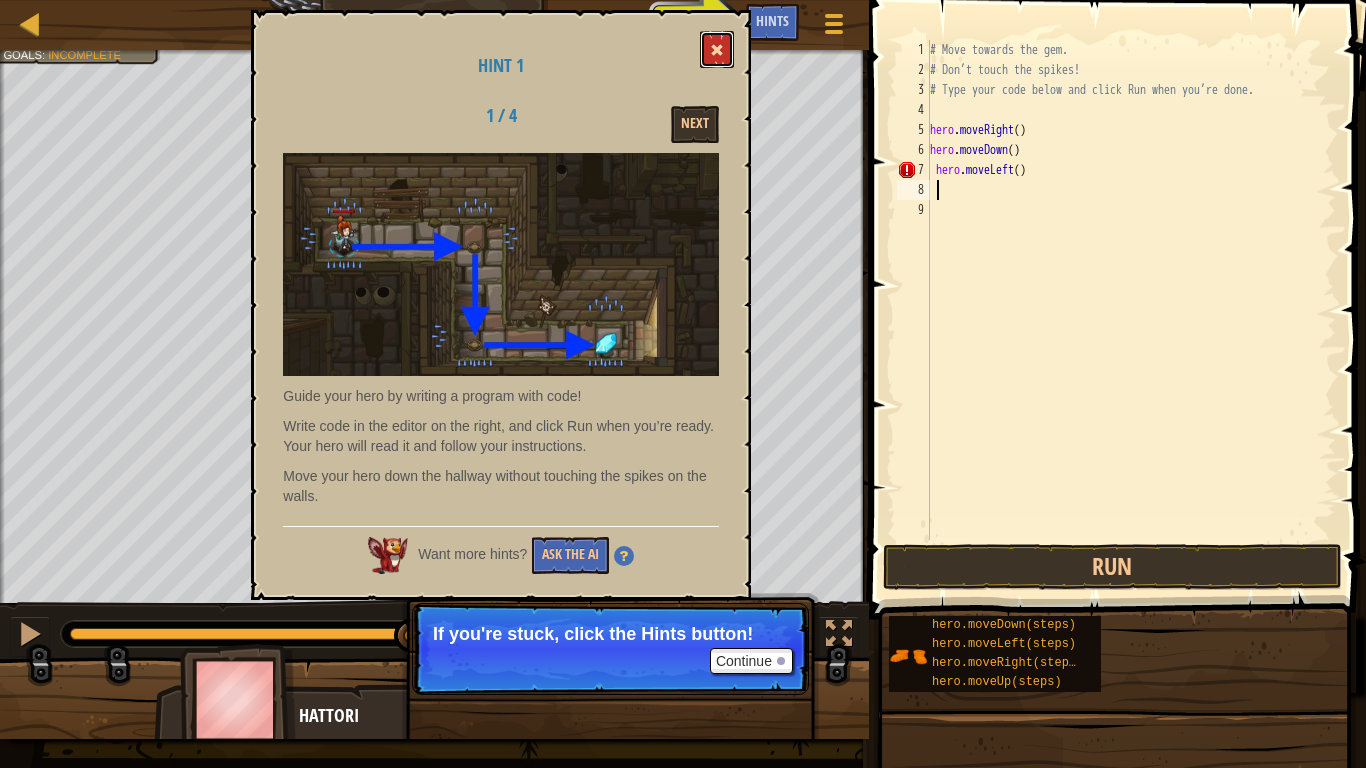 click at bounding box center [717, 49] 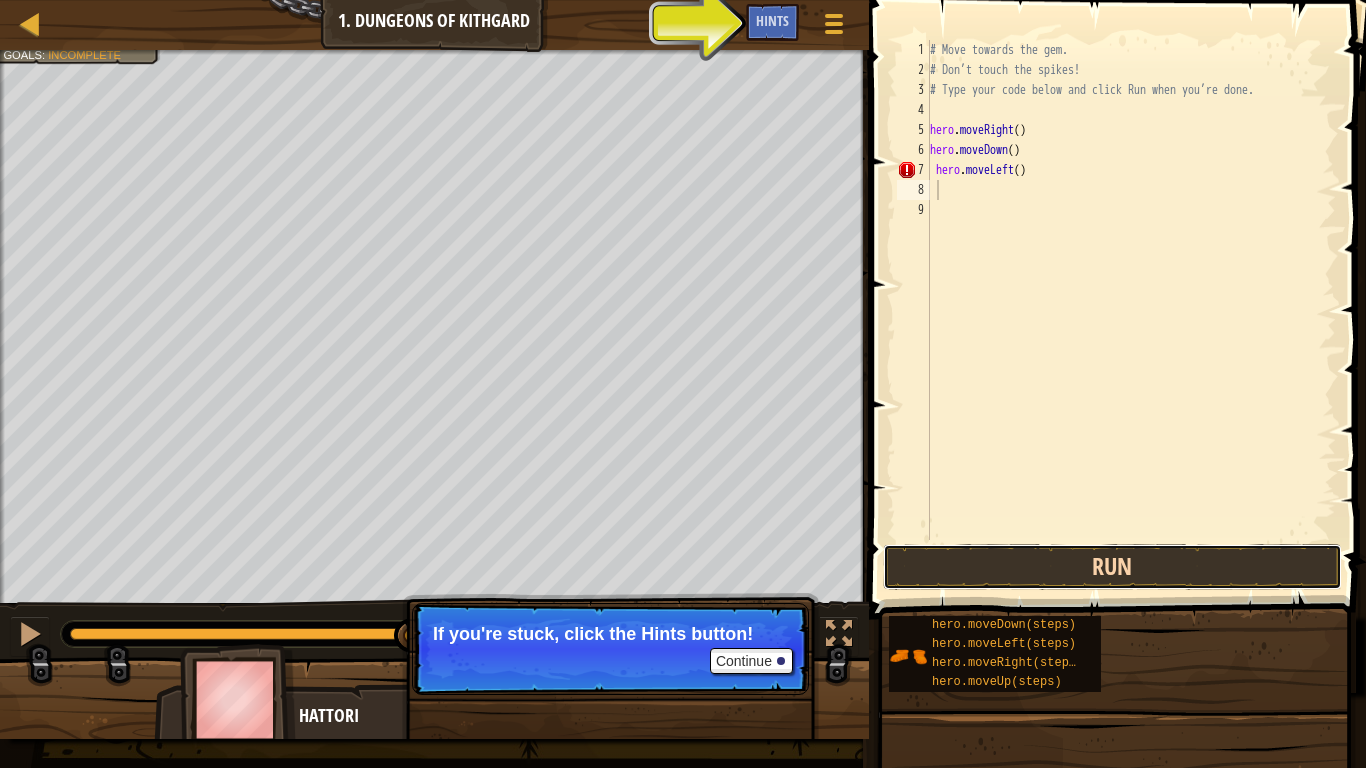 click on "Run" at bounding box center (1112, 567) 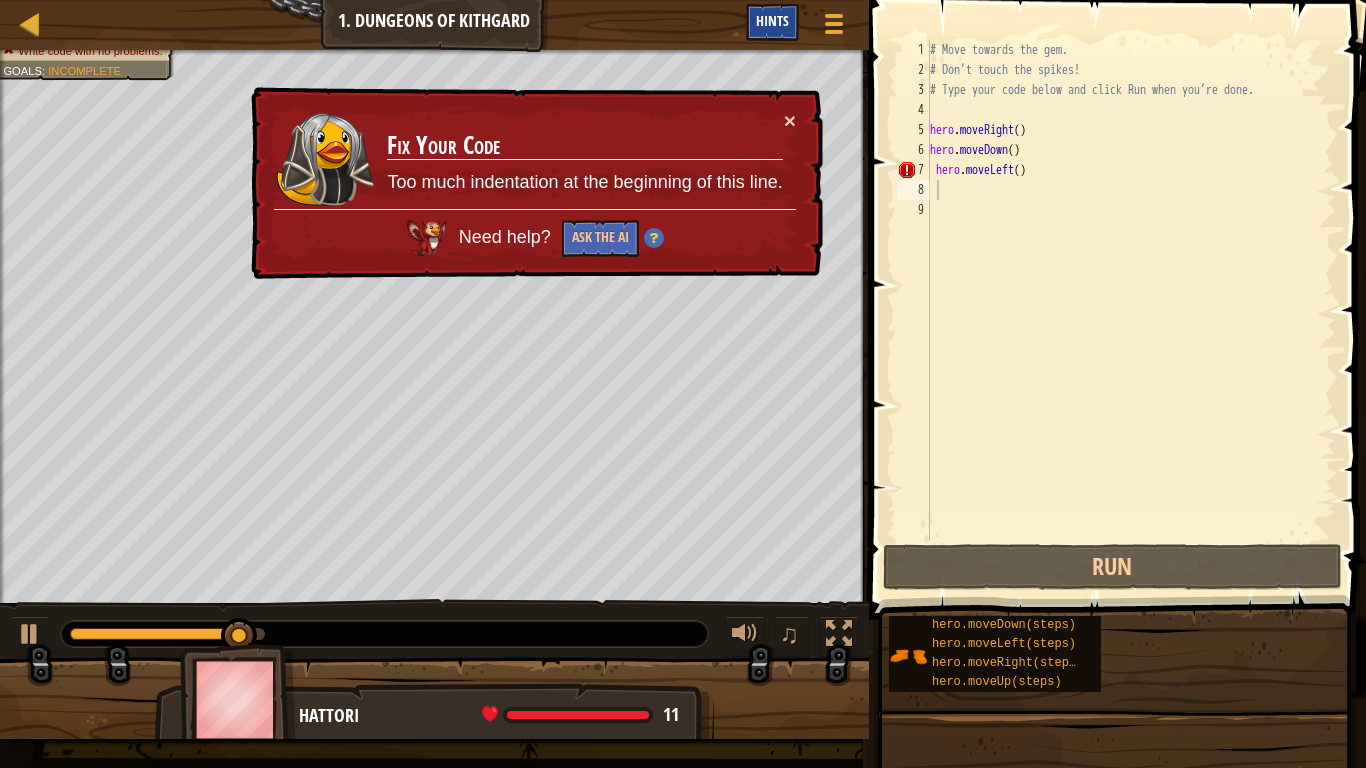 click on "Hints" at bounding box center [772, 20] 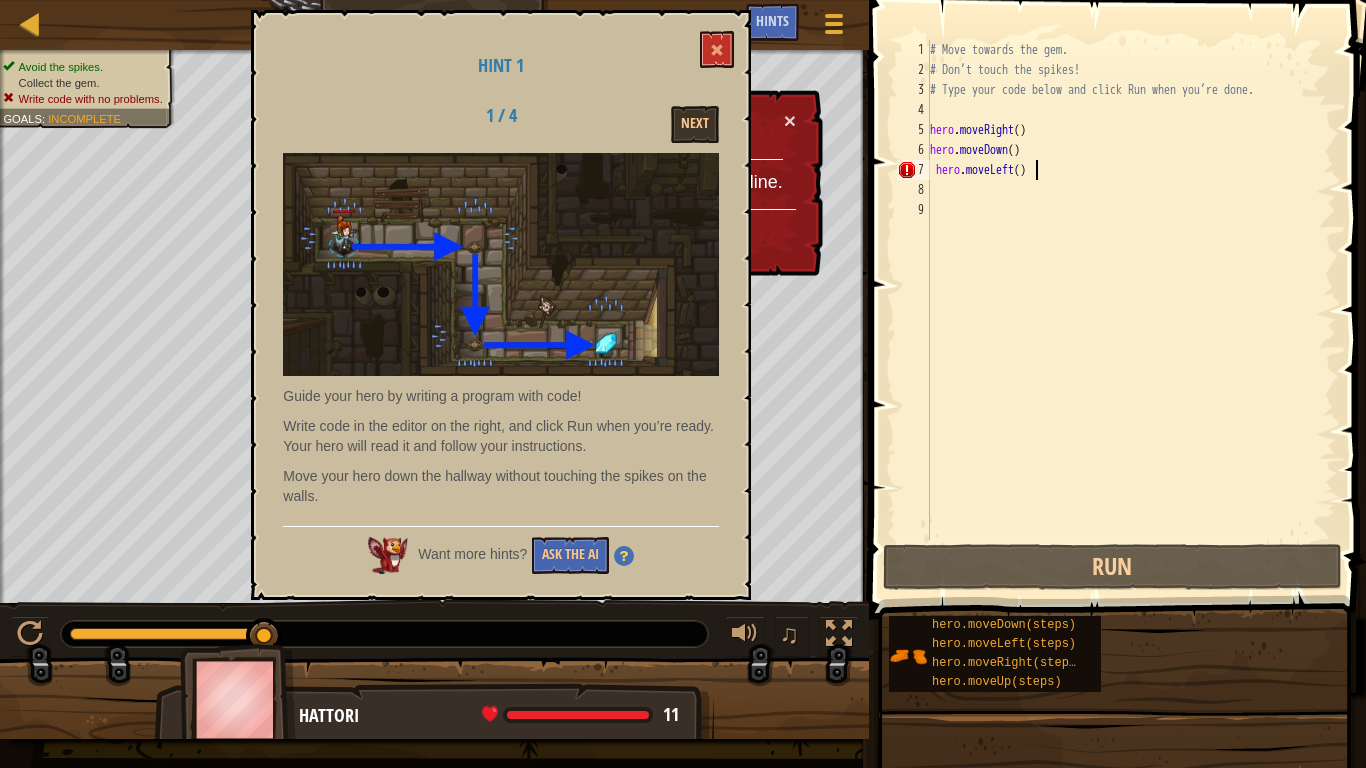 click on "# Move towards the gem. # Don’t touch the spikes! # Type your code below and click Run when you’re done. hero . moveRight ( ) hero . moveDown ( )   hero . moveLeft ( )" at bounding box center (1131, 310) 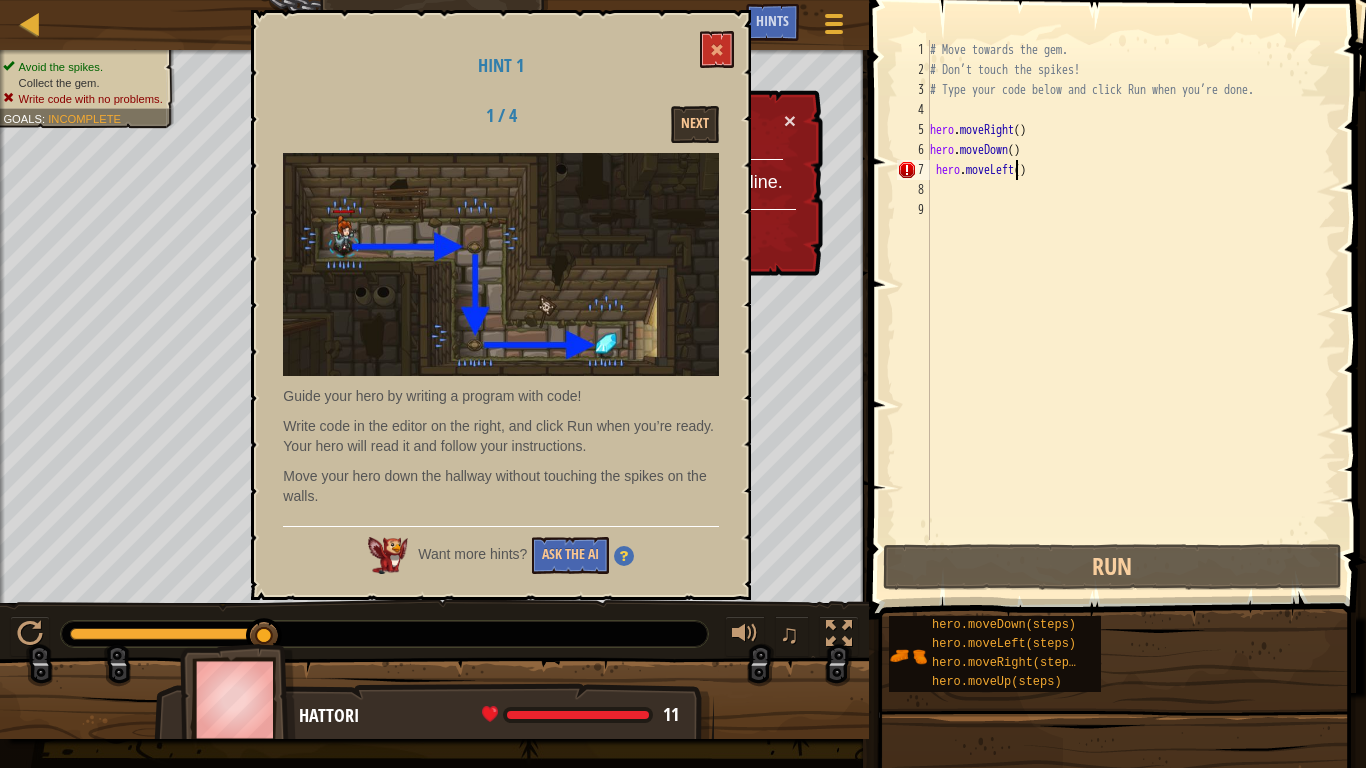 click on "# Move towards the gem. # Don’t touch the spikes! # Type your code below and click Run when you’re done. hero . moveRight ( ) hero . moveDown ( )   hero . moveLeft ( )" at bounding box center [1131, 310] 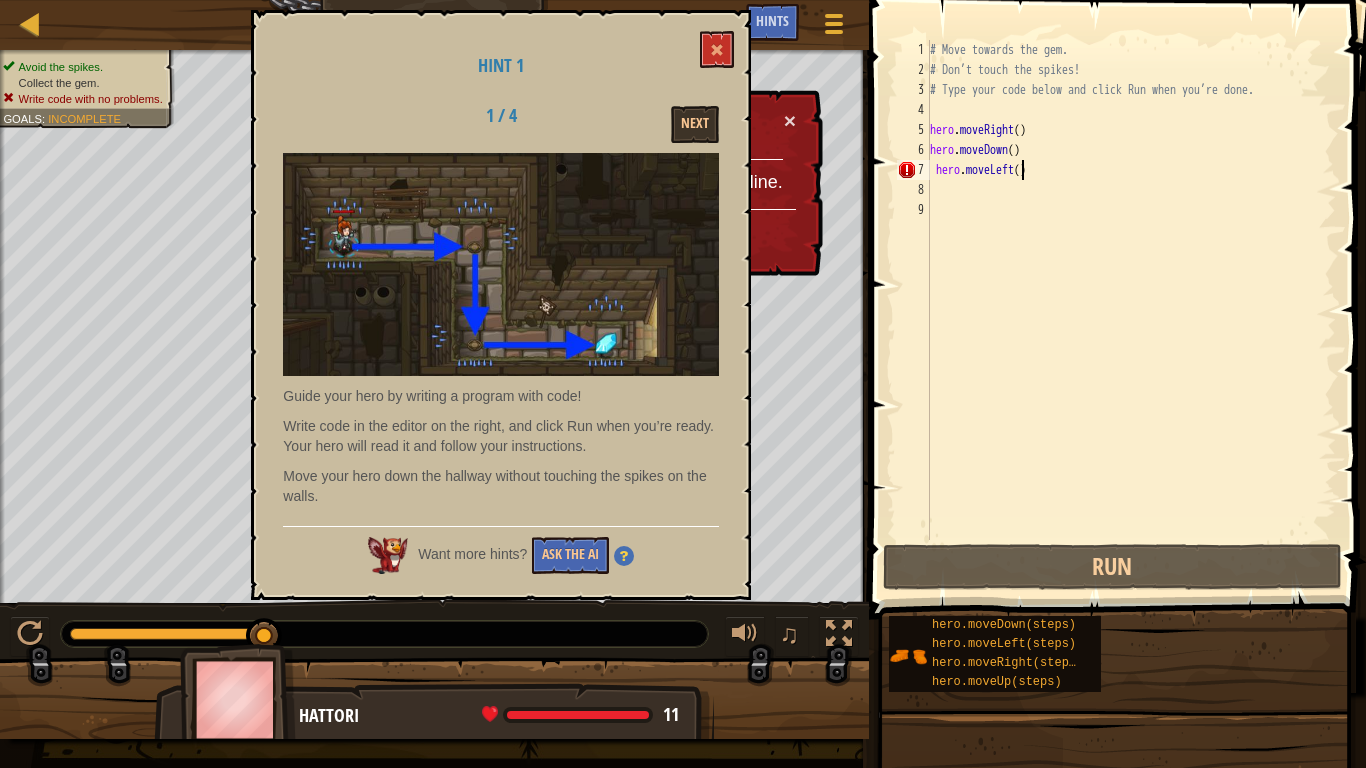 click on "# Move towards the gem. # Don’t touch the spikes! # Type your code below and click Run when you’re done. hero . moveRight ( ) hero . moveDown ( )   hero . moveLeft ( )" at bounding box center [1131, 310] 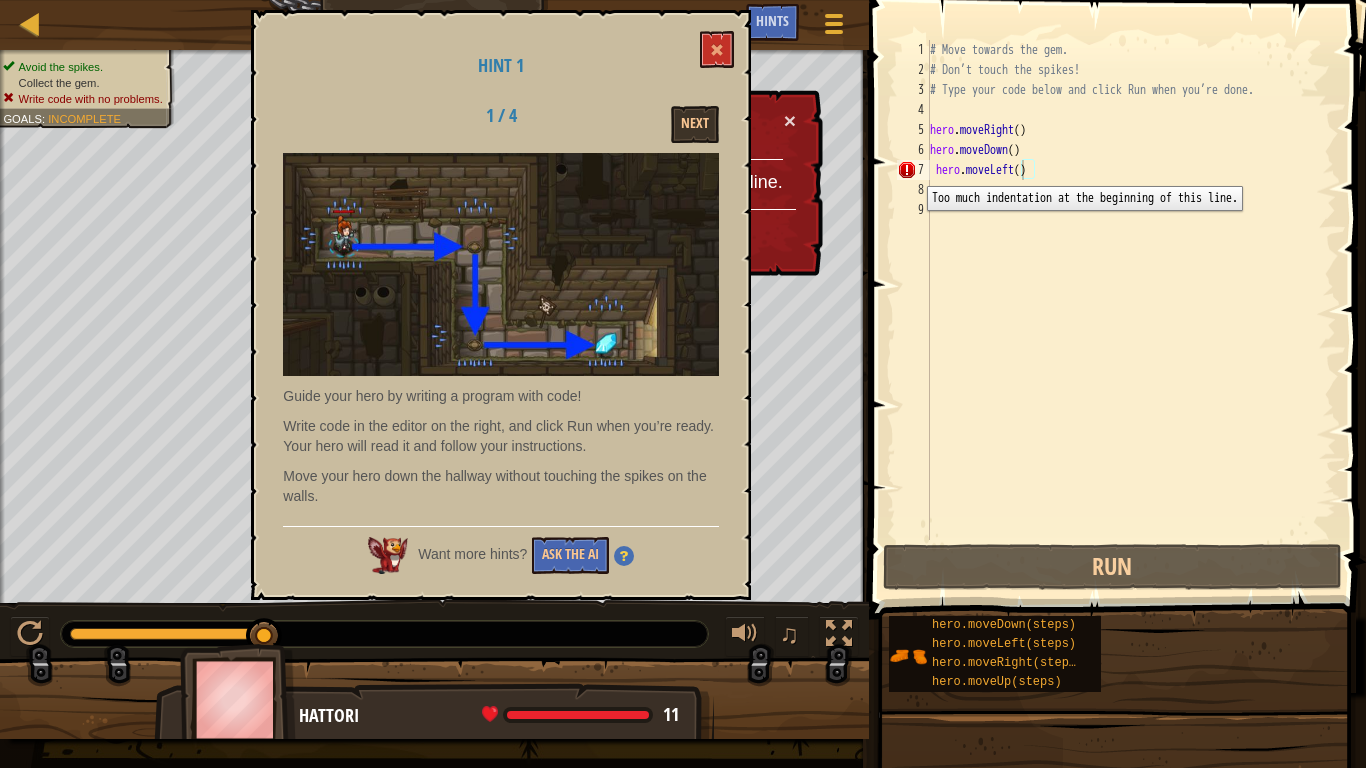 click on "hero.moveLeft() 1 2 3 4 5 6 7 8 9 # Move towards the gem. # Don’t touch the spikes! # Type your code below and click Run when you’re done. hero . moveRight ( ) hero . moveDown ( ) hero . moveLeft ( )     הההההההההההההההההההההההההההההההההההההההההההההההההההההההההההההההההההההההההההההההההההההההההההההההההההההההההההההההההההההההההההההההההההההההההההההההההההההההההההההההההההההההההההההההההההההההההההההההההההההההההההההההההההההההההההההההההההההההההההההההההההההההההההההההה XXXXXXXXXXXXXXXXXXXXXXXXXXXXXXXXXXXXXXXXXXXXXXXXXXXXXXXXXXXXXXXXXXXXXXXXXXXXXXXXXXXXXXXXXXXXXXXXXXXXXXXXXXXXXXXXXXXXXXXXXXXXXXXXXXXXXXXXXXXXXXXXXXXXXXXXXXXXXXXXXXXXXXXXXXXXXXXXXXXXXXXXXXXXXXXXXXXXXXXXXXXXXXXXXXXXXXXXXXXXXXXXXXXXXXXXXXXXXXXXXXXXXXXXXXXXXXXX" at bounding box center (1114, 290) 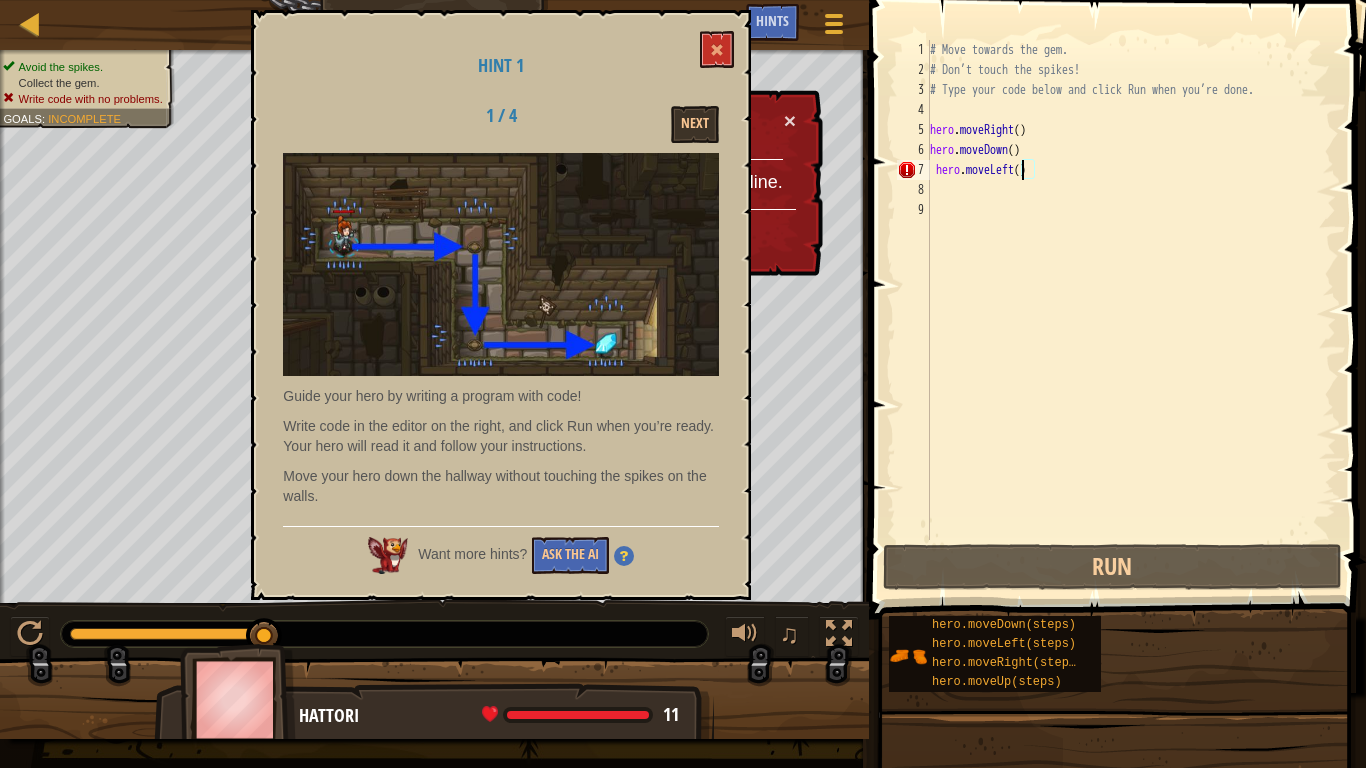 click on "# Move towards the gem. # Don’t touch the spikes! # Type your code below and click Run when you’re done. hero . moveRight ( ) hero . moveDown ( )   hero . moveLeft ( )" at bounding box center (1131, 310) 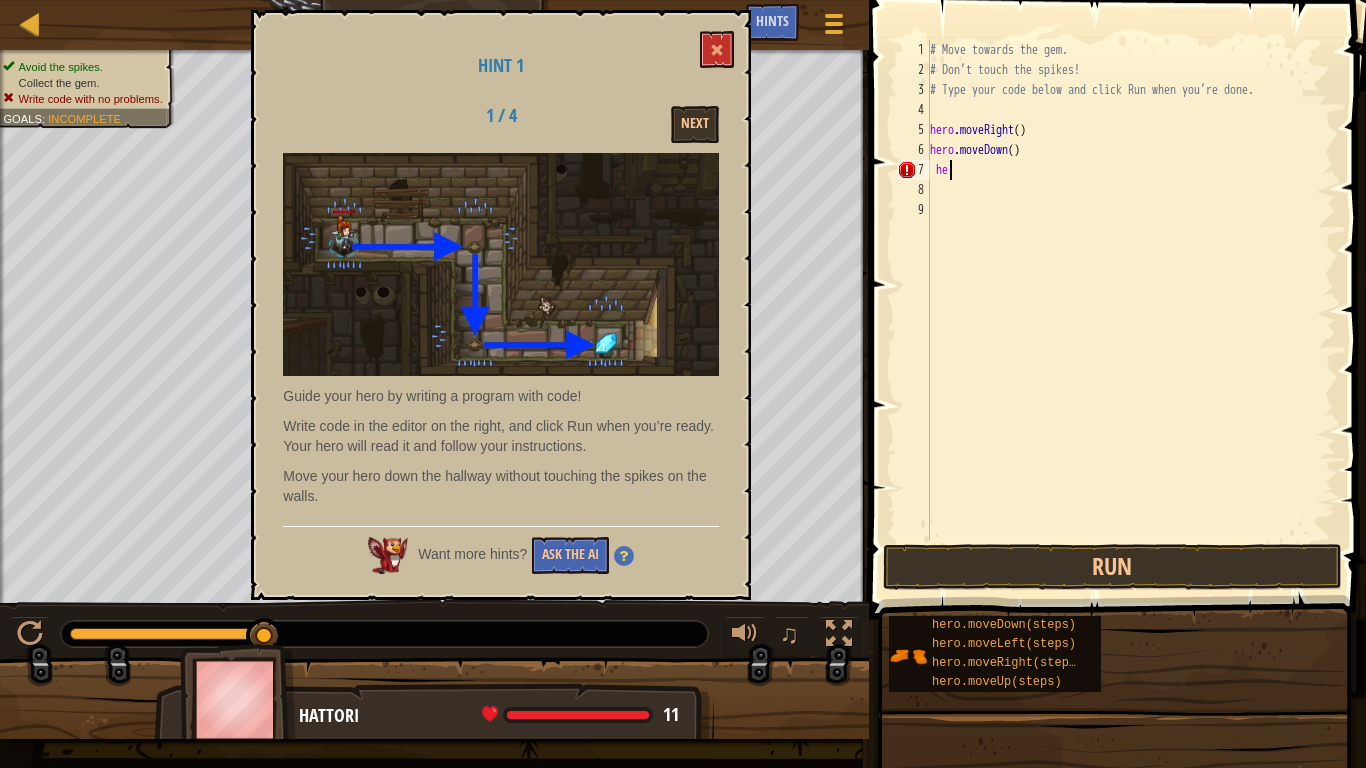 type on "h" 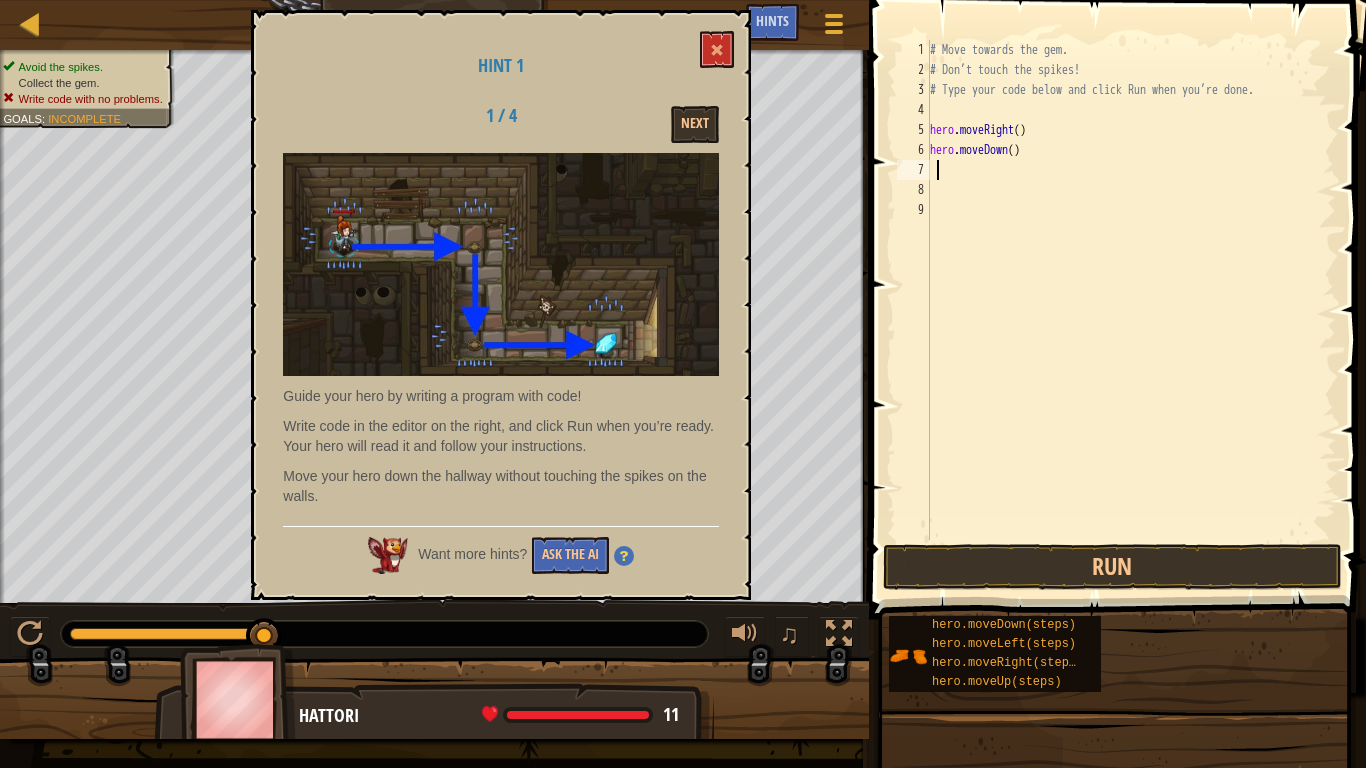 type on "m" 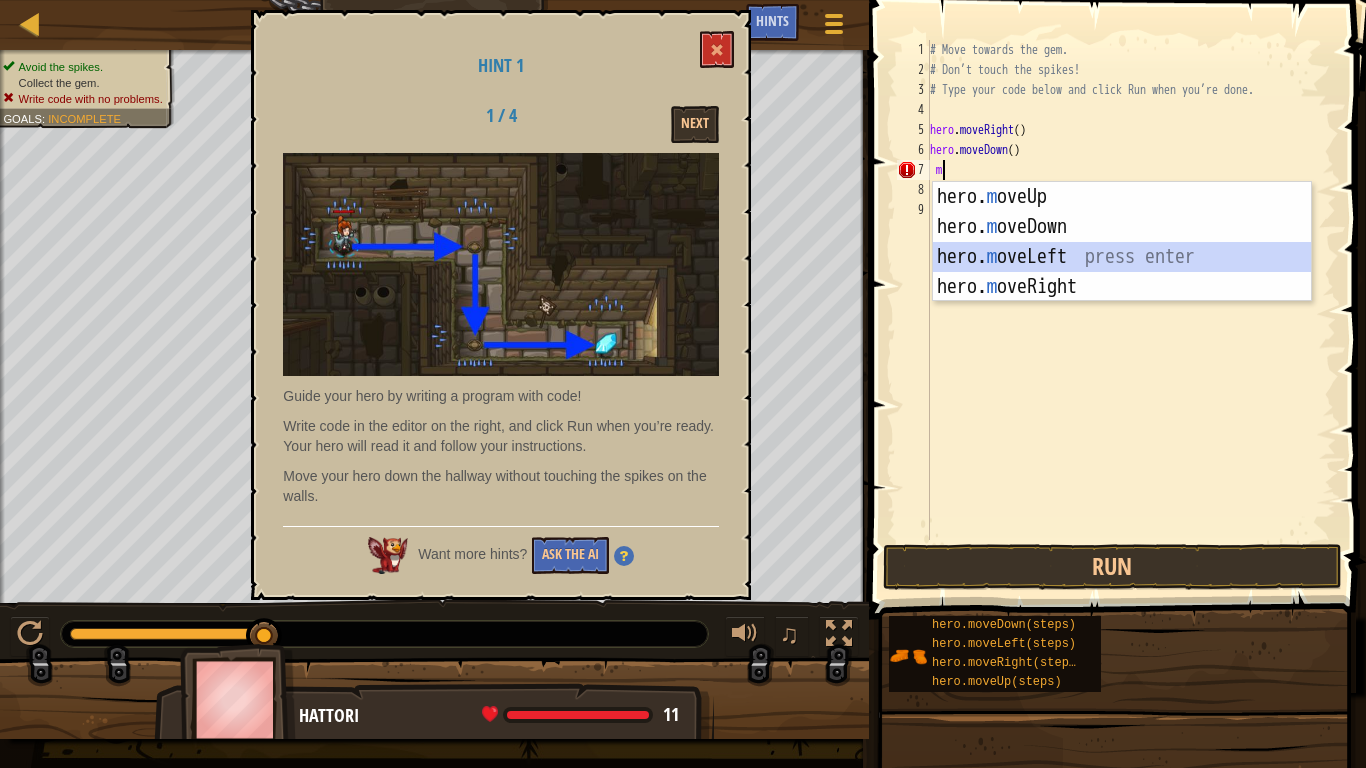 click on "hero. m oveUp press enter hero. m oveDown press enter hero. m oveLeft press enter hero. m oveRight press enter" at bounding box center (1122, 272) 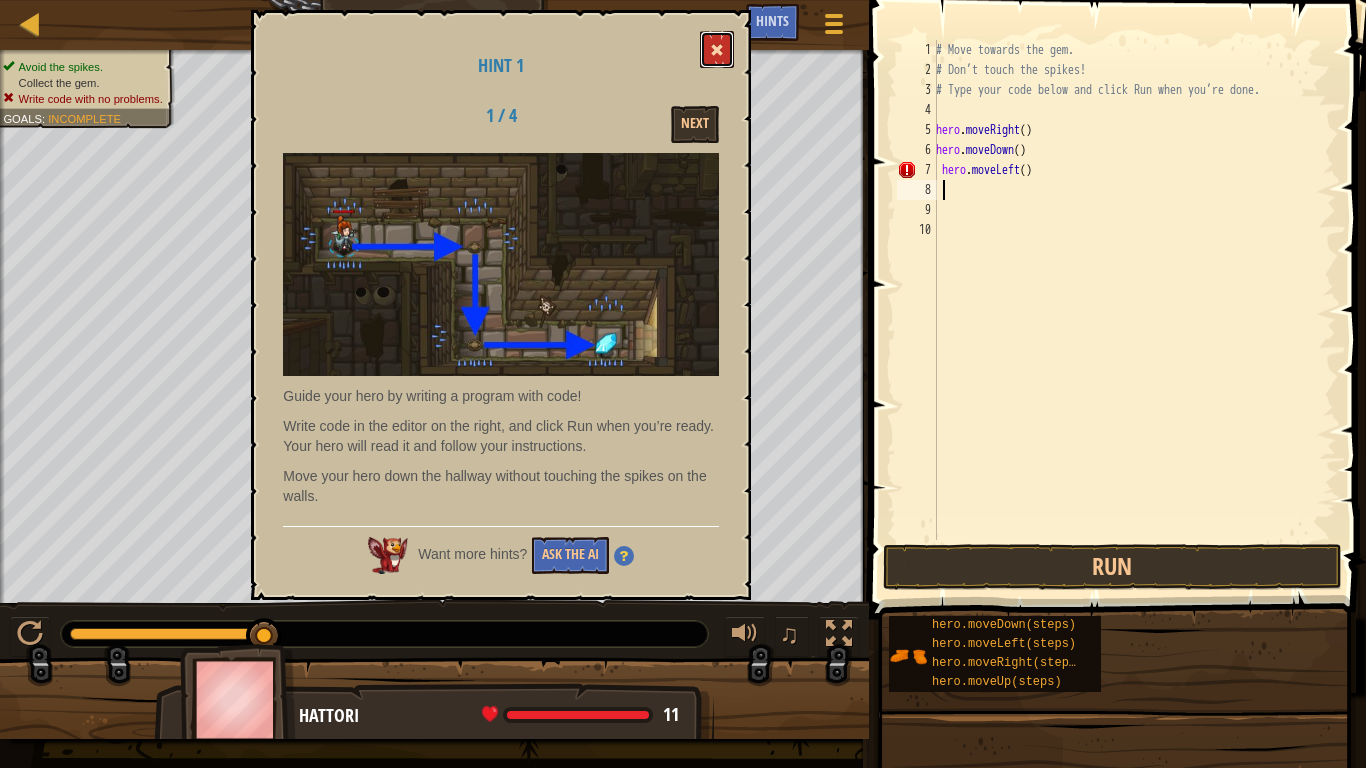 click at bounding box center [717, 50] 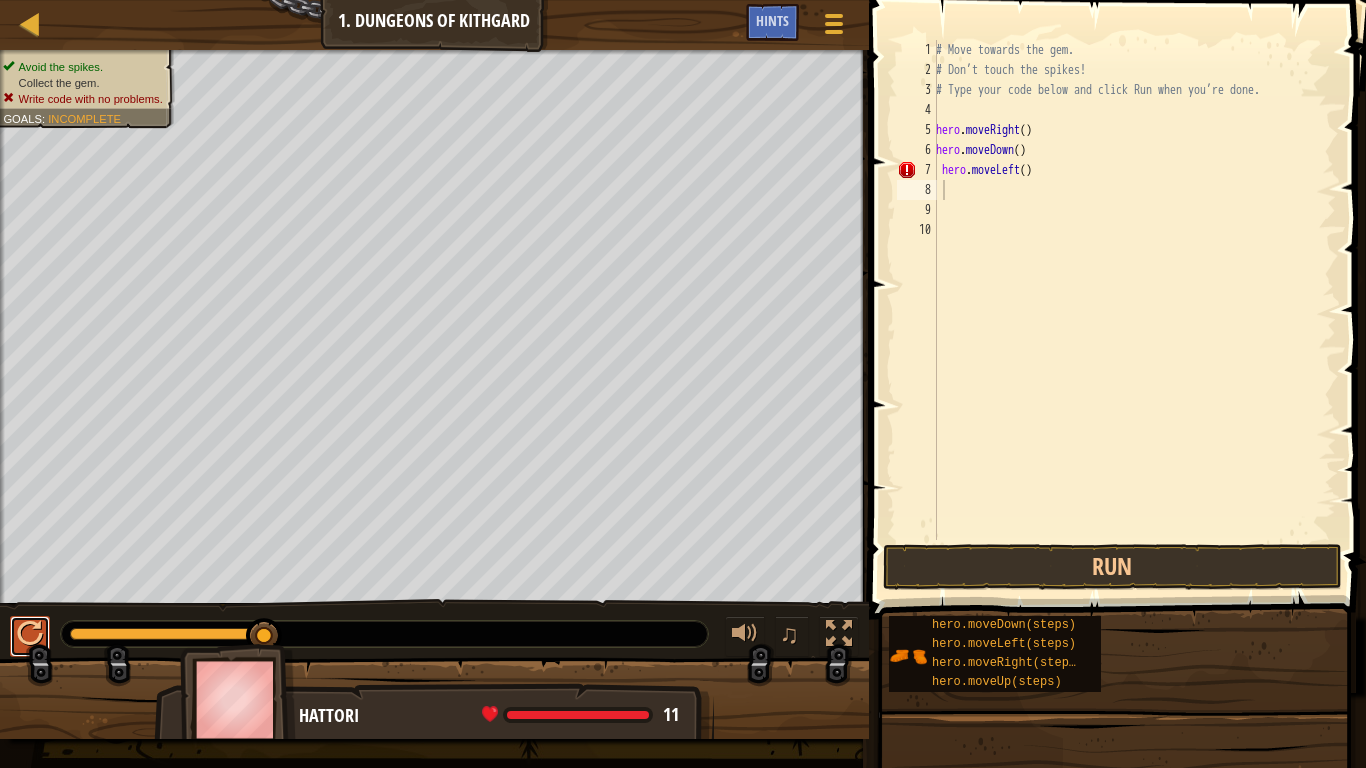 click at bounding box center (30, 636) 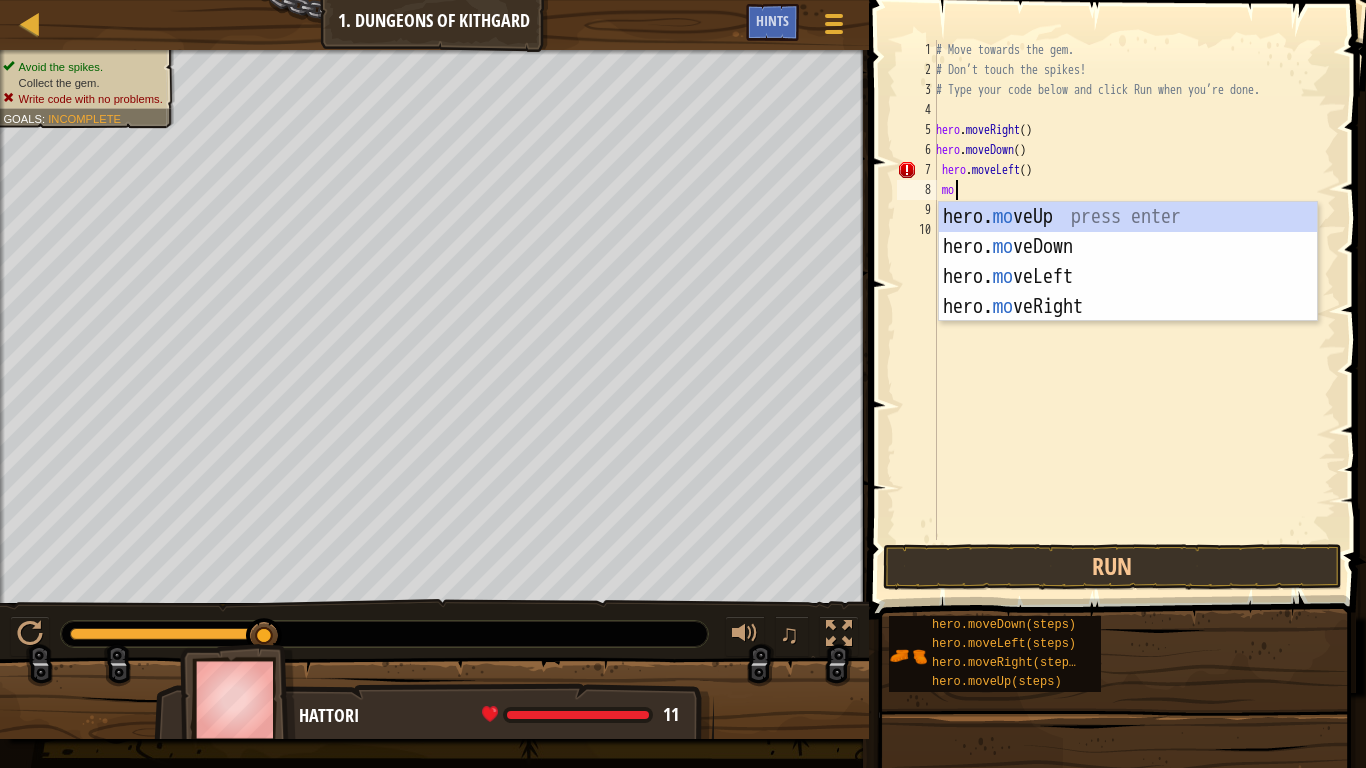 scroll, scrollTop: 9, scrollLeft: 1, axis: both 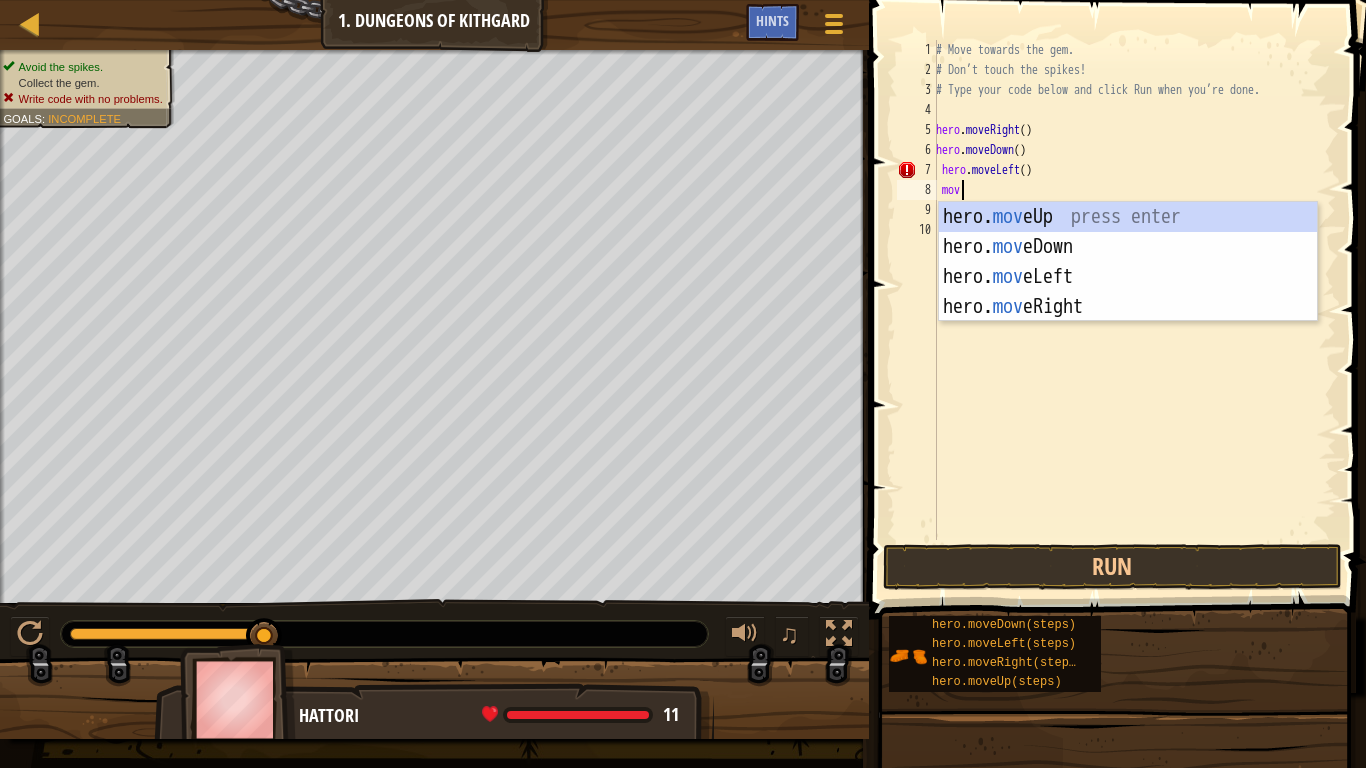 type on "move" 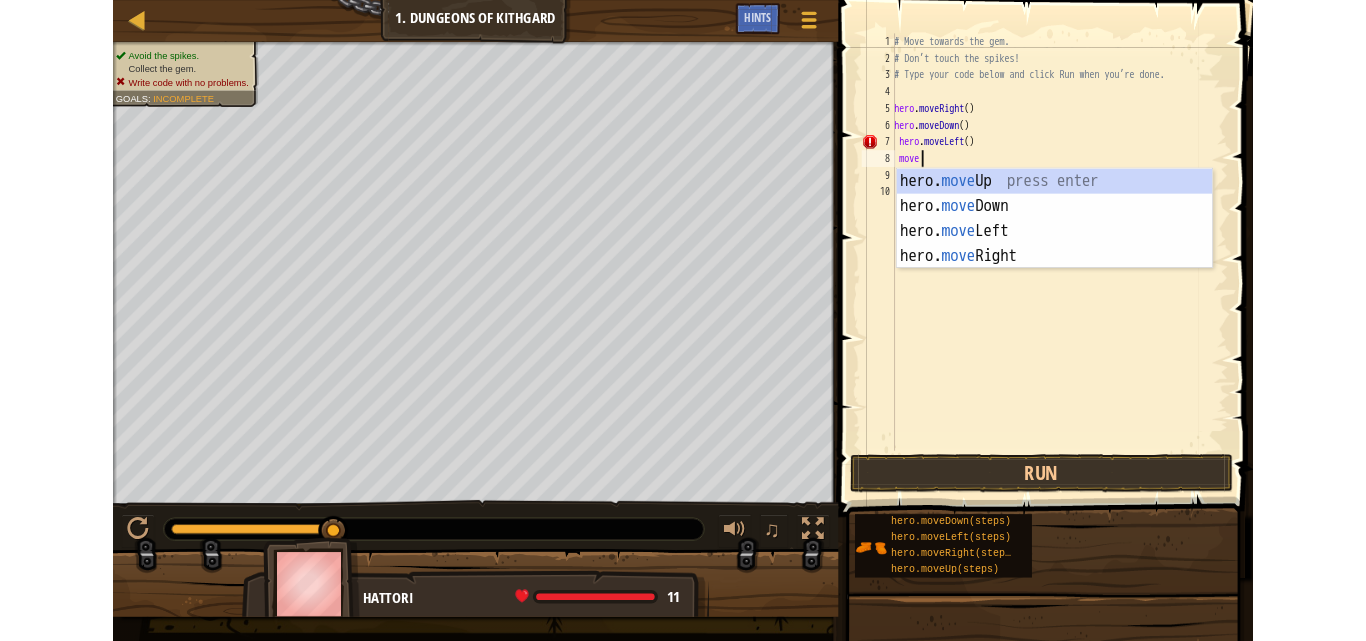 scroll, scrollTop: 9, scrollLeft: 0, axis: vertical 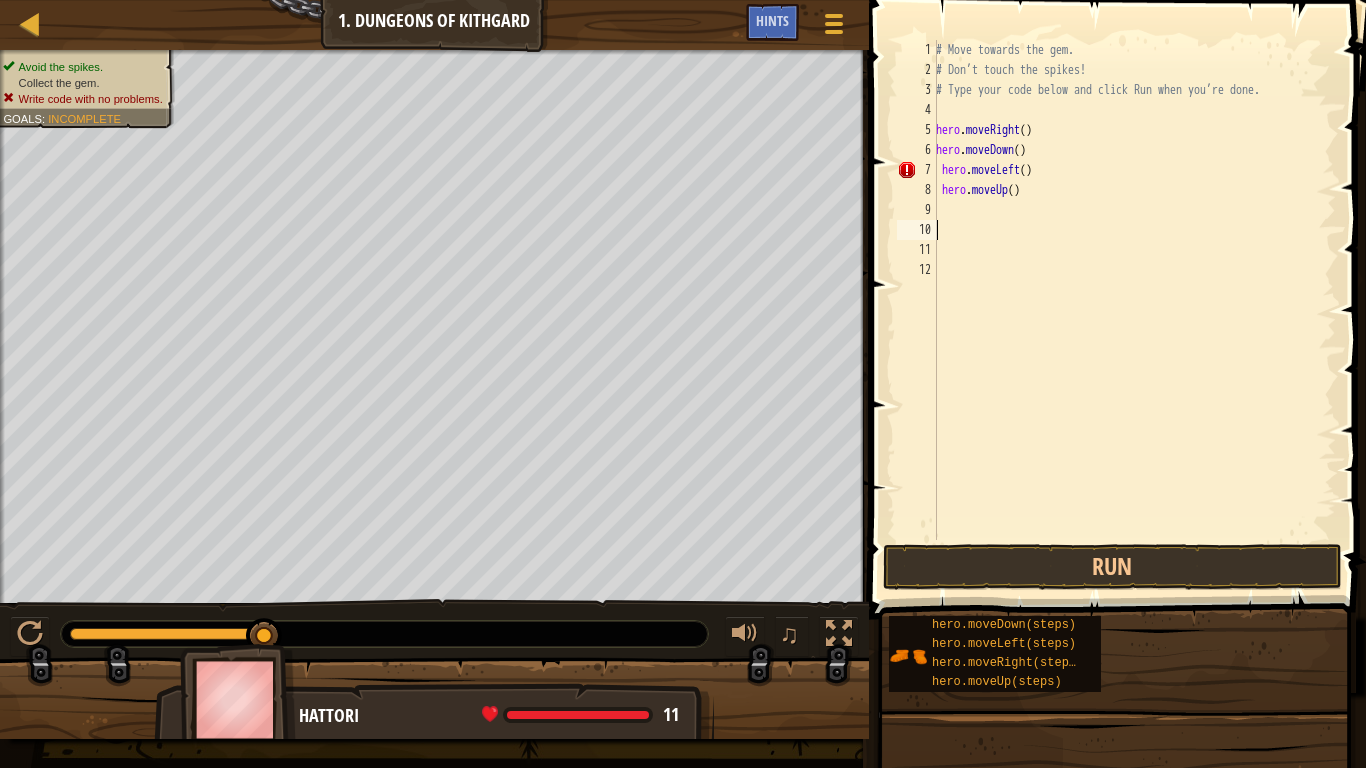 type 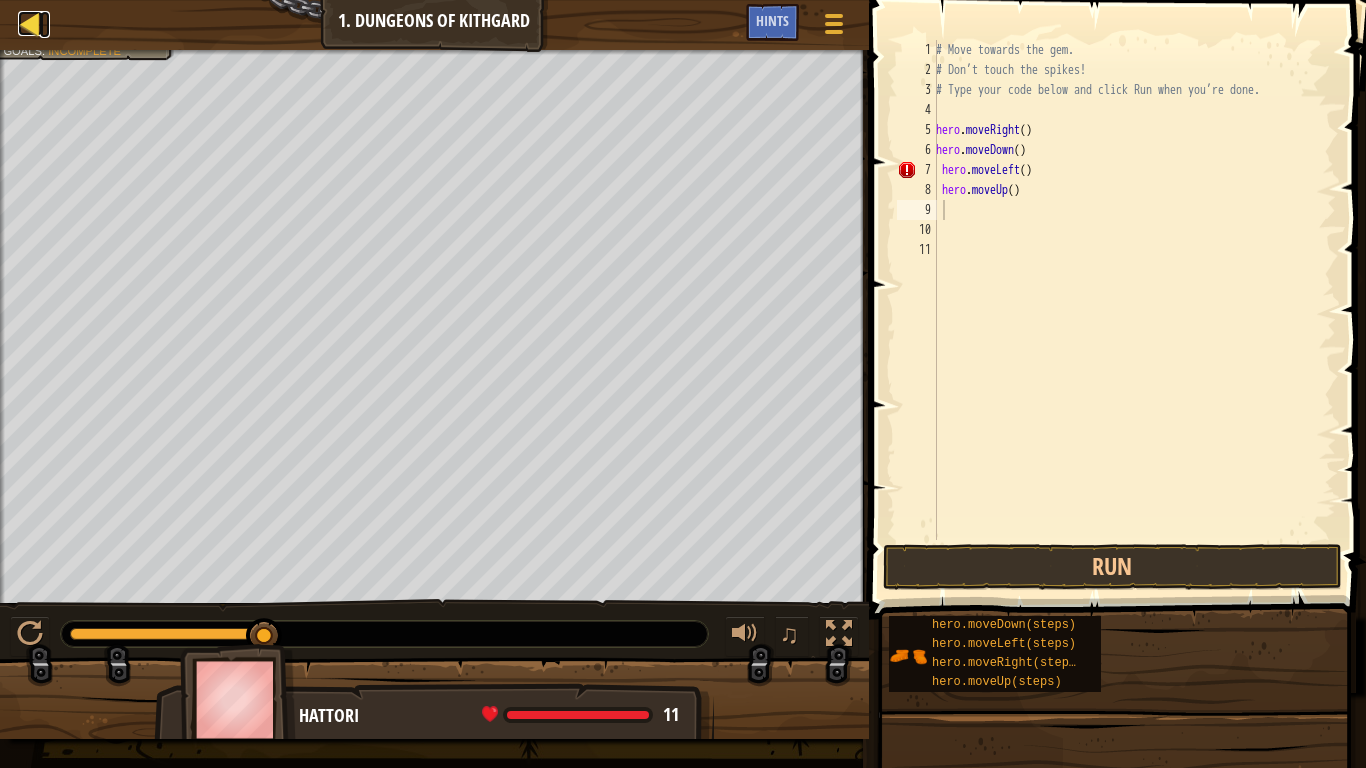 click at bounding box center (30, 23) 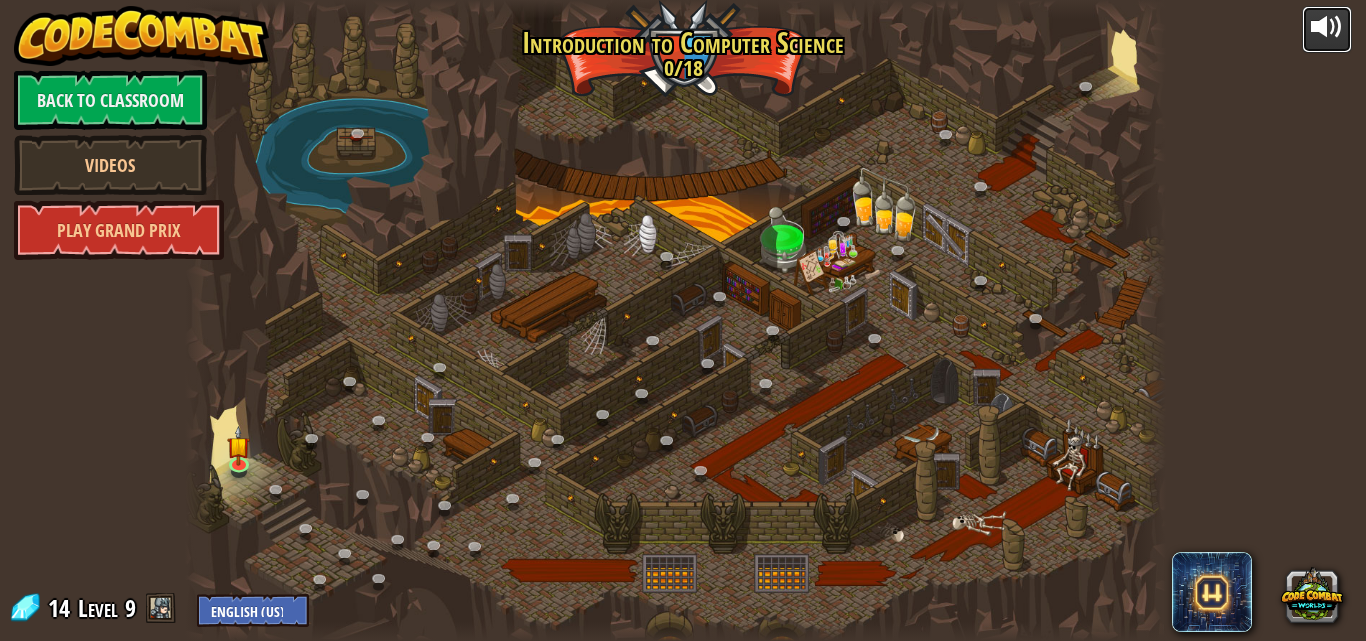 click at bounding box center (1327, 27) 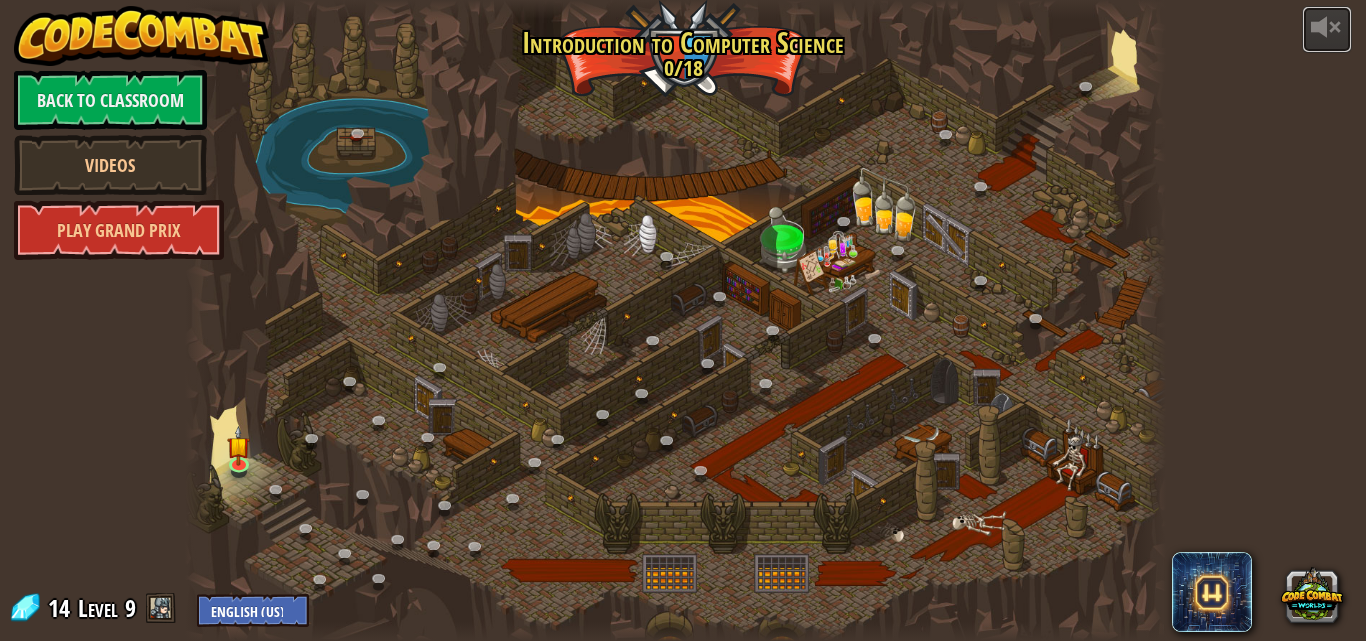type 